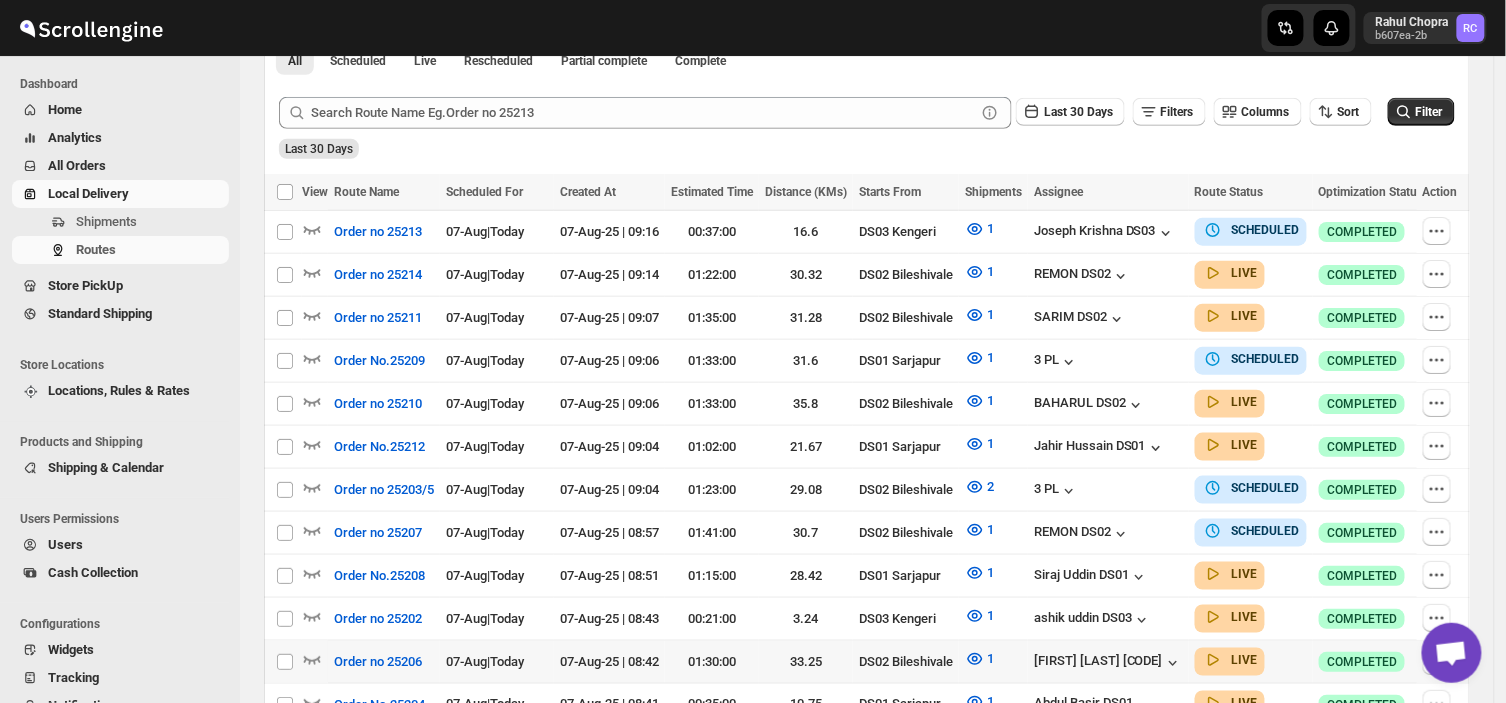 scroll, scrollTop: 453, scrollLeft: 0, axis: vertical 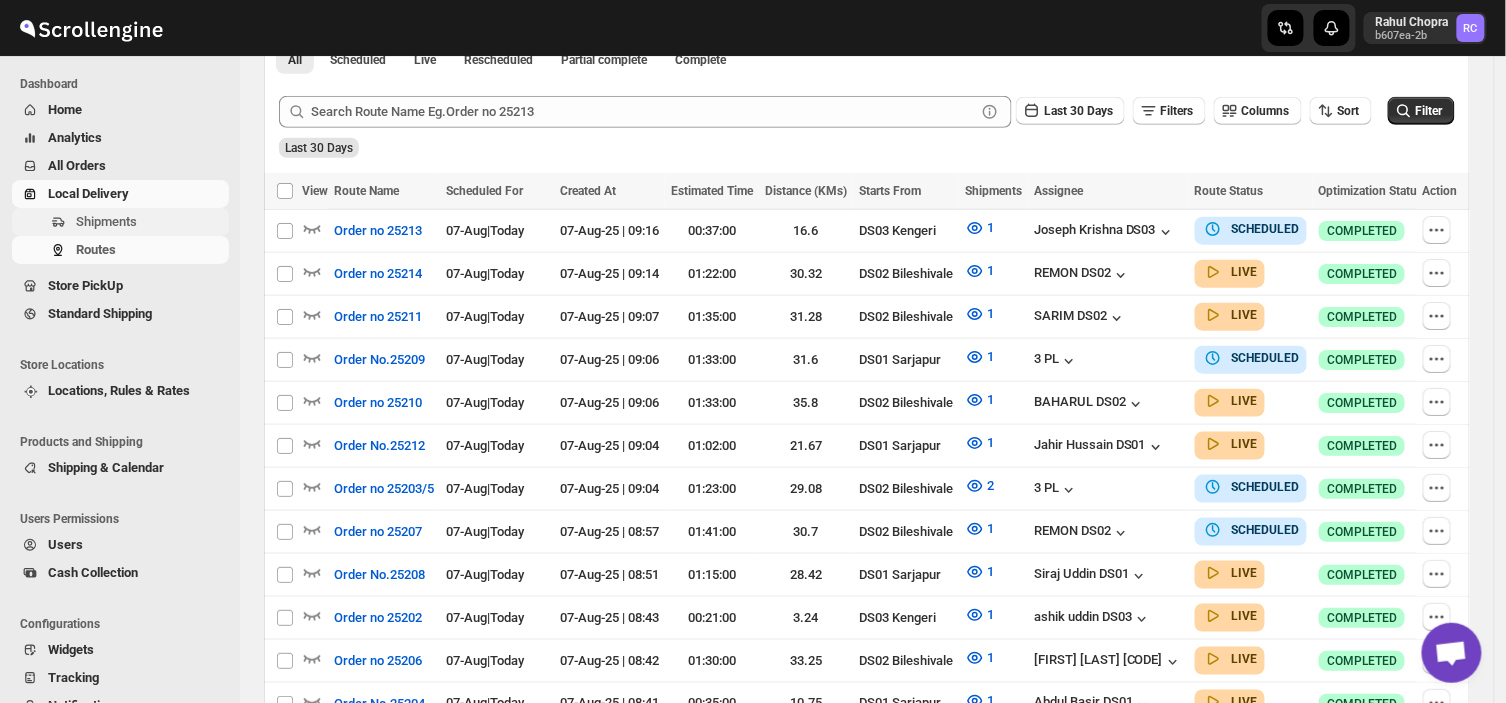 click on "Shipments" at bounding box center (106, 221) 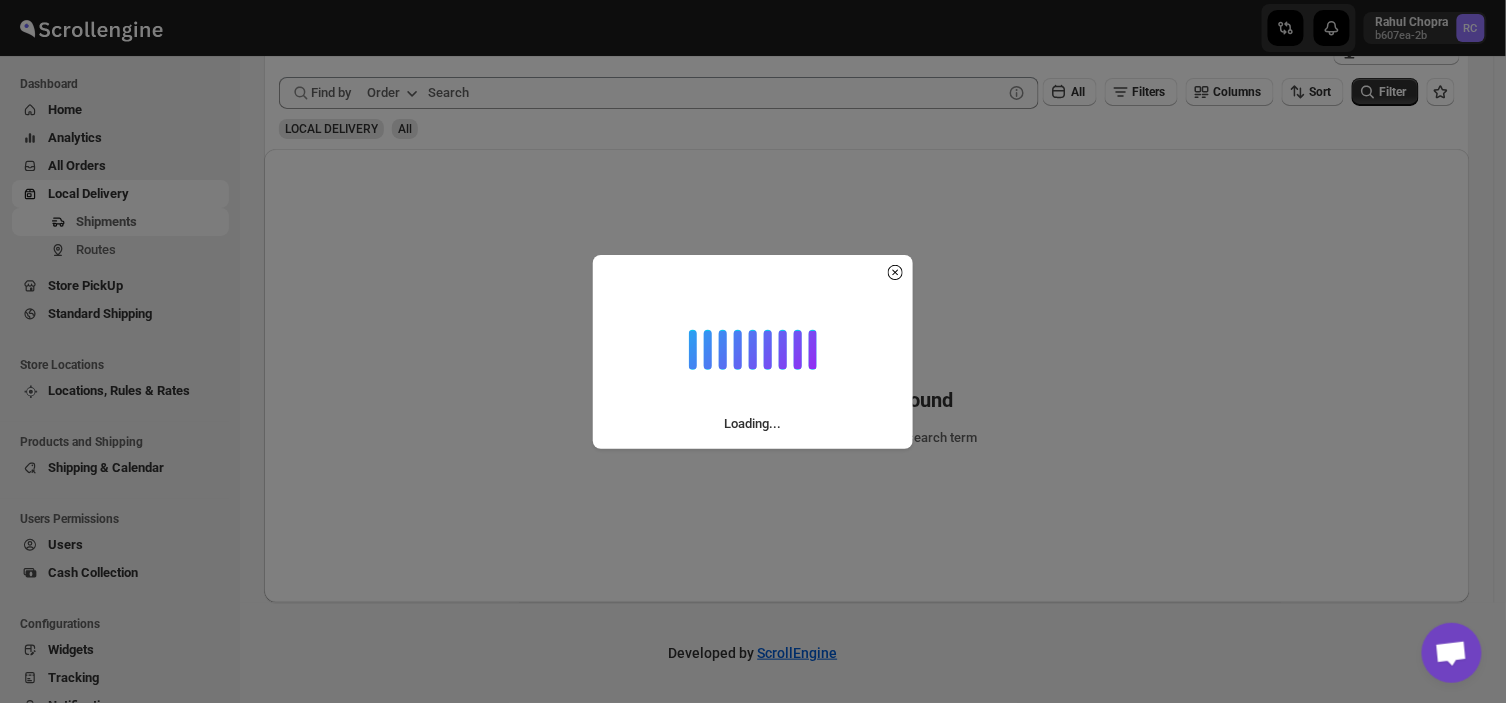 scroll, scrollTop: 0, scrollLeft: 0, axis: both 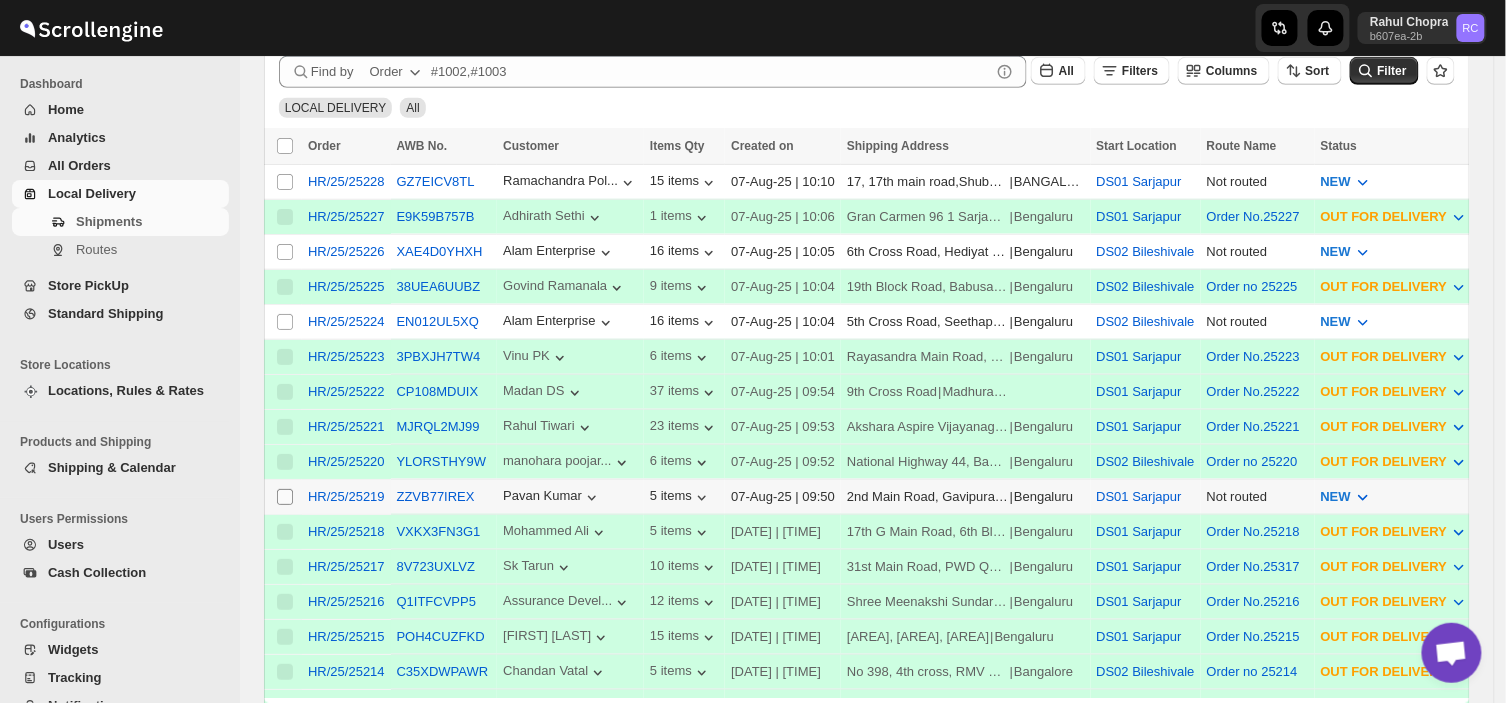 click on "Select shipment" at bounding box center [285, 497] 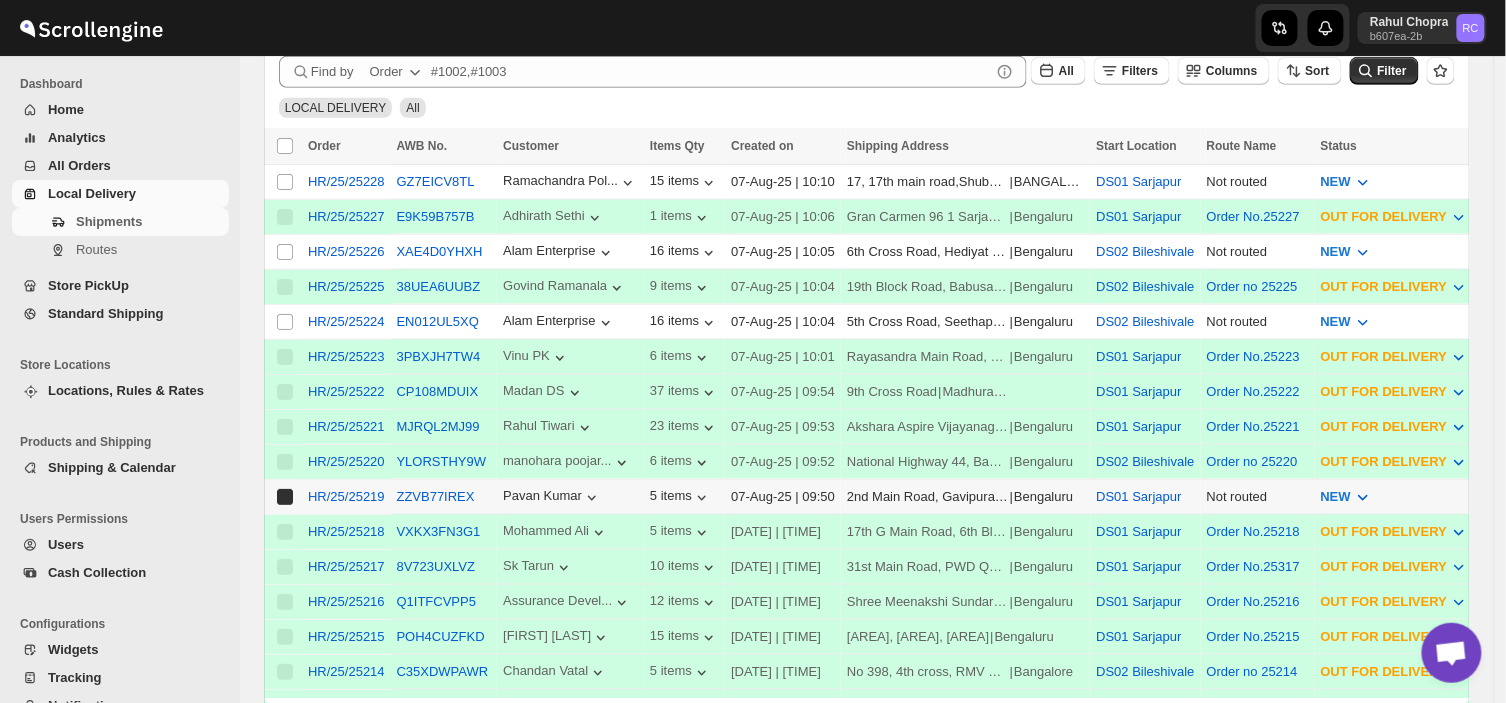 checkbox on "true" 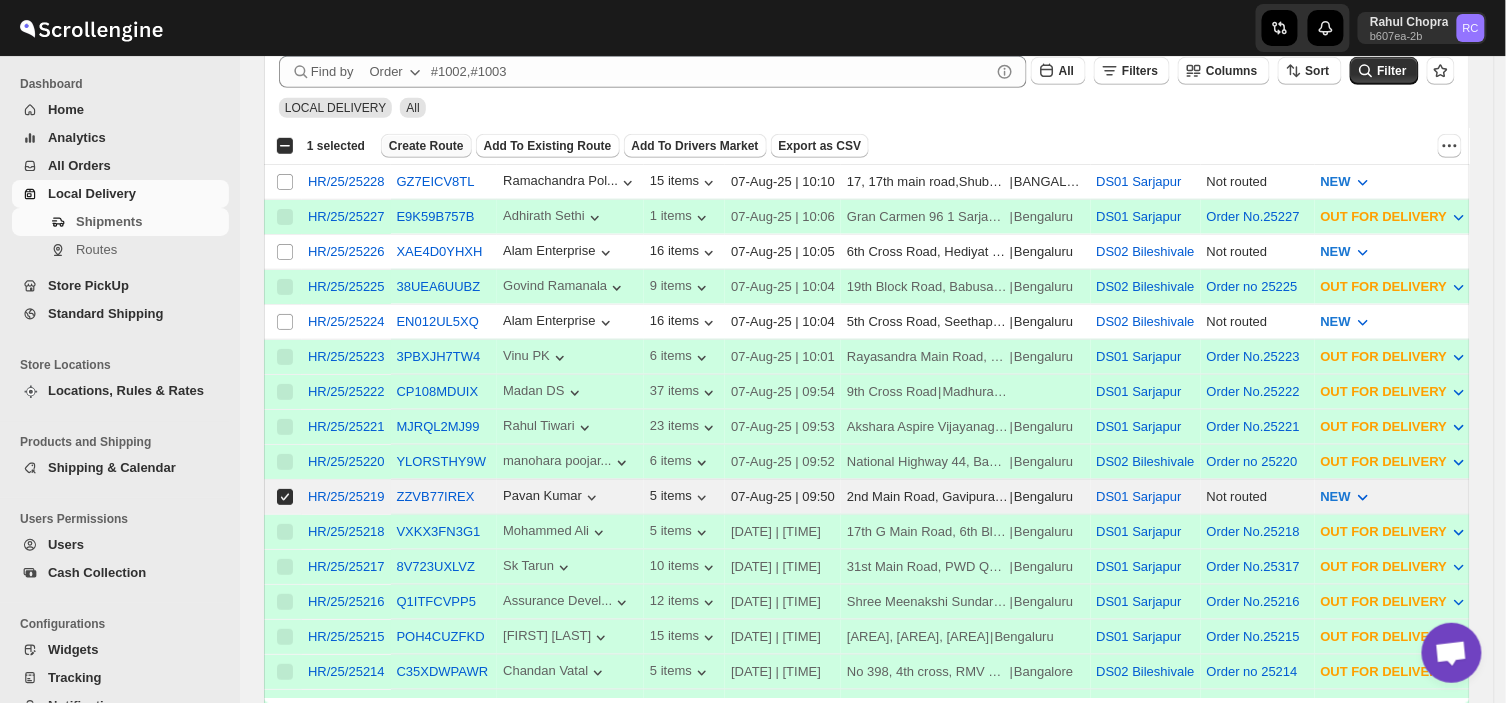 click on "Create Route" at bounding box center (426, 146) 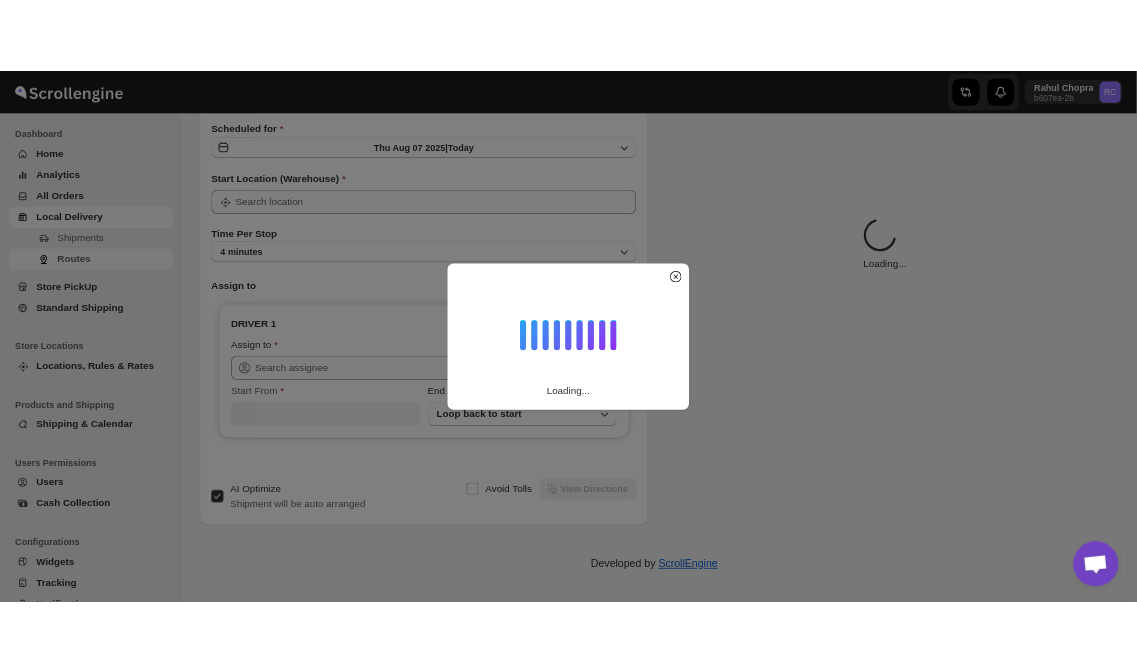 scroll, scrollTop: 0, scrollLeft: 0, axis: both 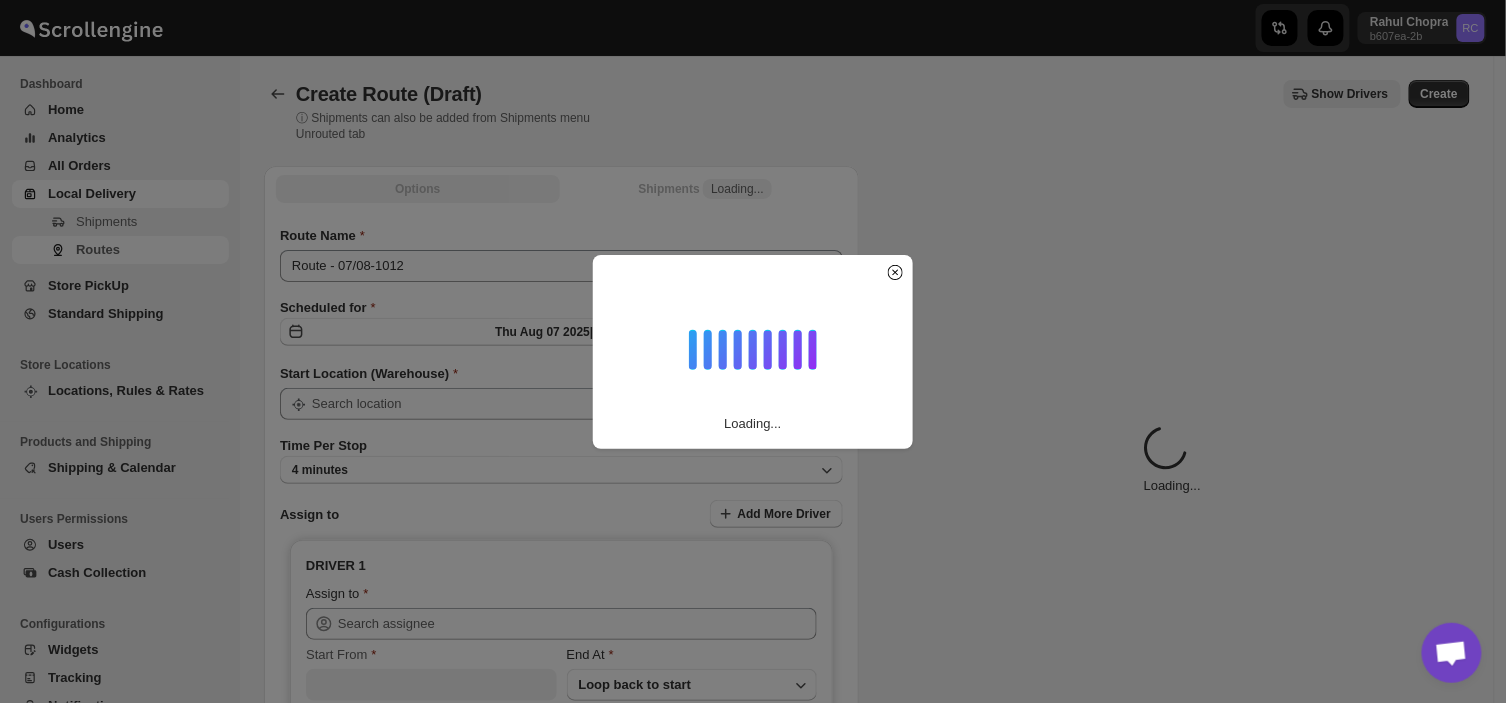 type on "DS01 Sarjapur" 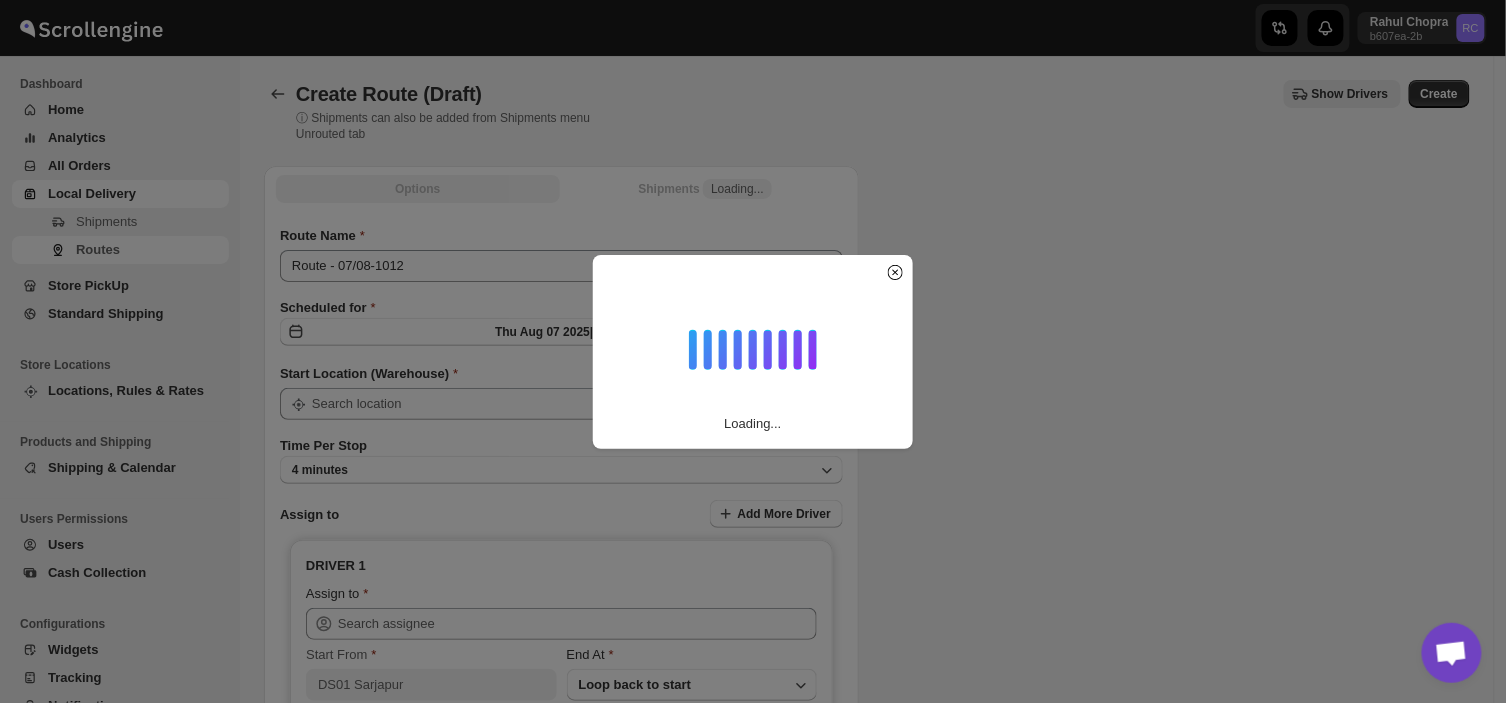 type on "DS01 Sarjapur" 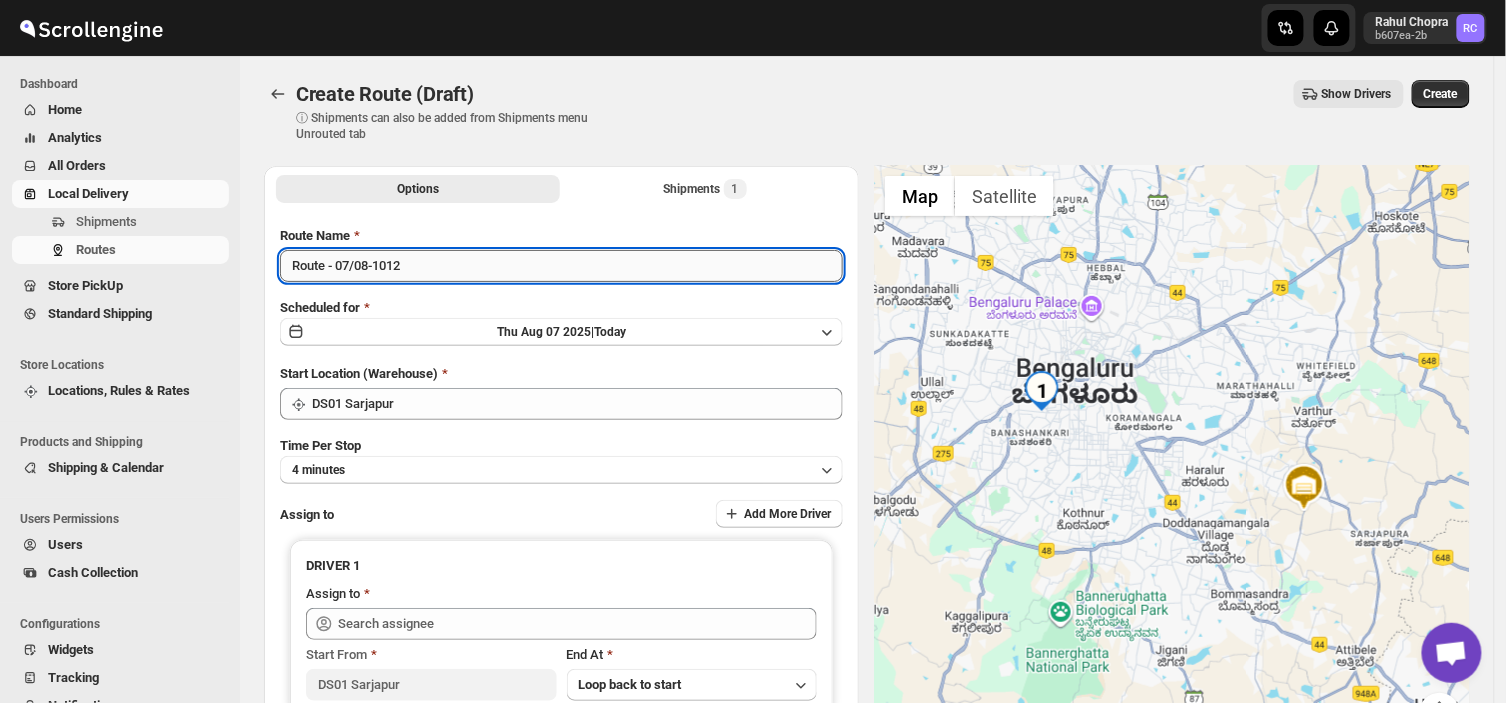 click on "Route - 07/08-1012" at bounding box center (561, 266) 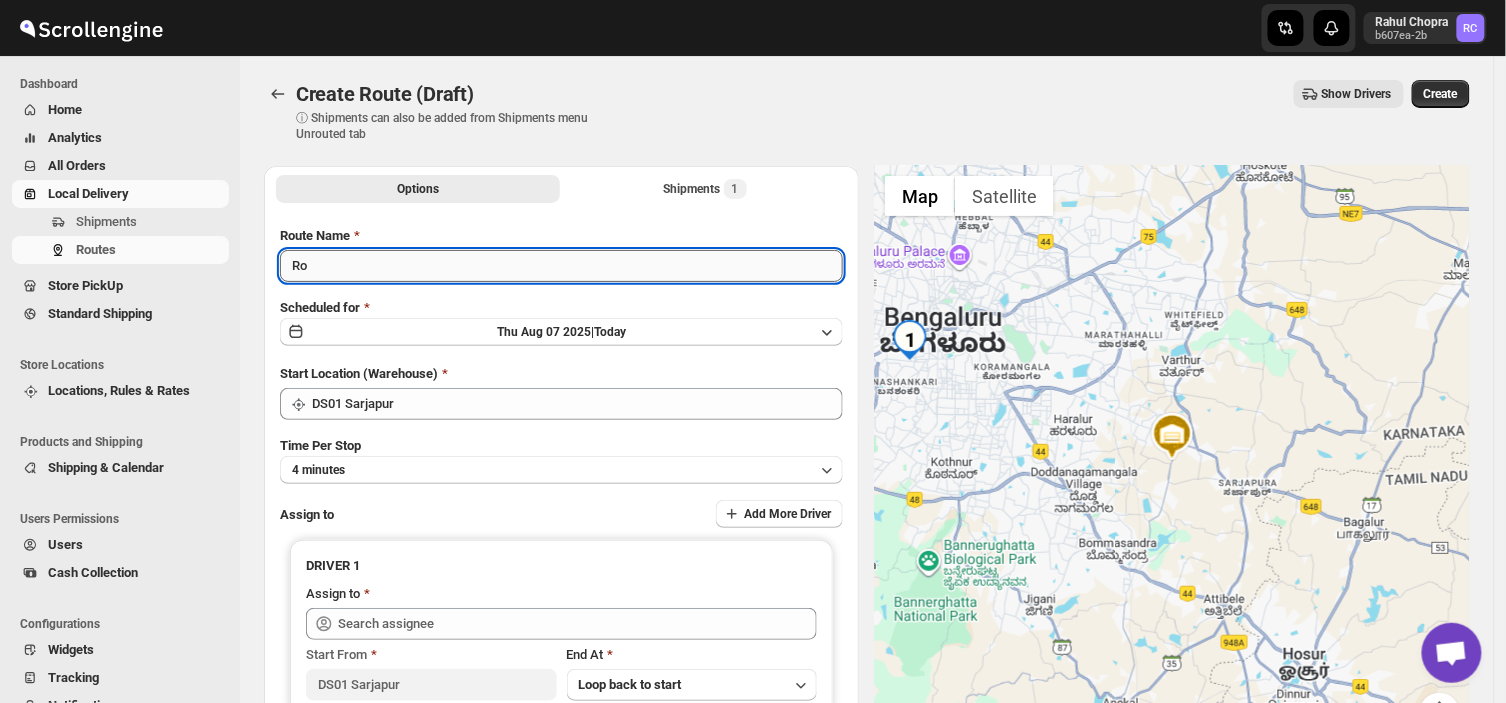 type on "R" 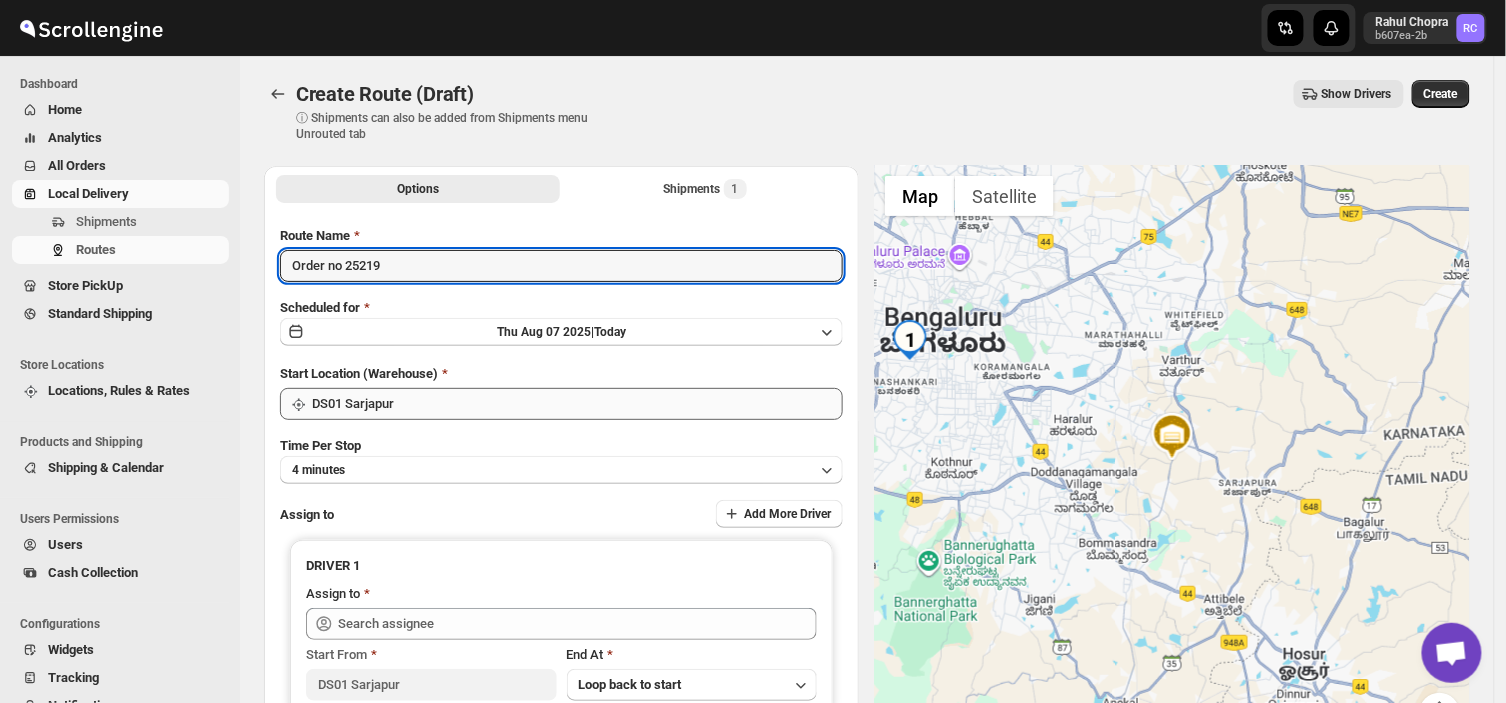 type on "Order no 25219" 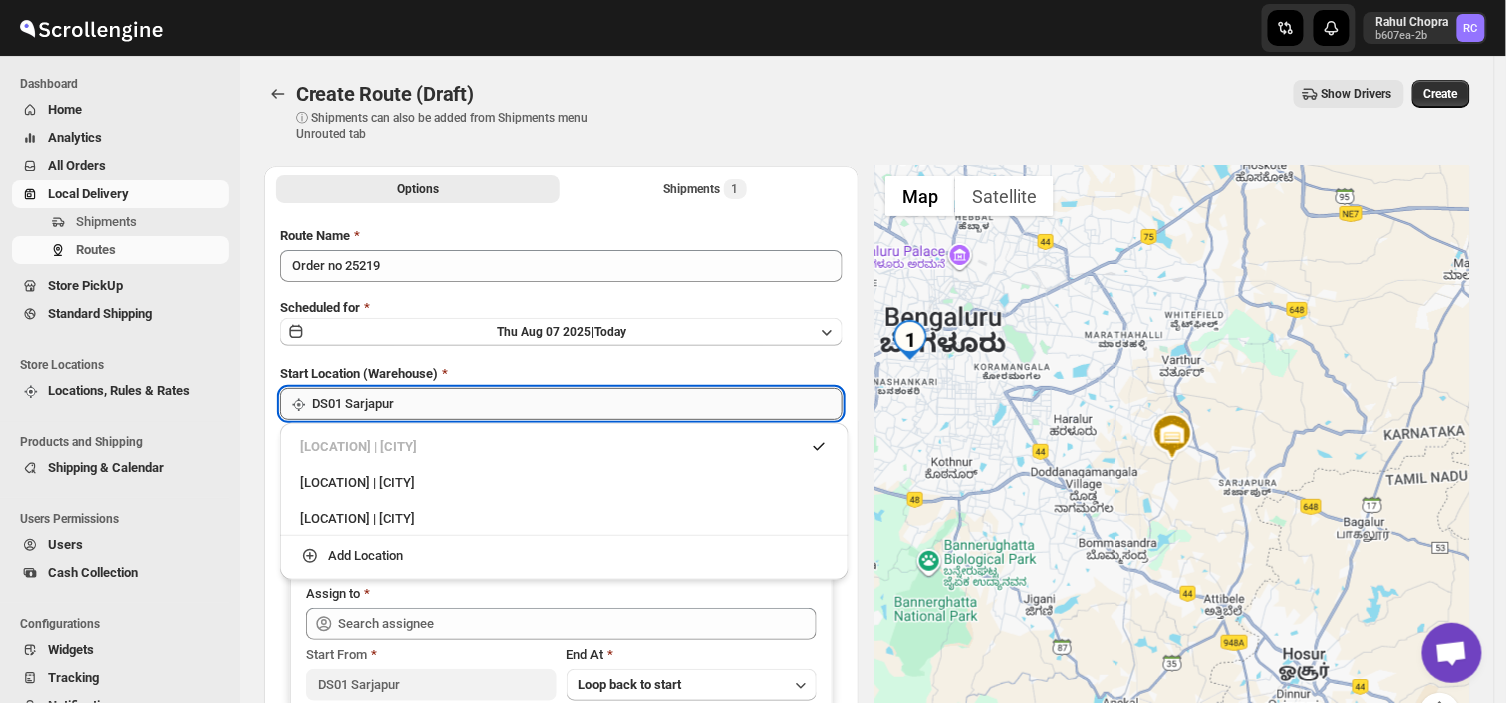 click on "DS01 Sarjapur" at bounding box center (577, 404) 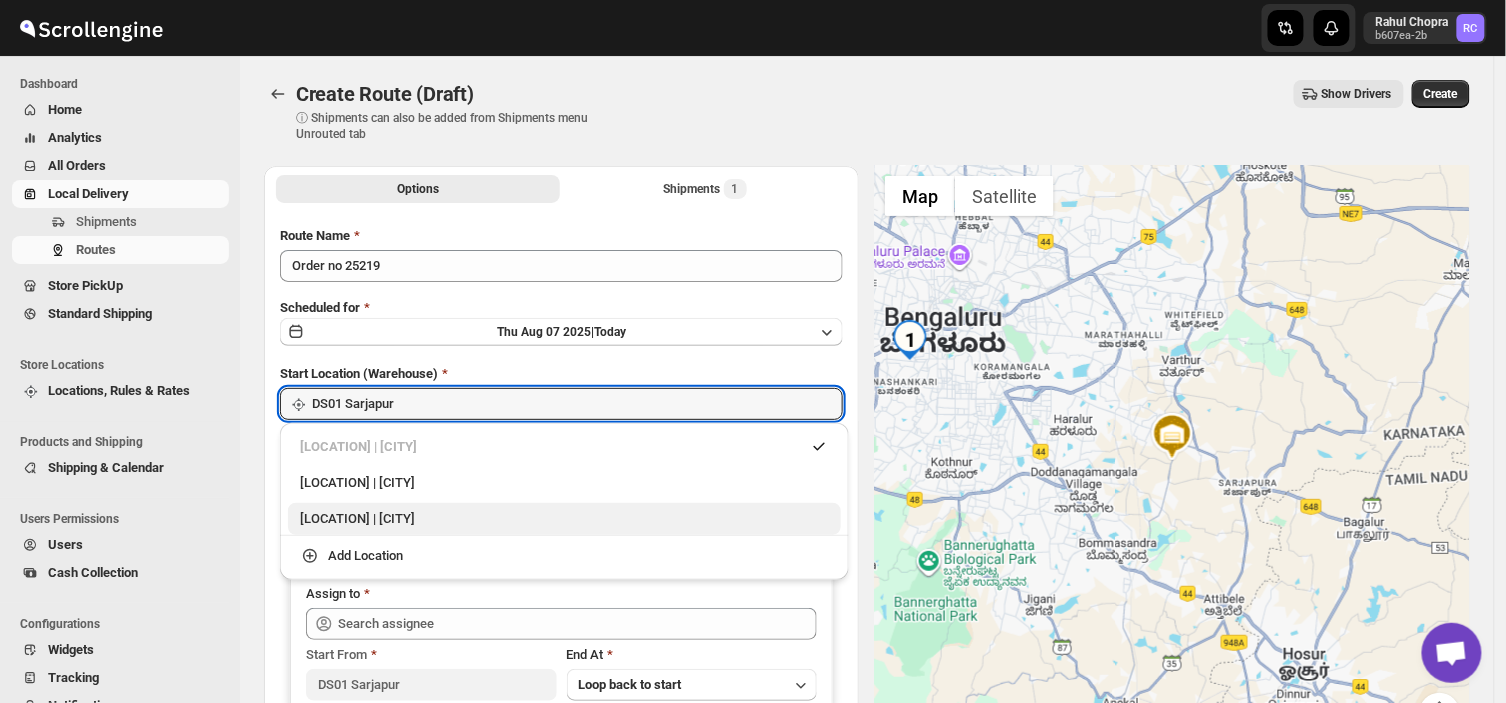 click on "DS03 [AREA] | [CITY]" at bounding box center (564, 519) 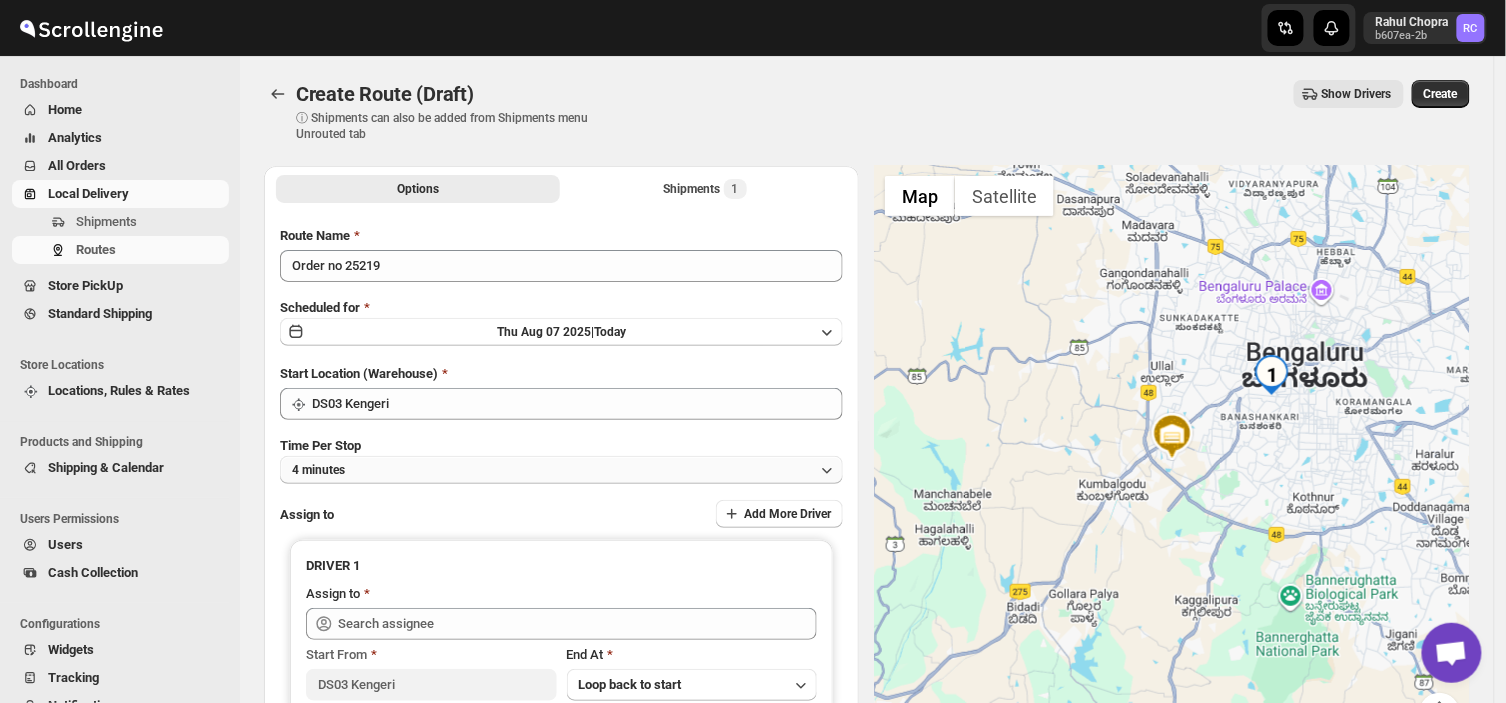 click on "4 minutes" at bounding box center (561, 470) 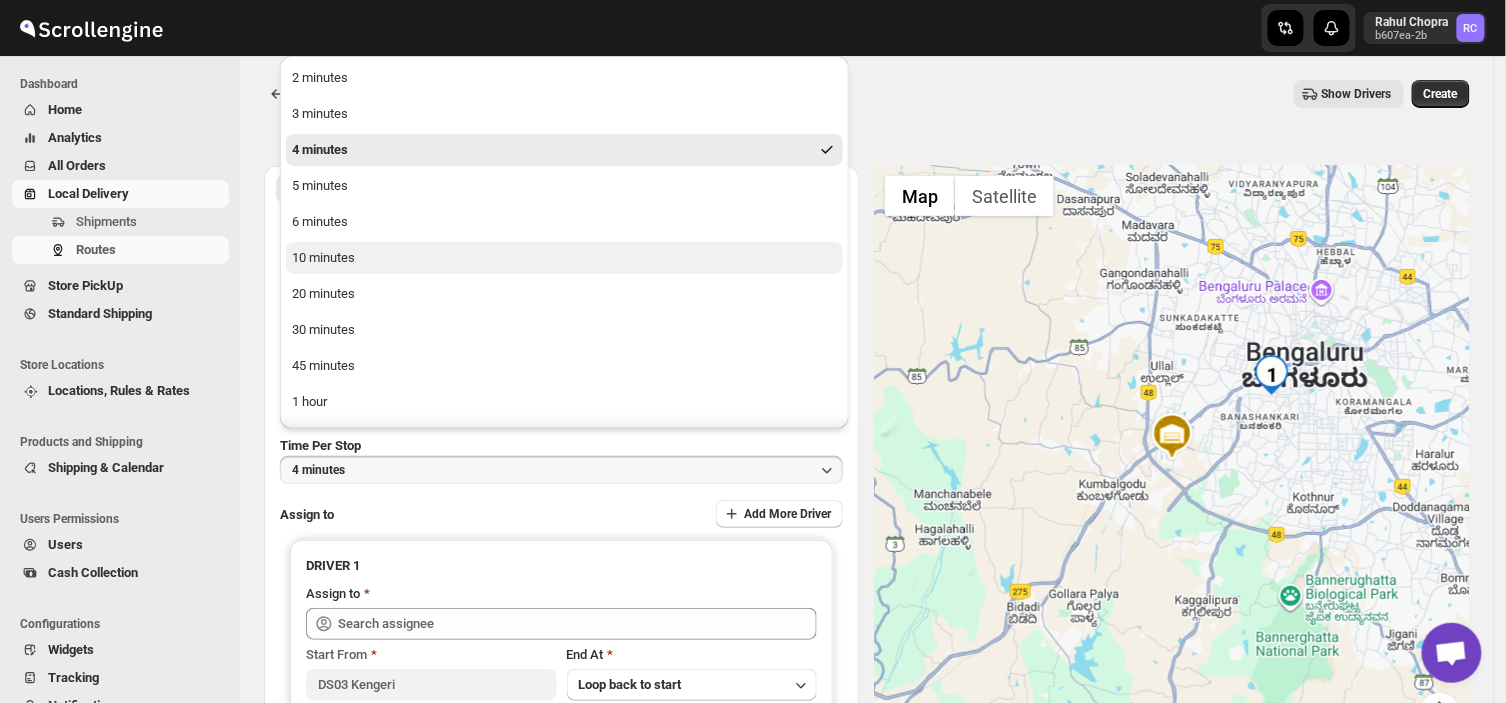 click on "10 minutes" at bounding box center [564, 258] 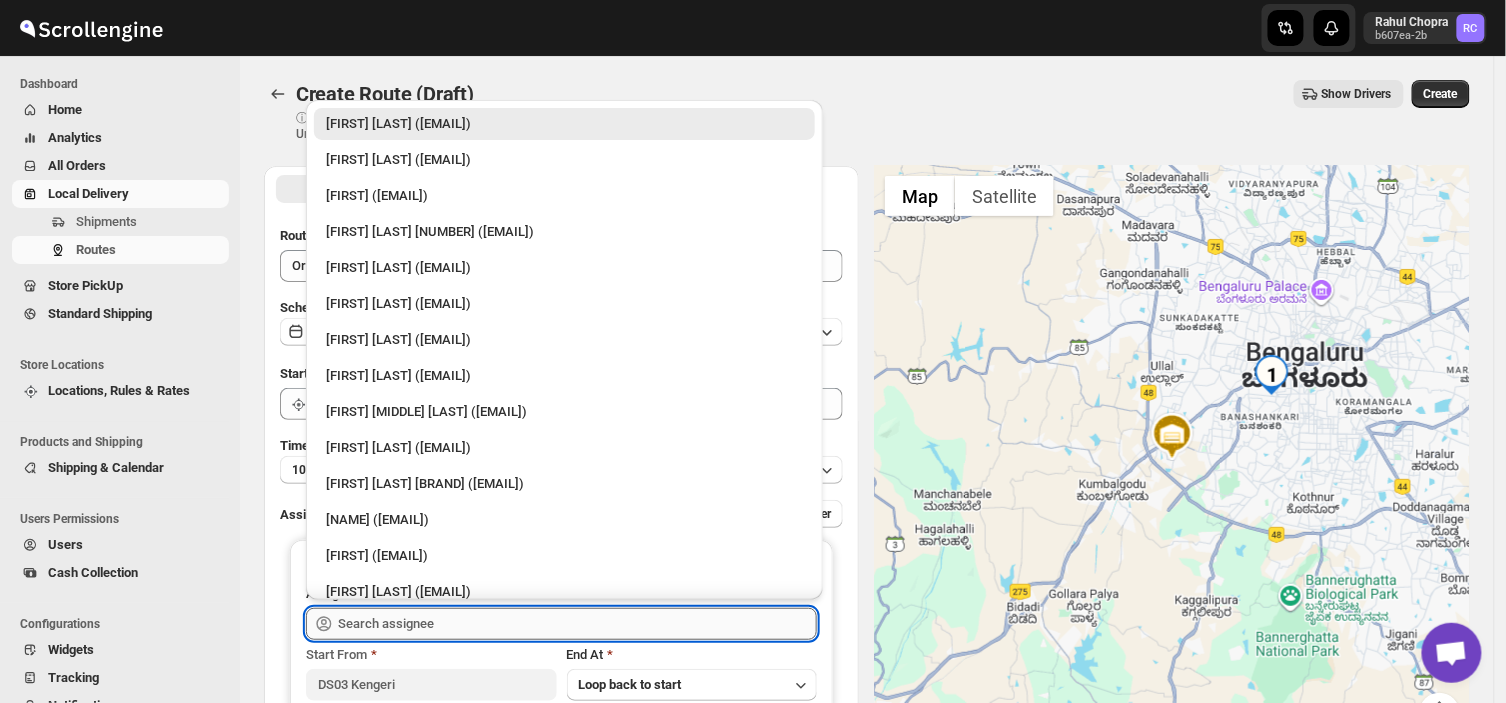 click at bounding box center (577, 624) 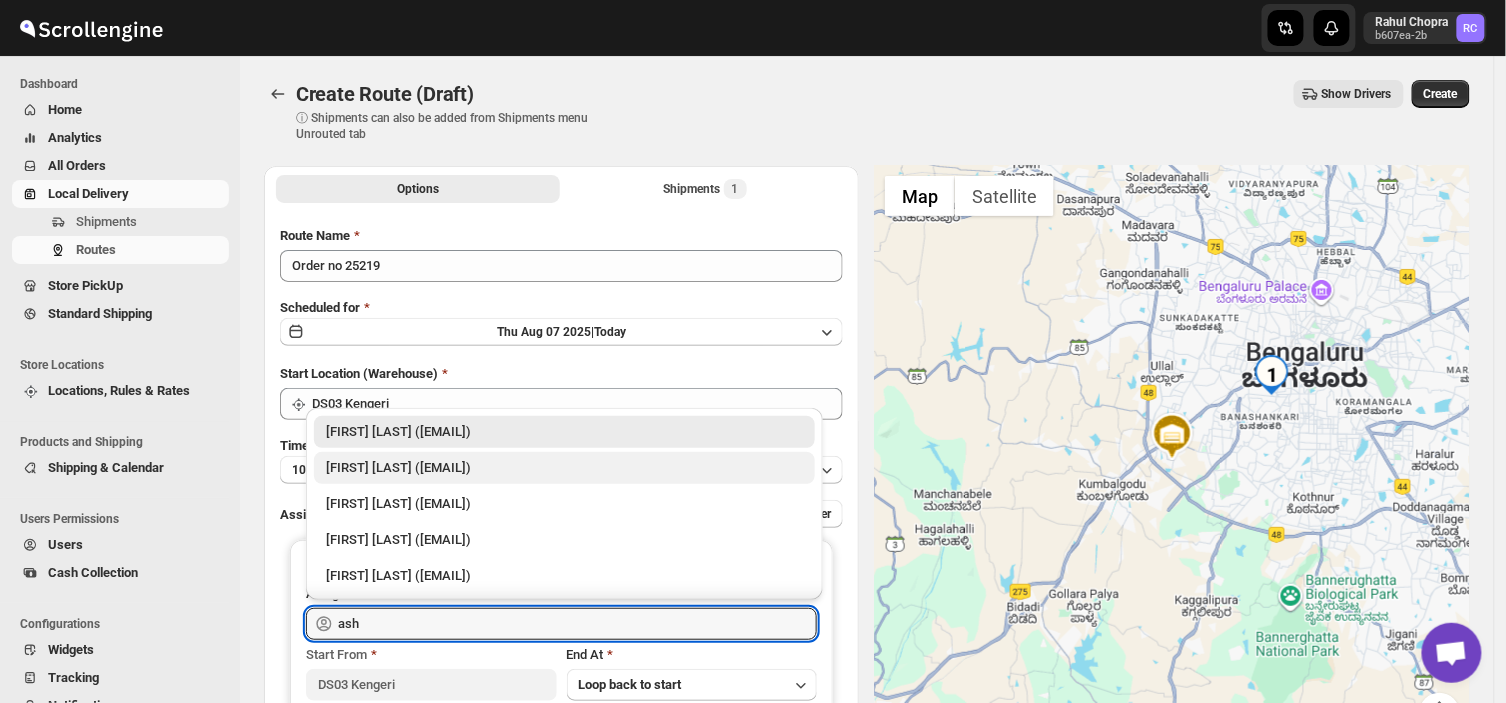 click on "[FIRST] uddin DS03 ([EMAIL])" at bounding box center [564, 468] 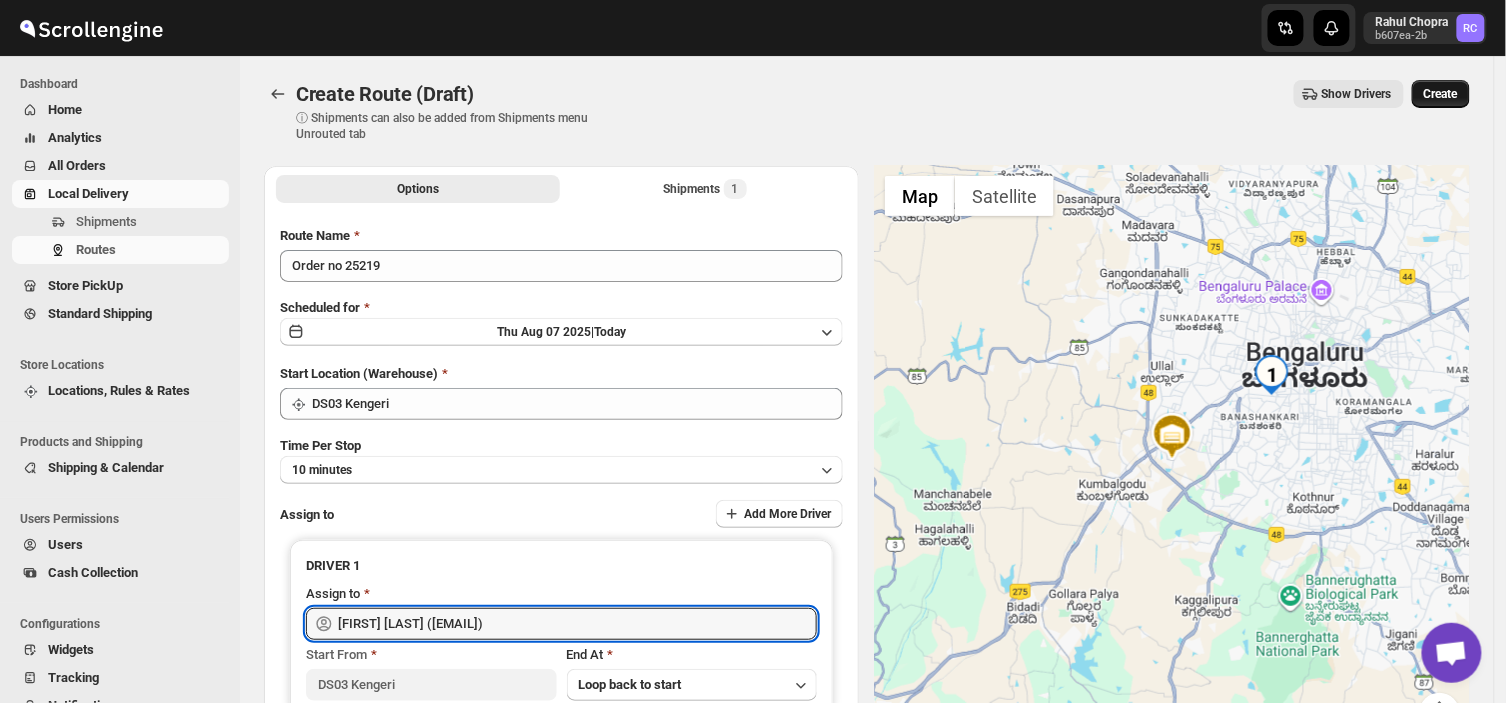 type on "[FIRST] uddin DS03 ([EMAIL])" 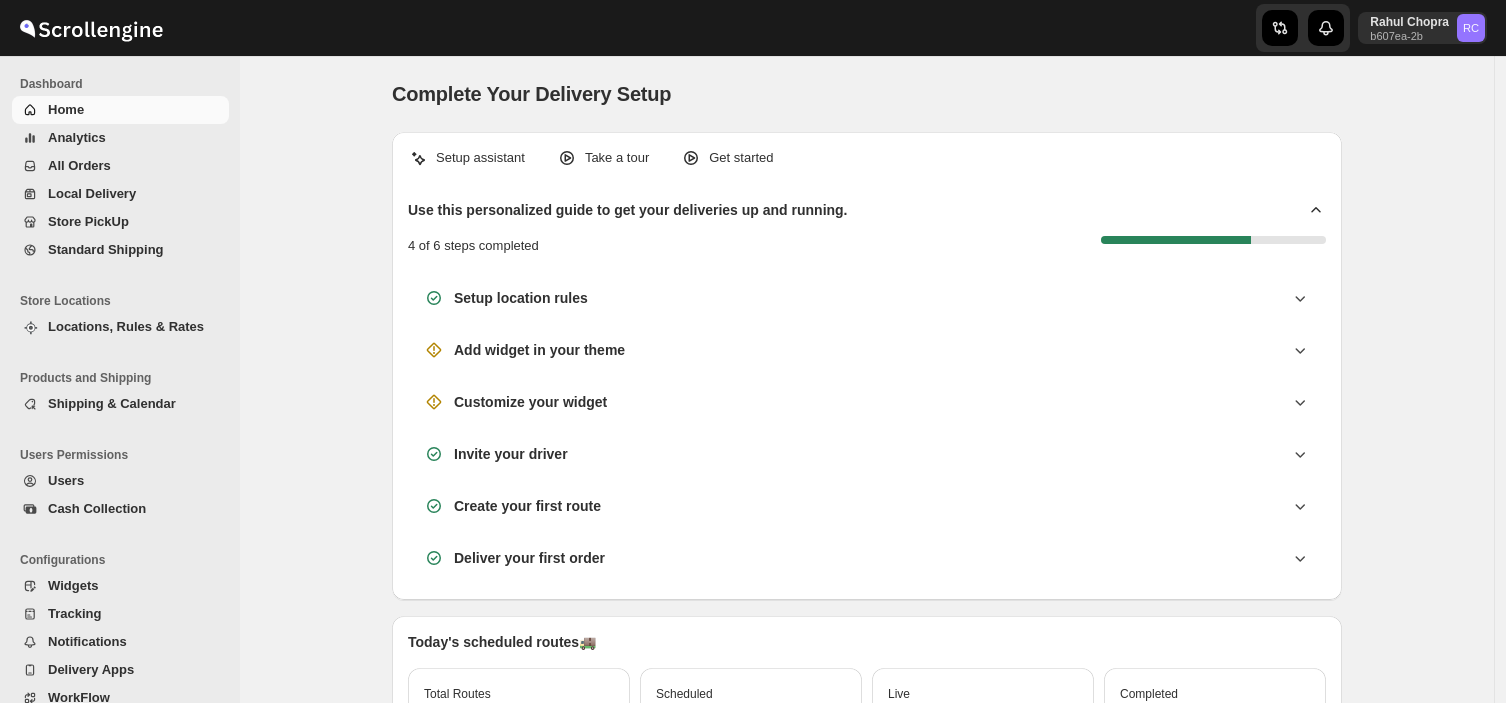 scroll, scrollTop: 0, scrollLeft: 0, axis: both 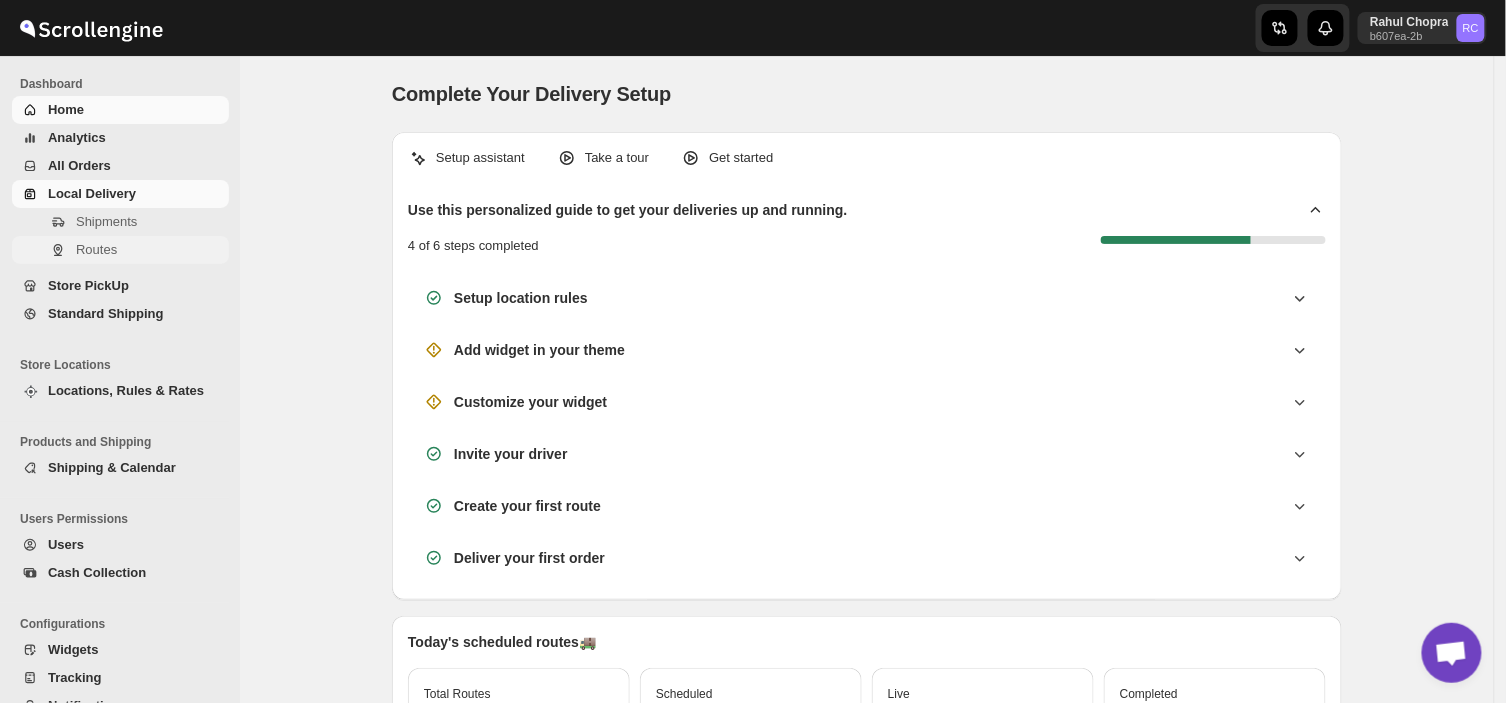 click on "Routes" at bounding box center [96, 249] 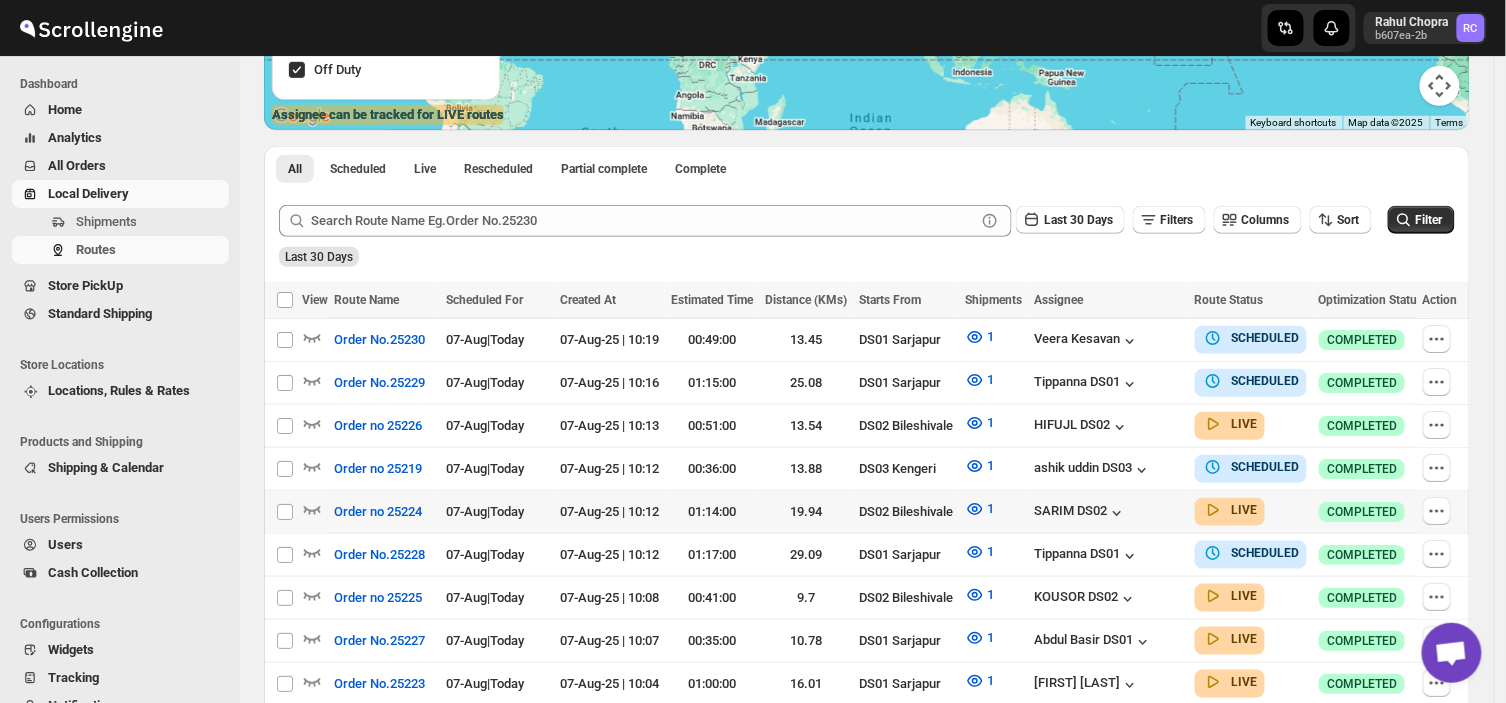scroll, scrollTop: 353, scrollLeft: 0, axis: vertical 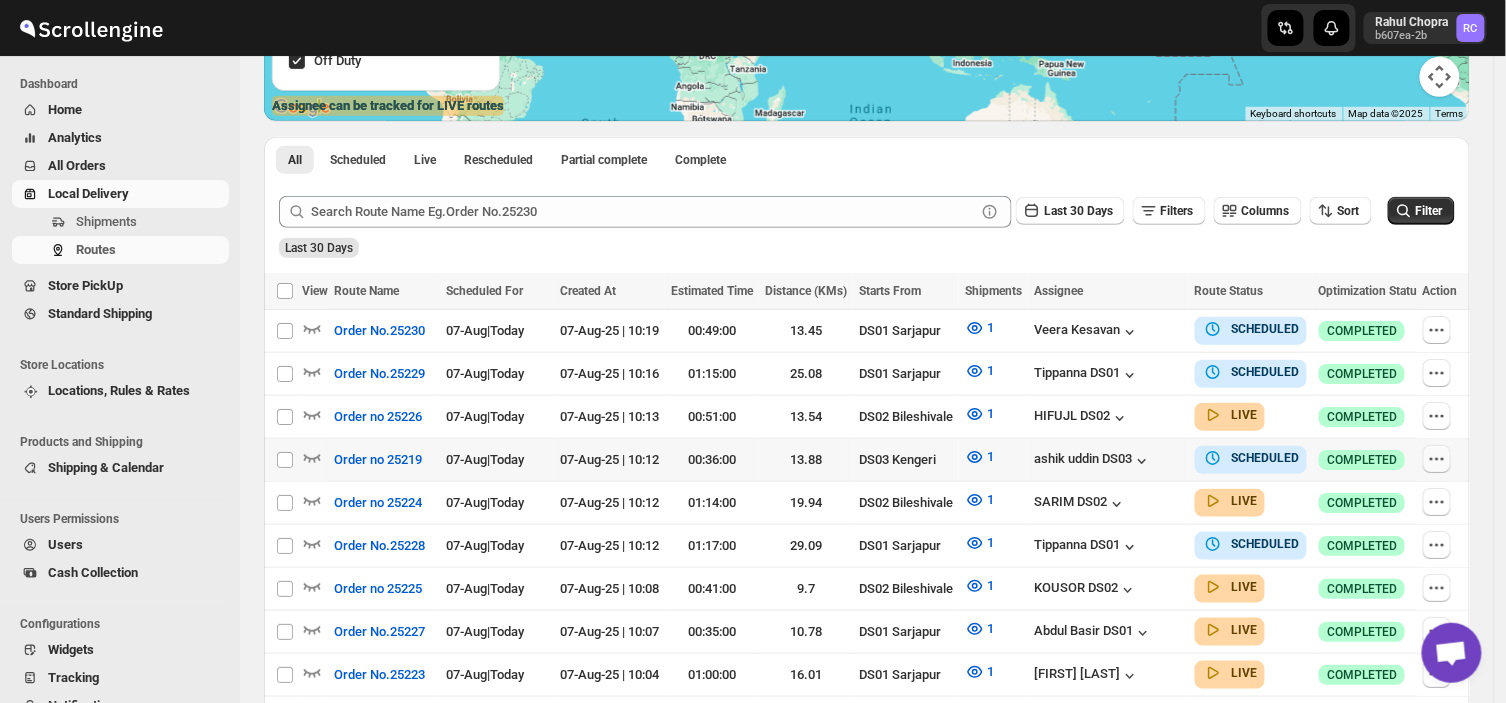 click 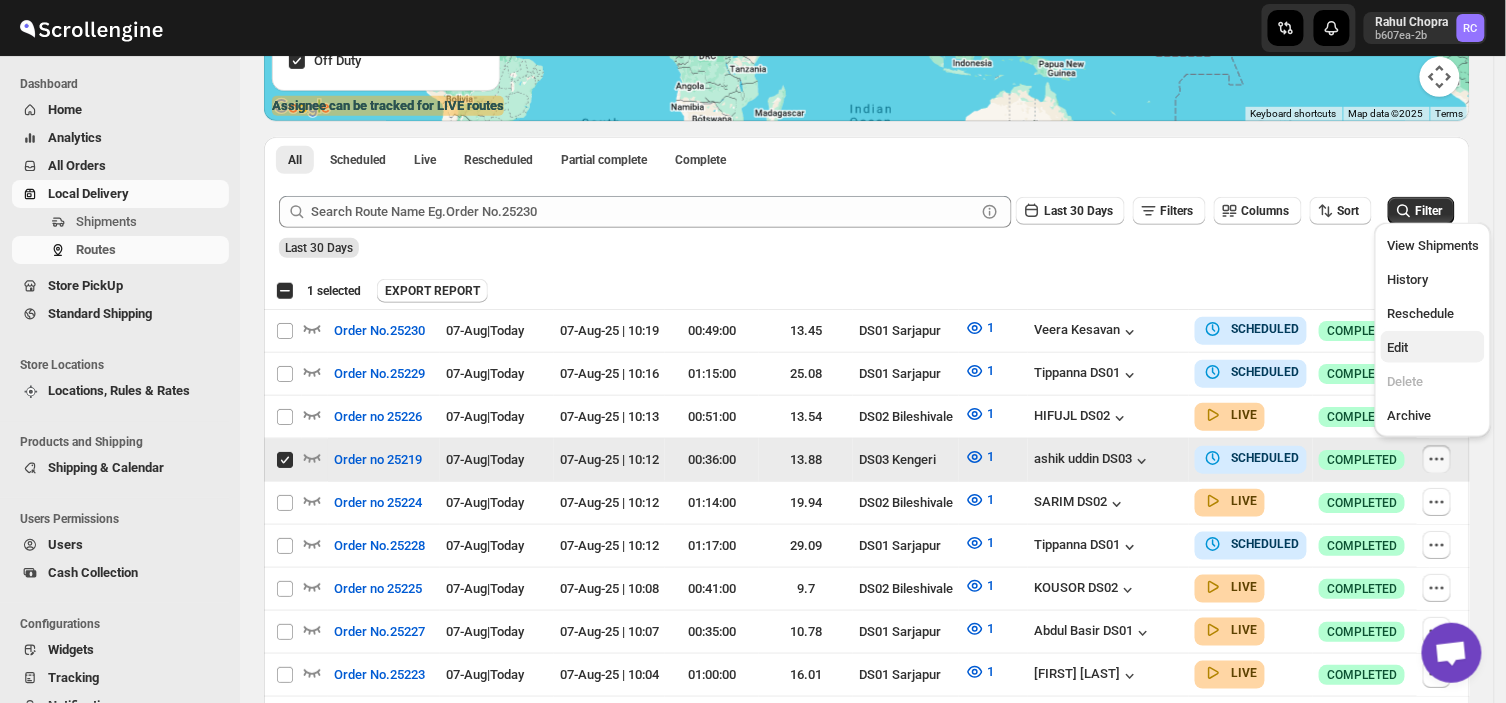 click on "Edit" at bounding box center [1397, 347] 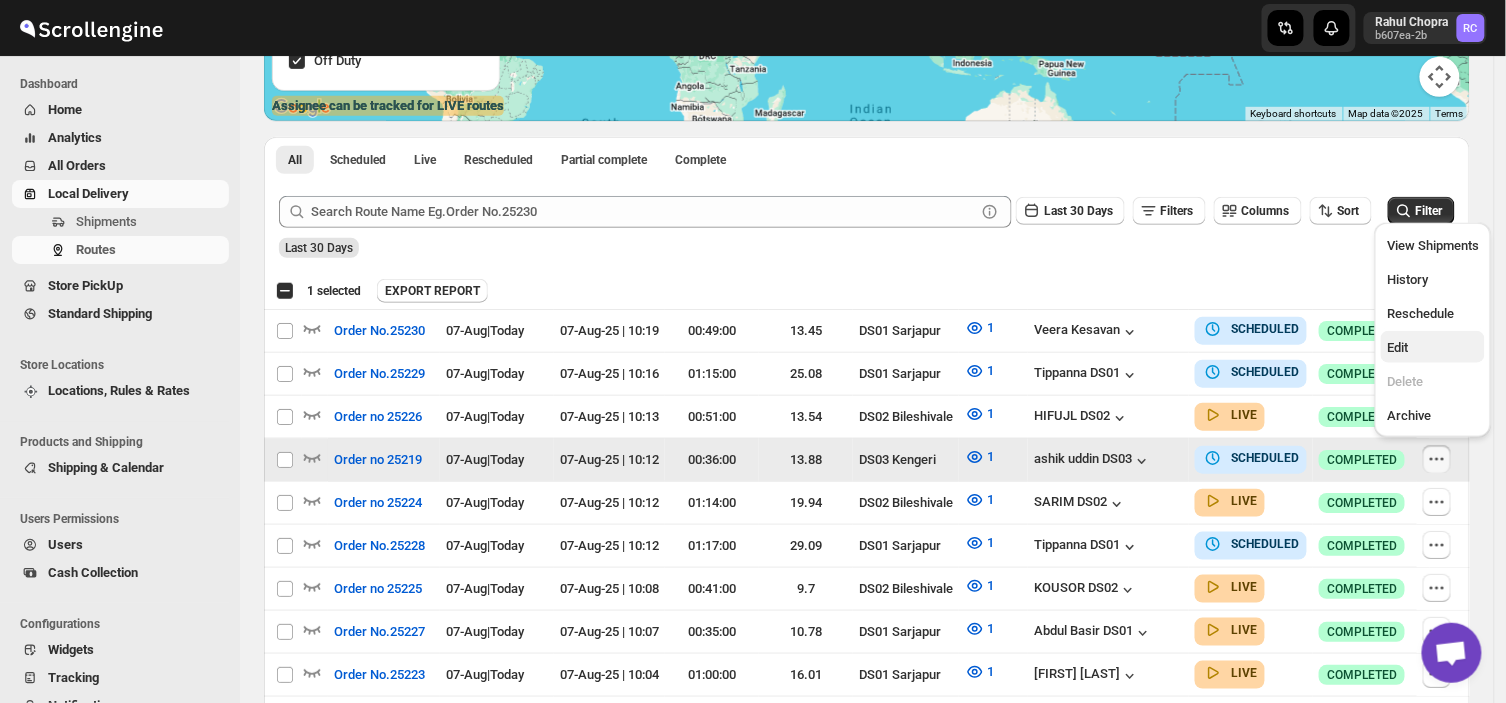 checkbox on "false" 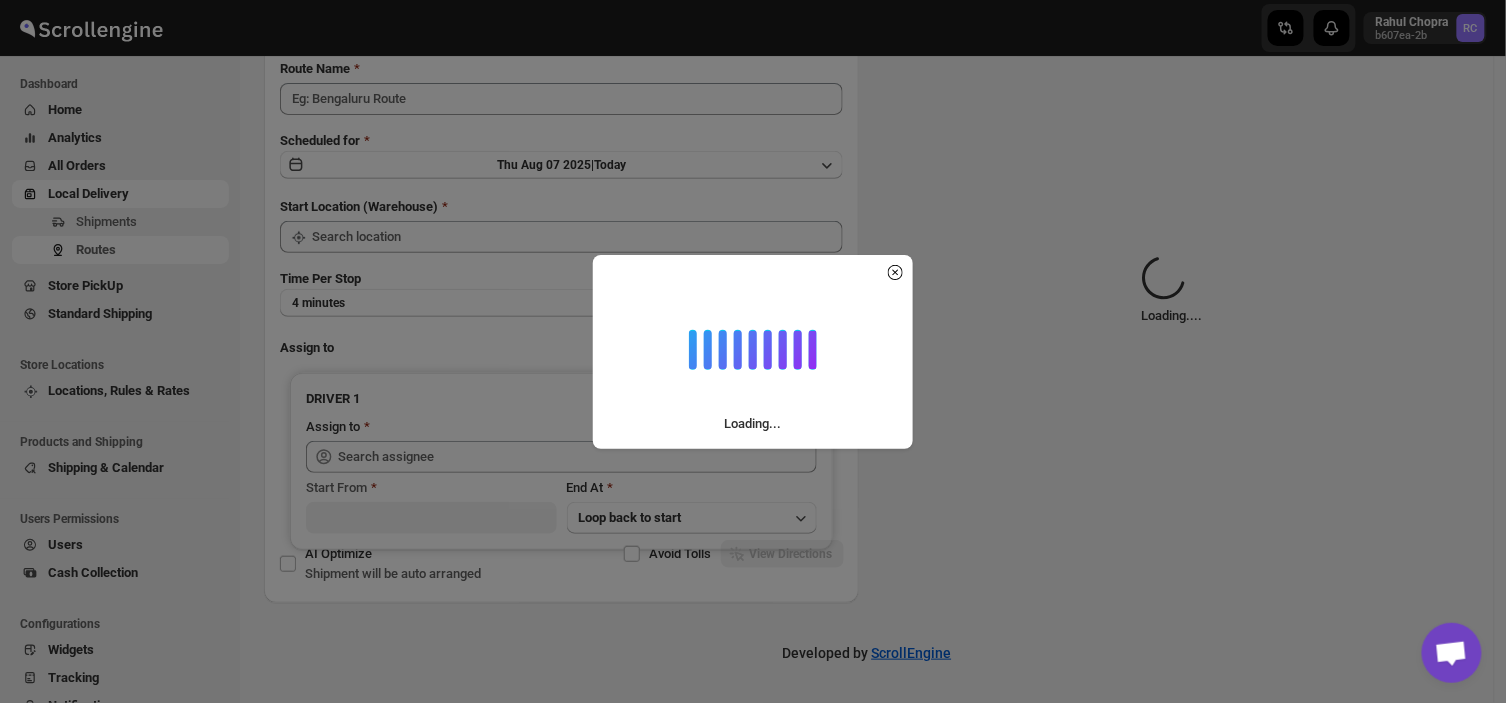 scroll, scrollTop: 0, scrollLeft: 0, axis: both 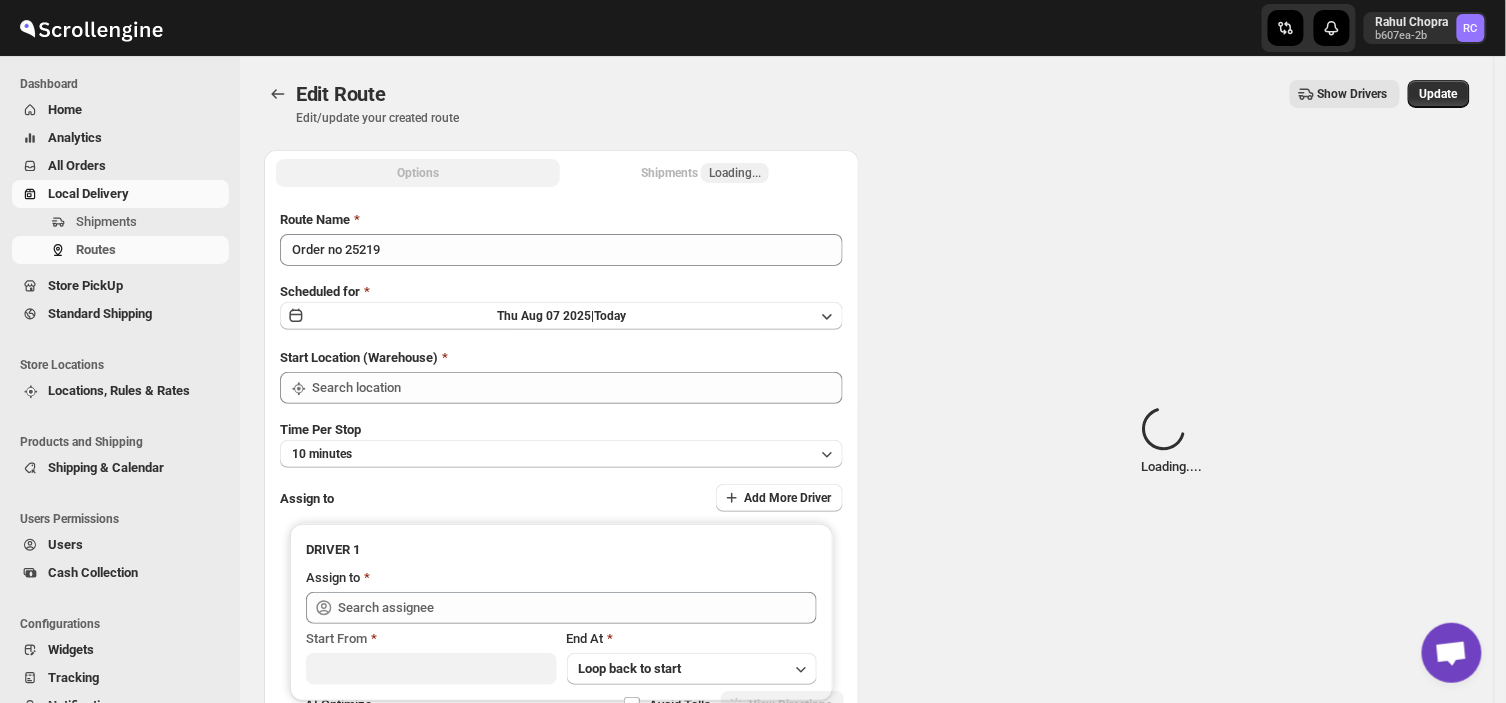 type on "Order no 25219" 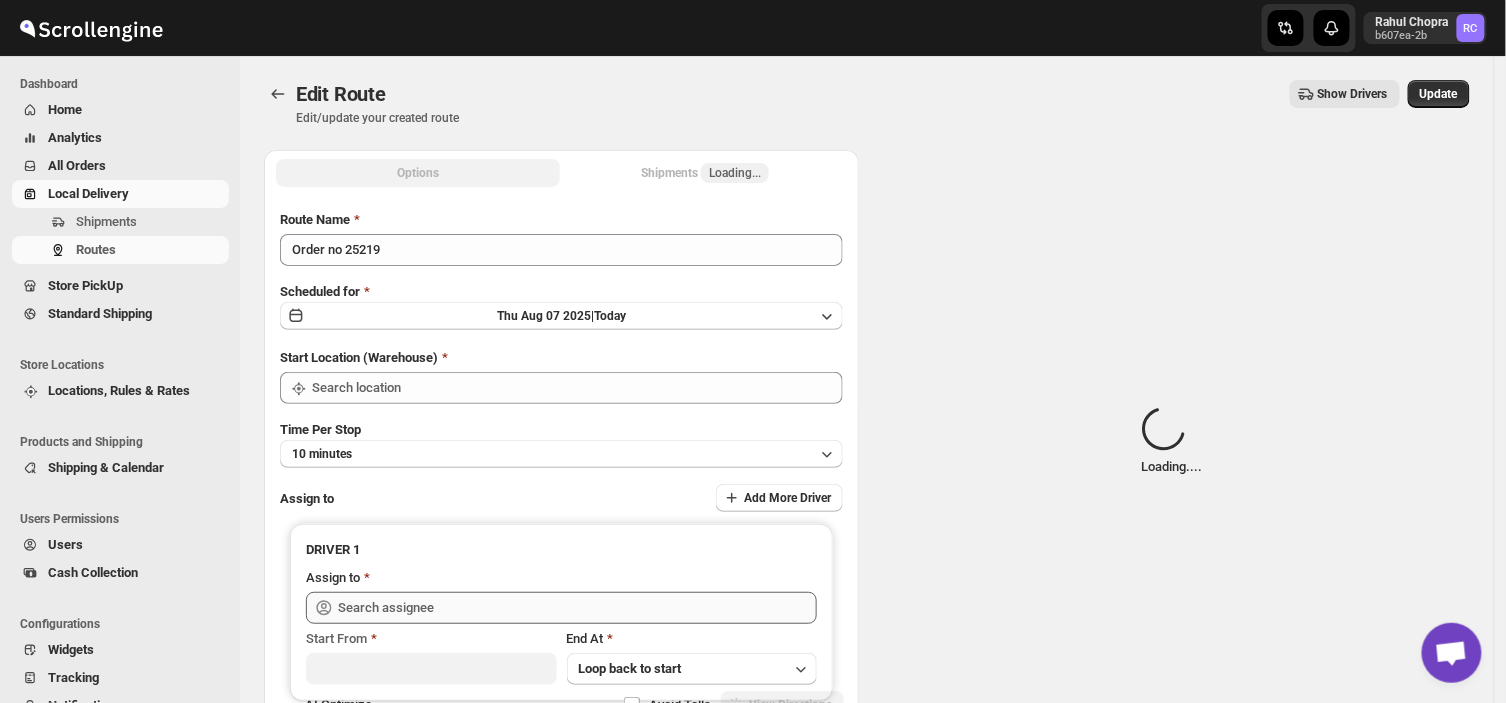 type on "DS03 Kengeri" 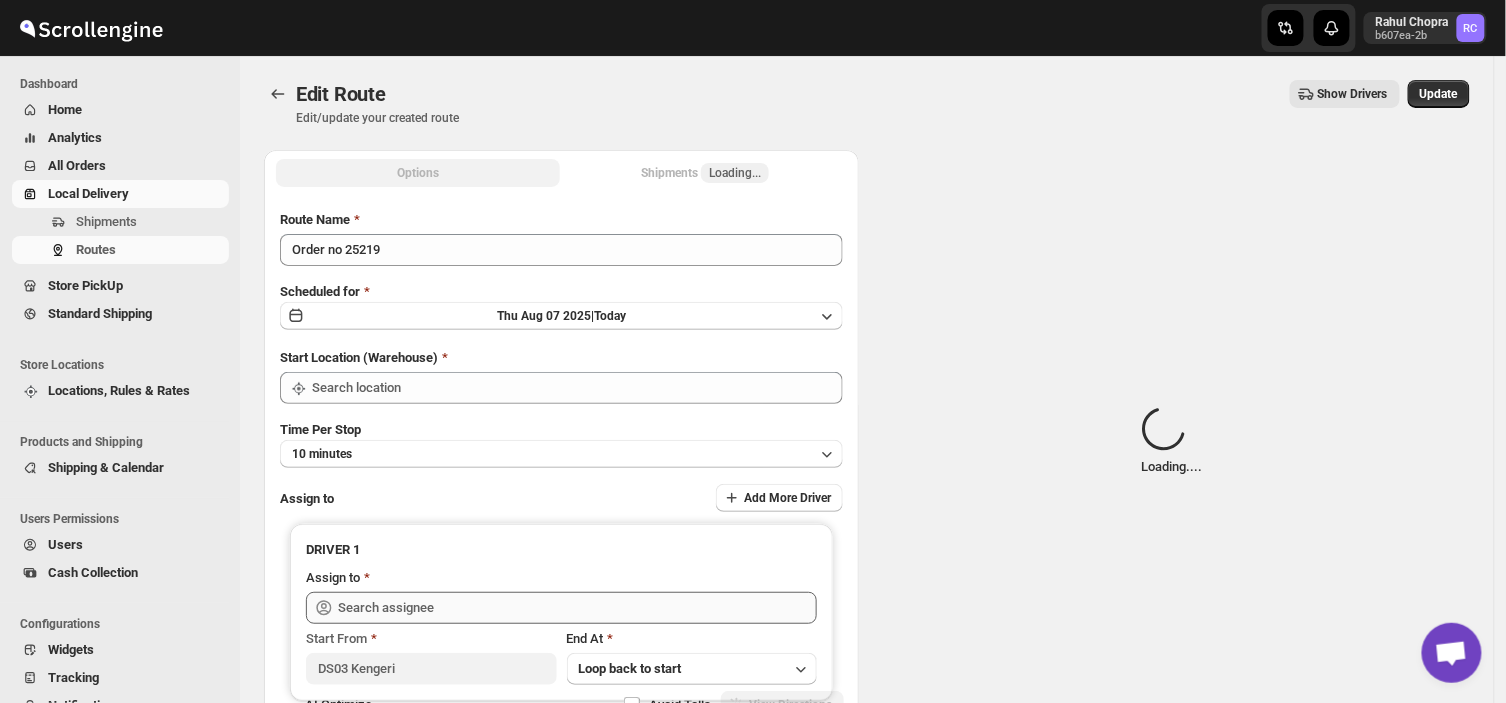 type on "DS03 Kengeri" 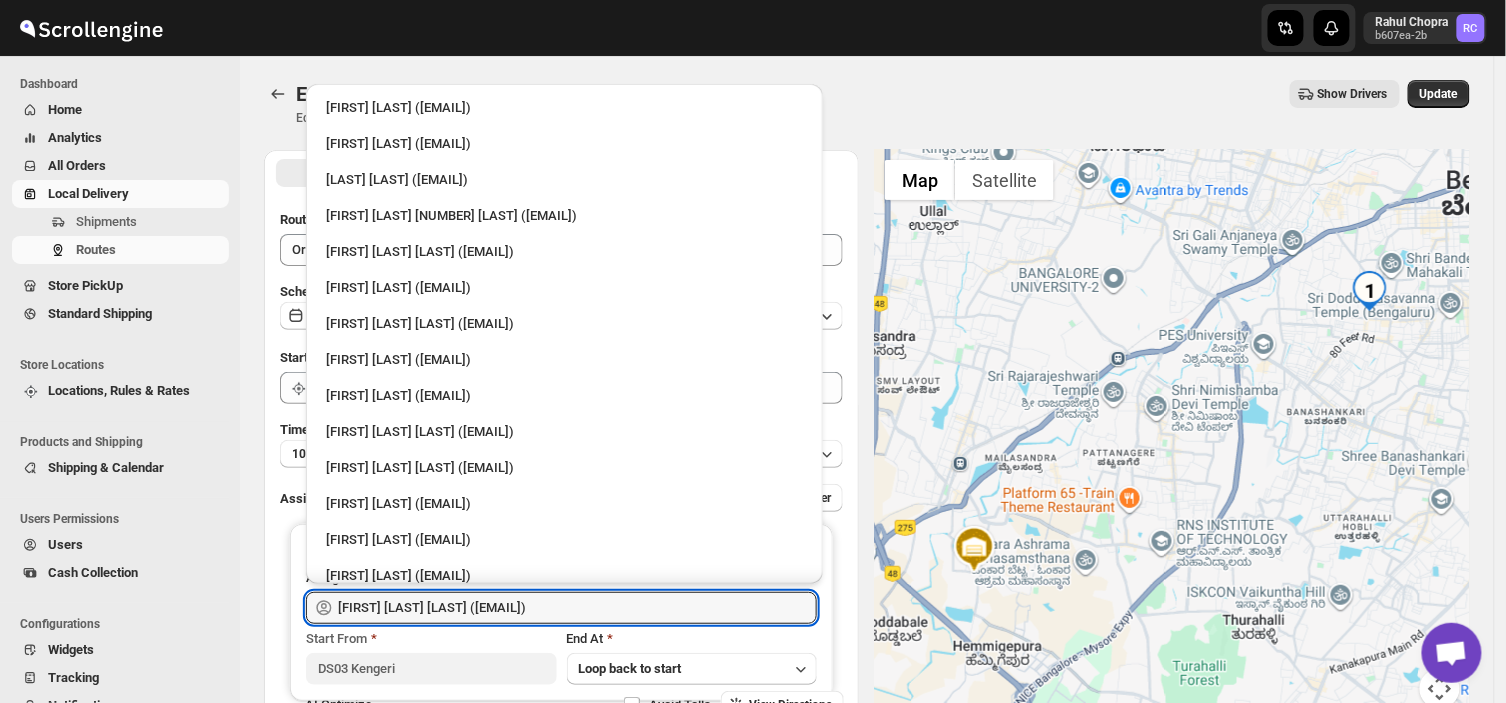drag, startPoint x: 610, startPoint y: 607, endPoint x: 50, endPoint y: 651, distance: 561.7259 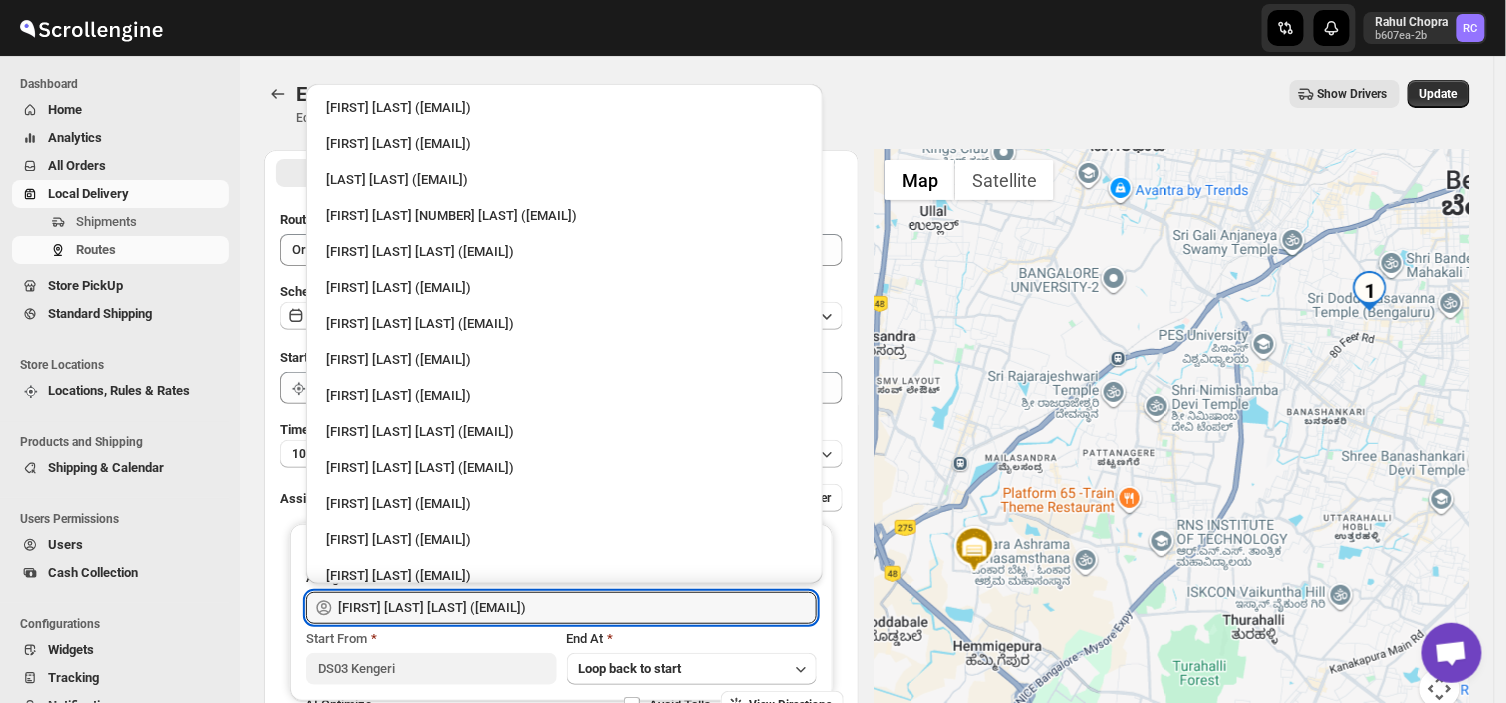 click on "Skip to content Rahul Chopra b607ea-2b RC Dashboard Home Analytics All Orders Local Delivery Shipments Routes Store PickUp Standard Shipping Store Locations Locations, Rules & Rates Products and Shipping Shipping & Calendar Users Permissions Users Cash Collection Configurations Widgets Tracking Notifications Delivery Apps WorkFlow Billing Plans Settings Edit Route. This page is ready Edit Route Edit/update your created route Show Drivers More actions Show Drivers Update Options Shipments   1 More views Options Shipments   1 More views Submit Route Name Order no 25219 Scheduled for Thu Aug 07 2025   |   Today Start Location (Warehouse) DS03 Kengeri Time Per Stop 10 minutes   Assign to Add More Driver DRIVER 1 Assign to ashik uddin DS03 (katiri8361@kimdyn.com) Start From DS03 Kengeri End At Loop back to start AI Optimize   Shipment will be auto arranged Avoid Tolls View Directions ← Move left → Move right ↑ Move up ↓ Move down + Zoom in - Zoom out Home Jump left by 75% End Jump right by 75% Page Up" at bounding box center [753, 427] 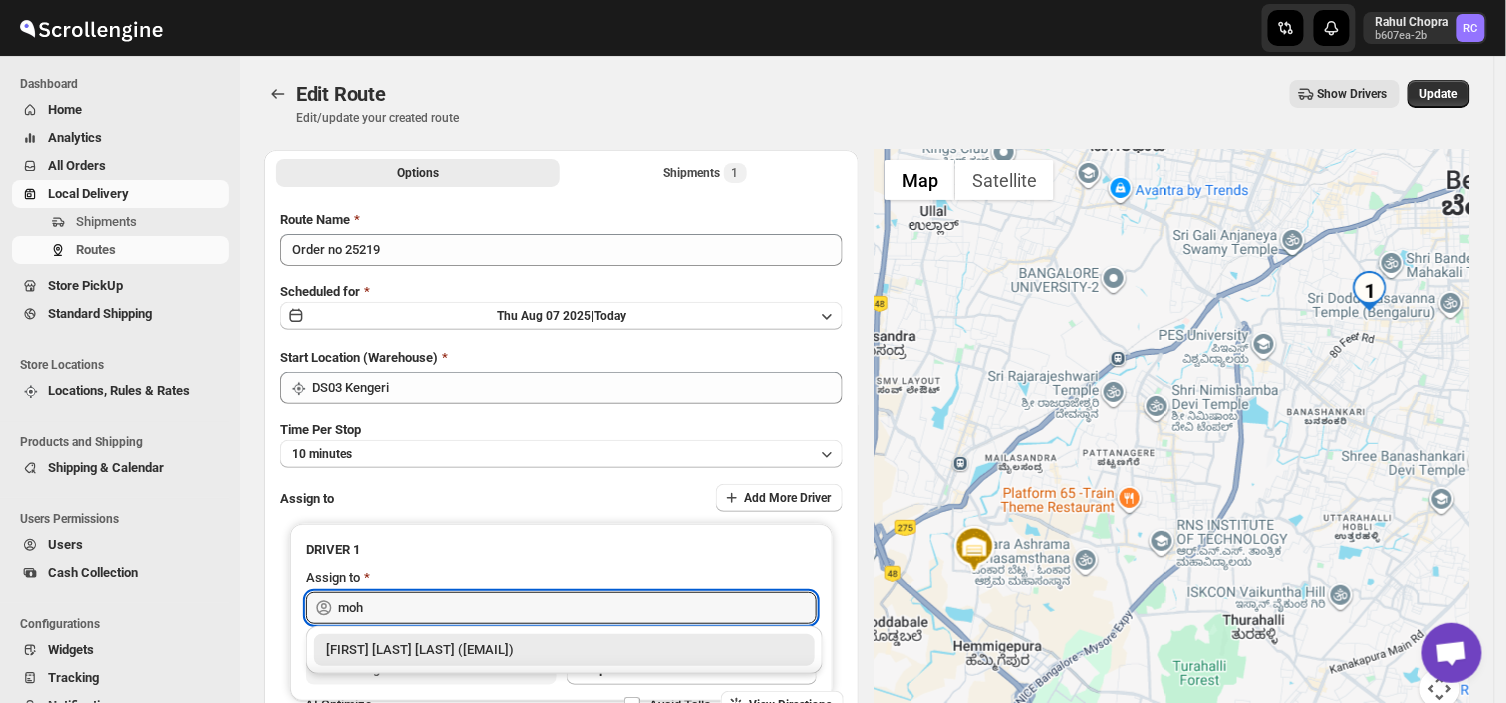 click on "Mohan Kumar N DS03 (tototi9961@ofacer.com)" at bounding box center [564, 650] 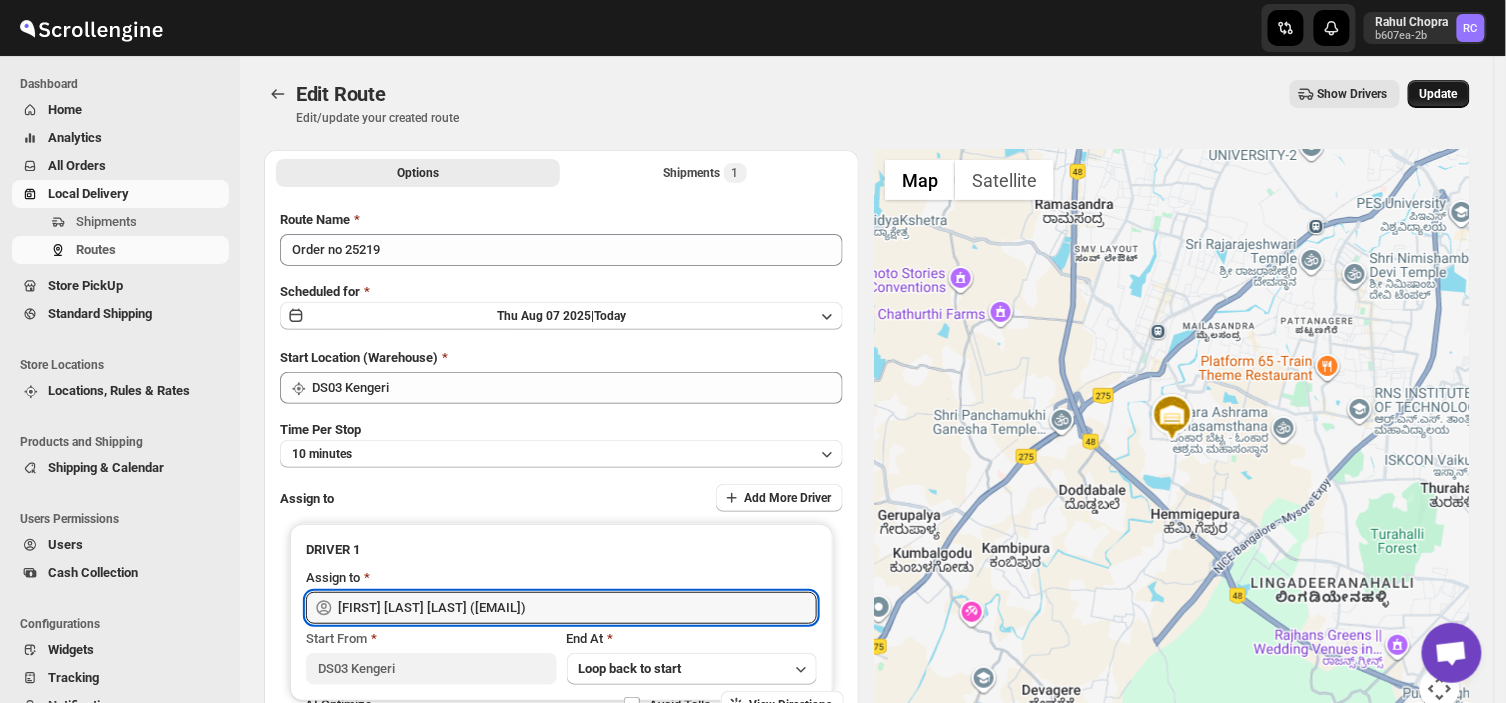 type on "Mohan Kumar N DS03 (tototi9961@ofacer.com)" 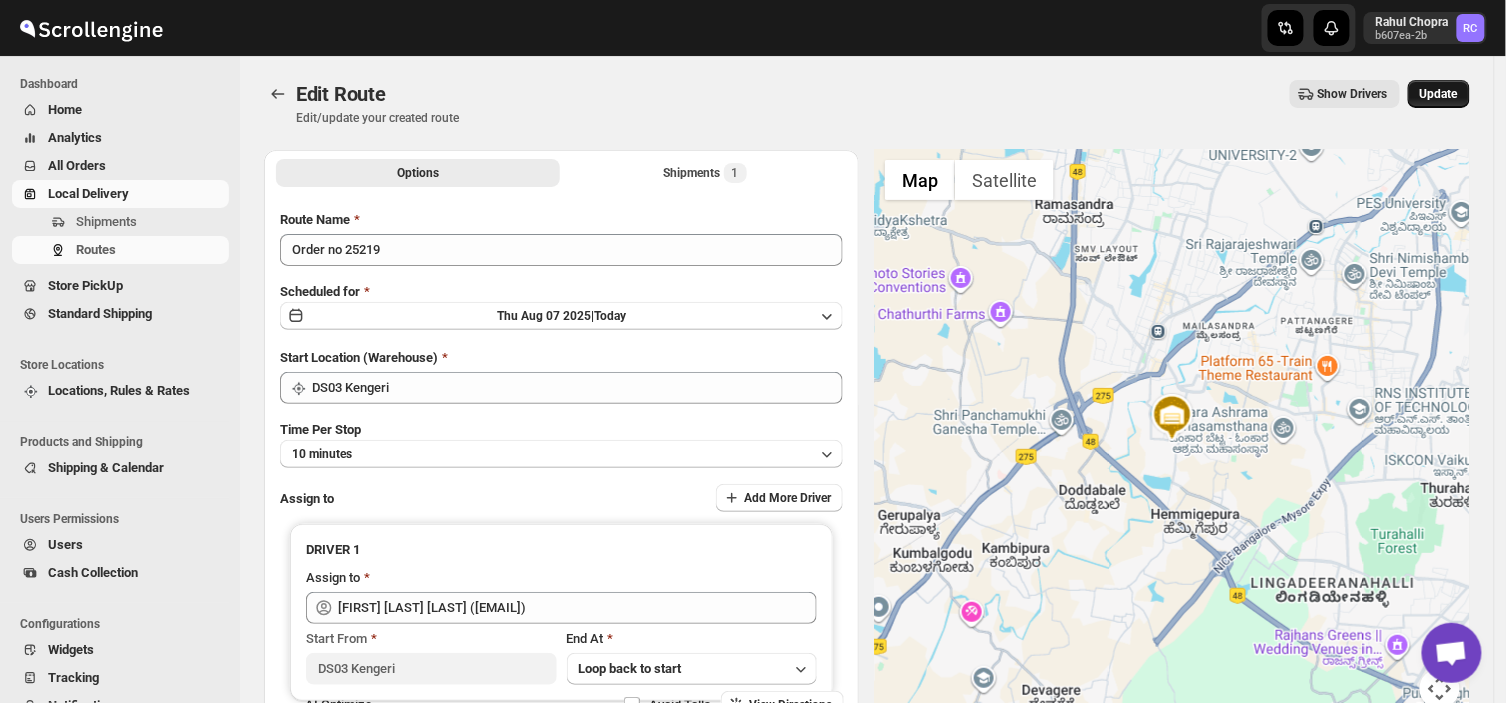 click on "Update" at bounding box center (1439, 94) 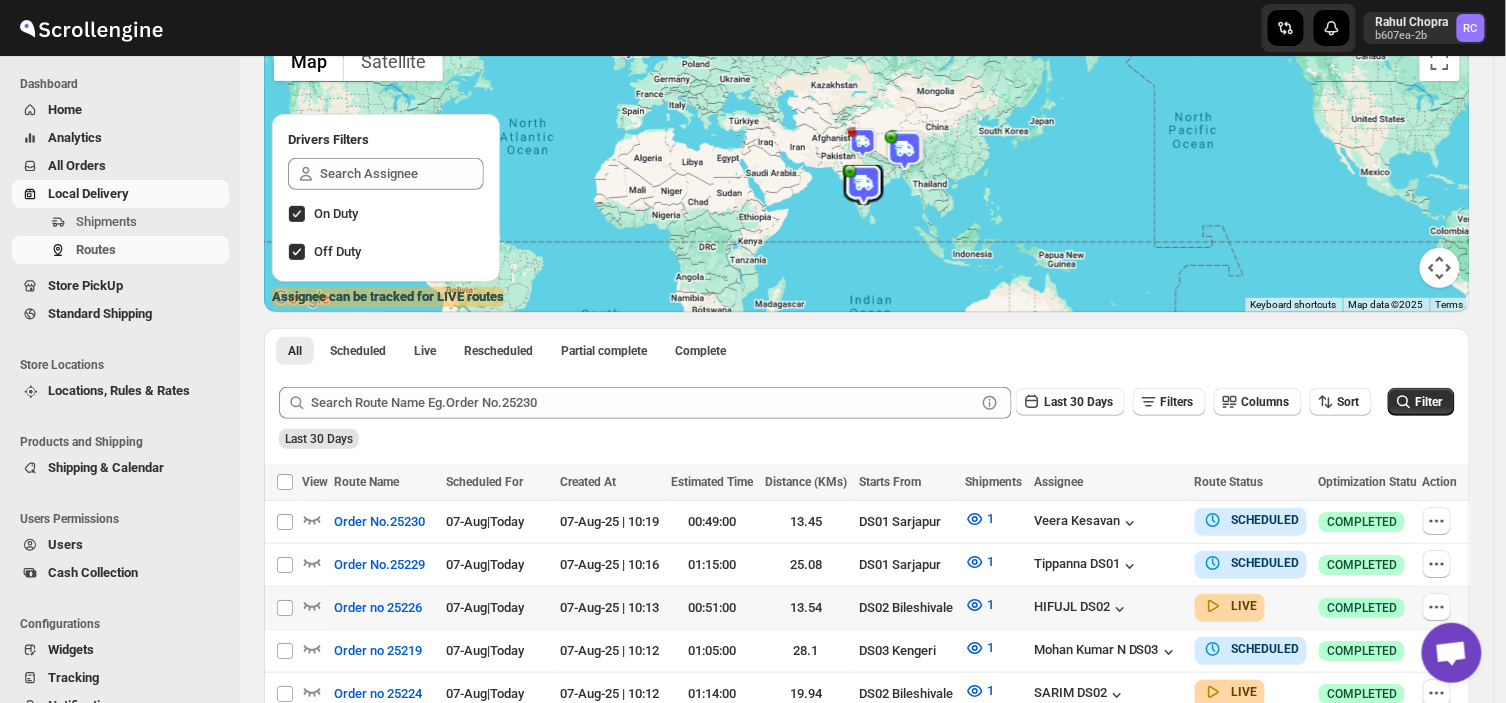 scroll, scrollTop: 166, scrollLeft: 0, axis: vertical 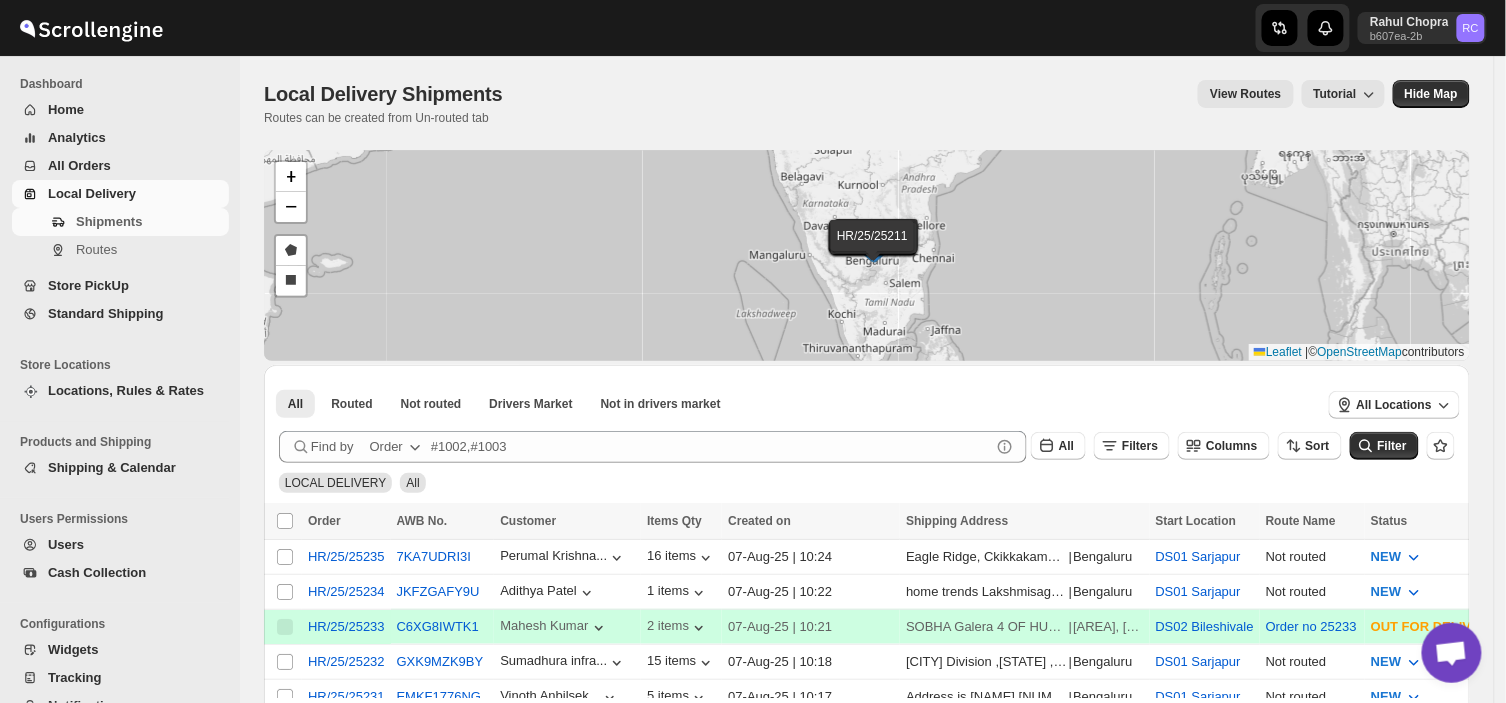 click on "Shipping Address" at bounding box center [1024, 521] 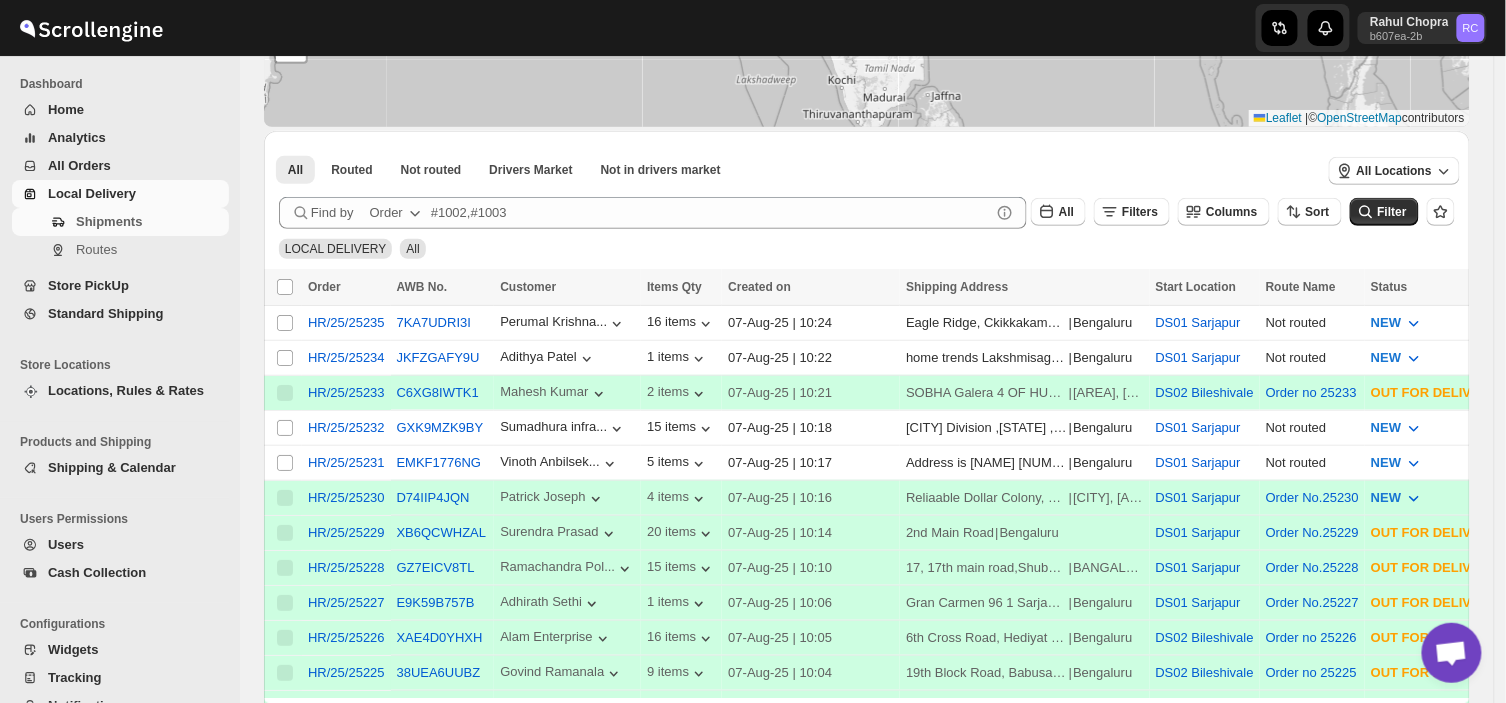 scroll, scrollTop: 358, scrollLeft: 0, axis: vertical 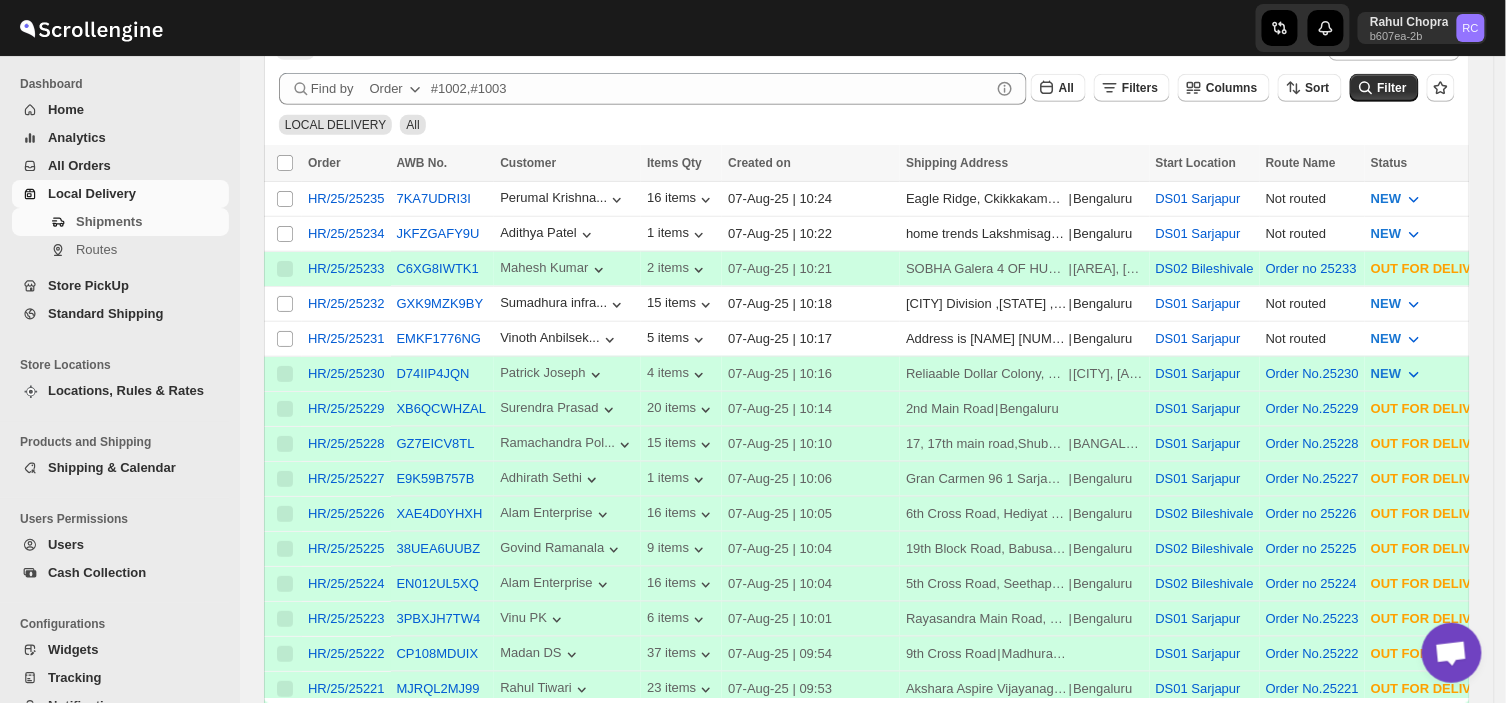 drag, startPoint x: 752, startPoint y: 540, endPoint x: 568, endPoint y: 127, distance: 452.13382 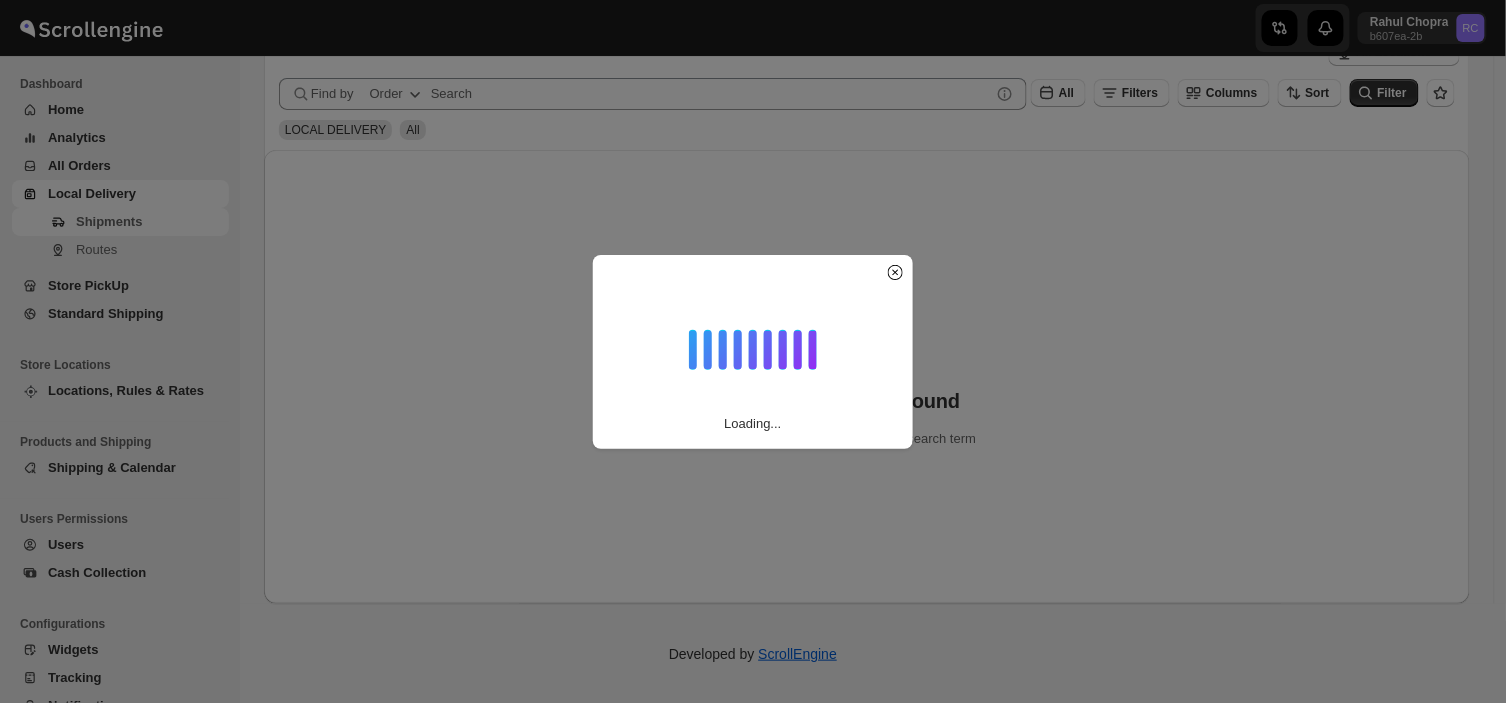 scroll, scrollTop: 142, scrollLeft: 0, axis: vertical 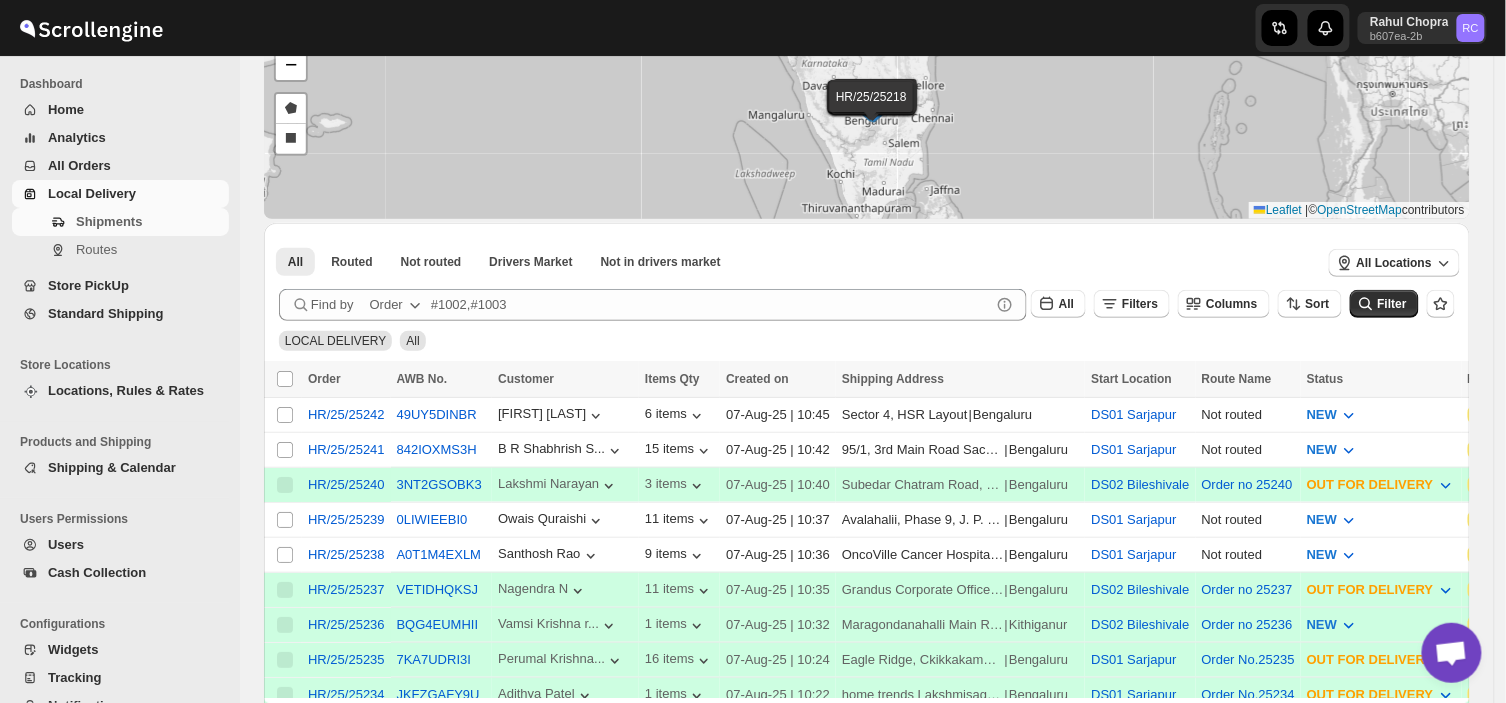 drag, startPoint x: 277, startPoint y: 550, endPoint x: 178, endPoint y: 554, distance: 99.08077 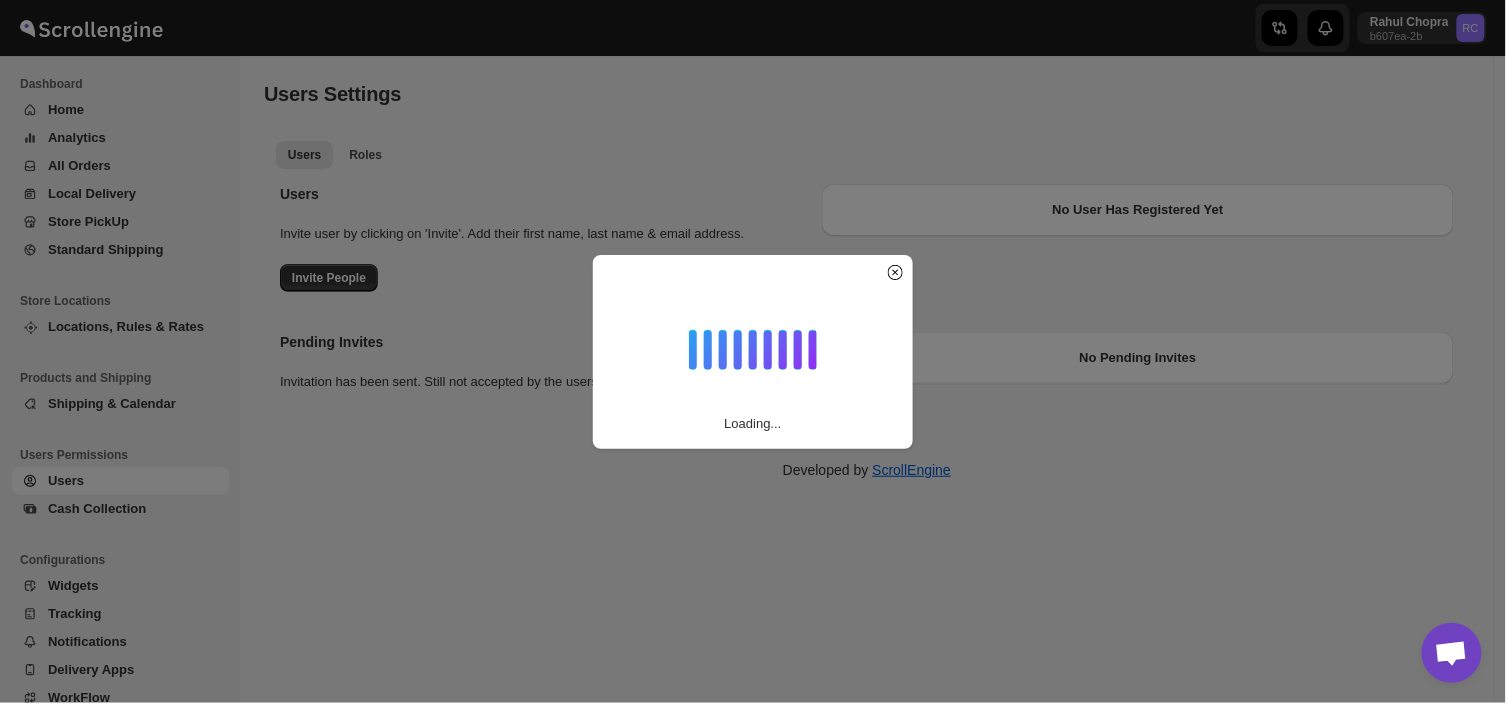 scroll, scrollTop: 0, scrollLeft: 0, axis: both 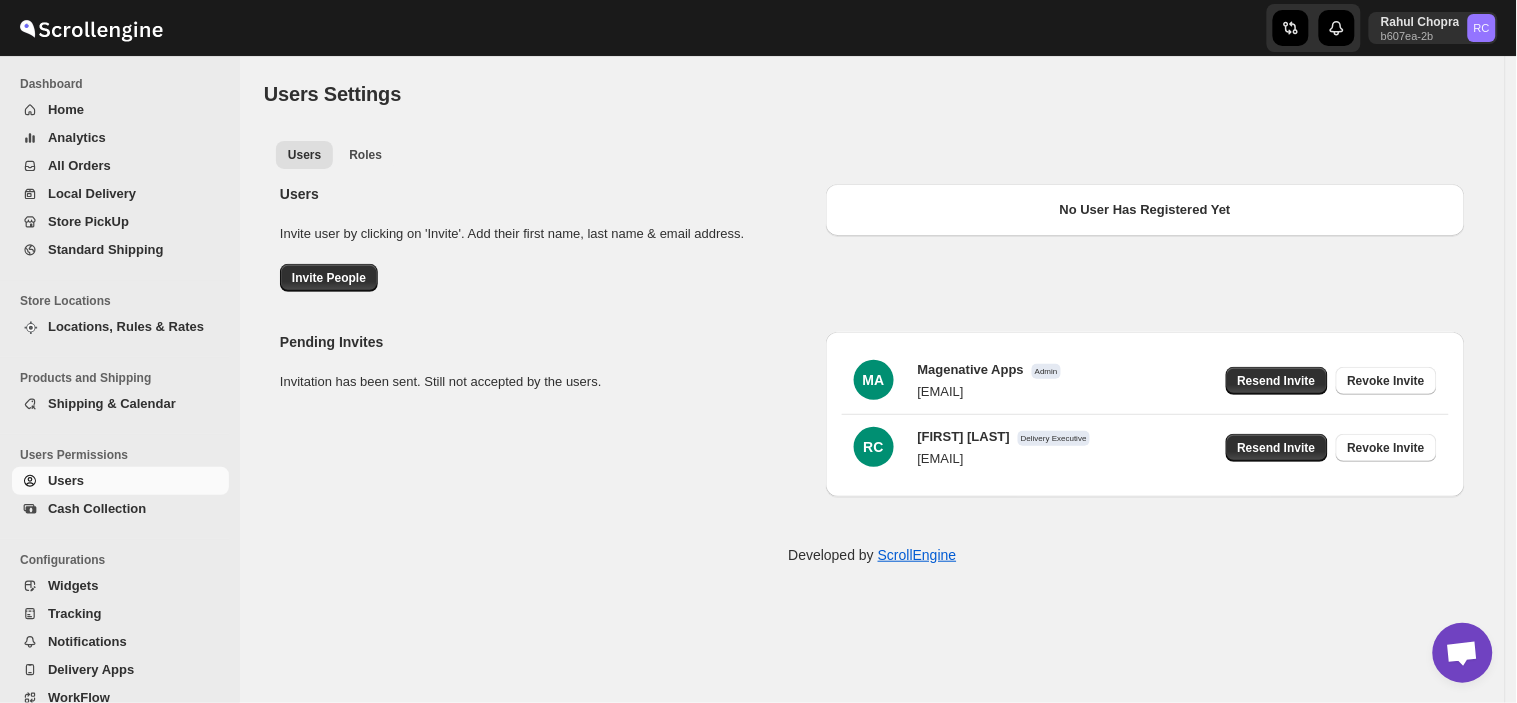 select on "637b767fbaab0276b10c91d5" 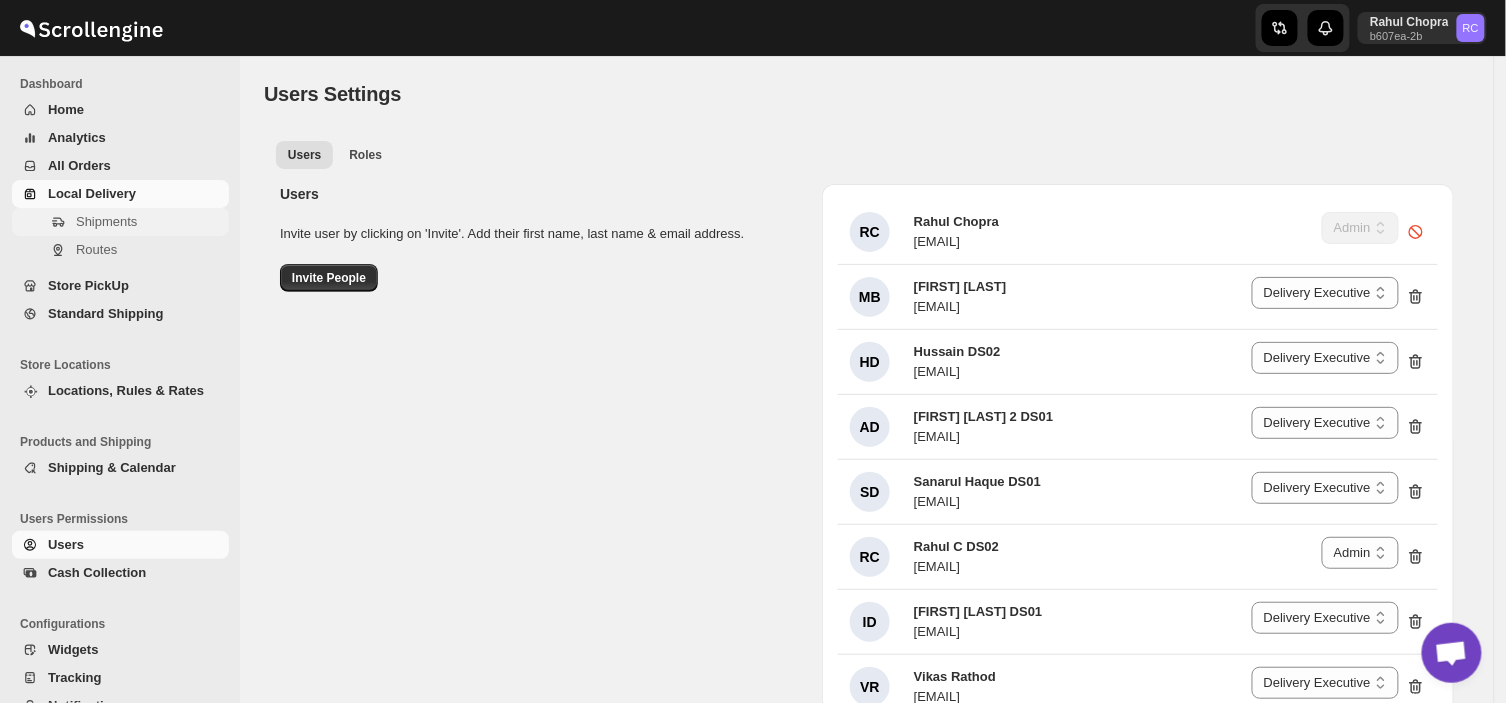 click on "Shipments" at bounding box center [106, 221] 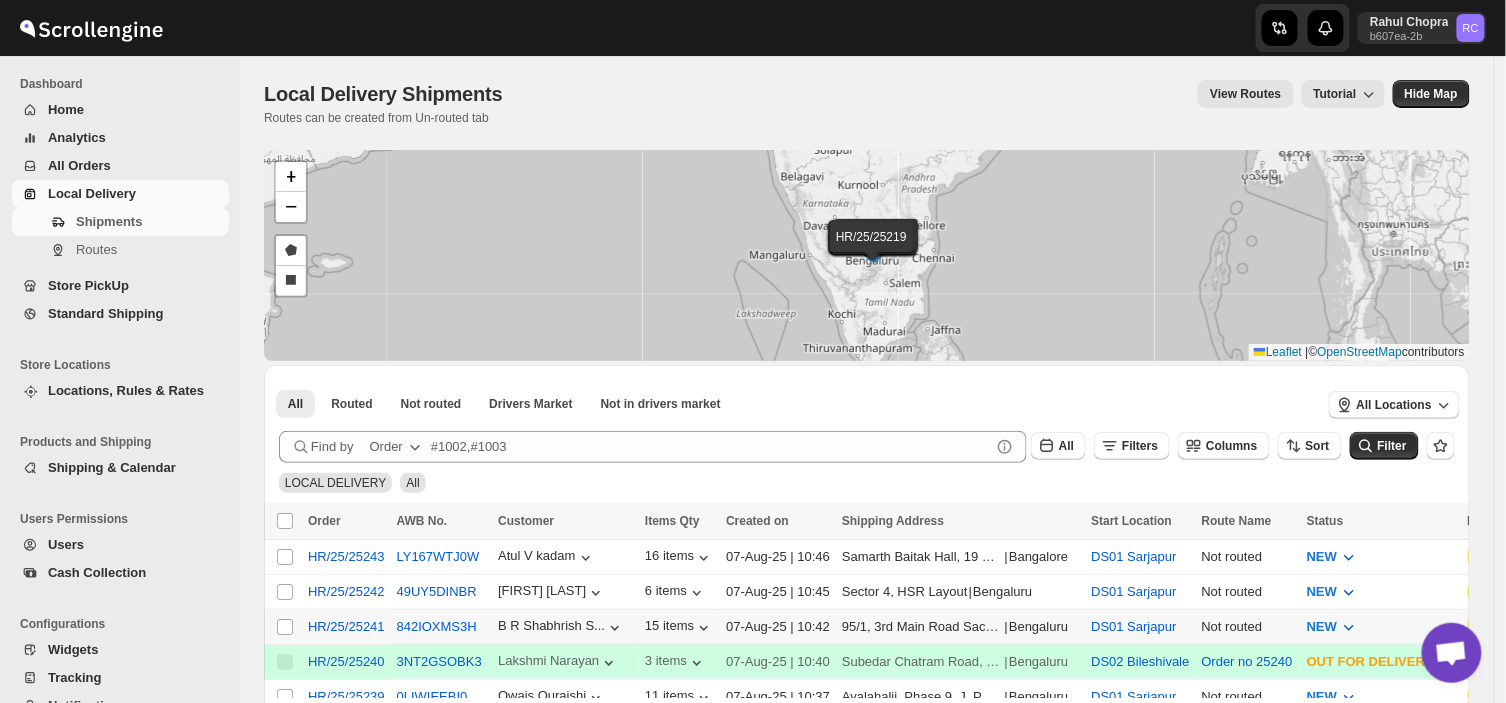 scroll, scrollTop: 0, scrollLeft: 0, axis: both 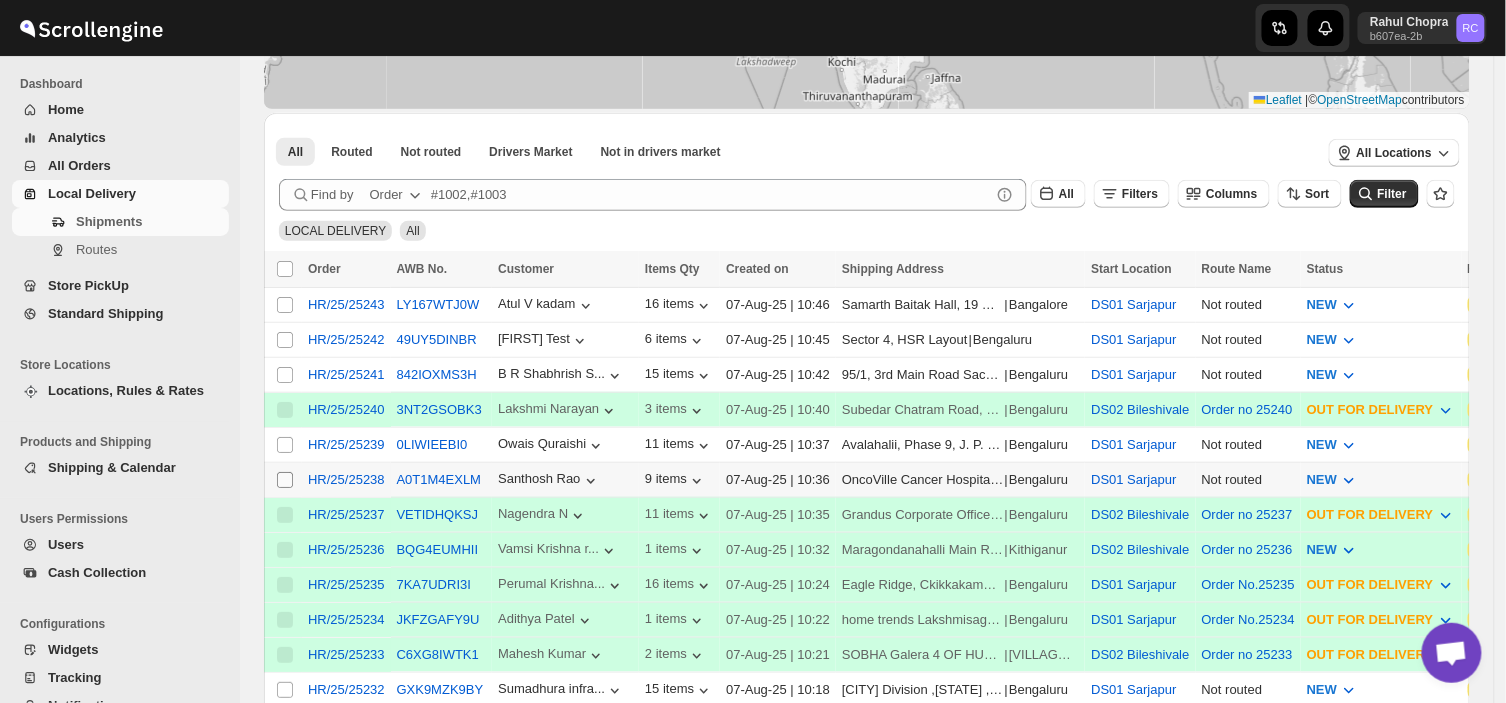 click on "Select shipment" at bounding box center (285, 480) 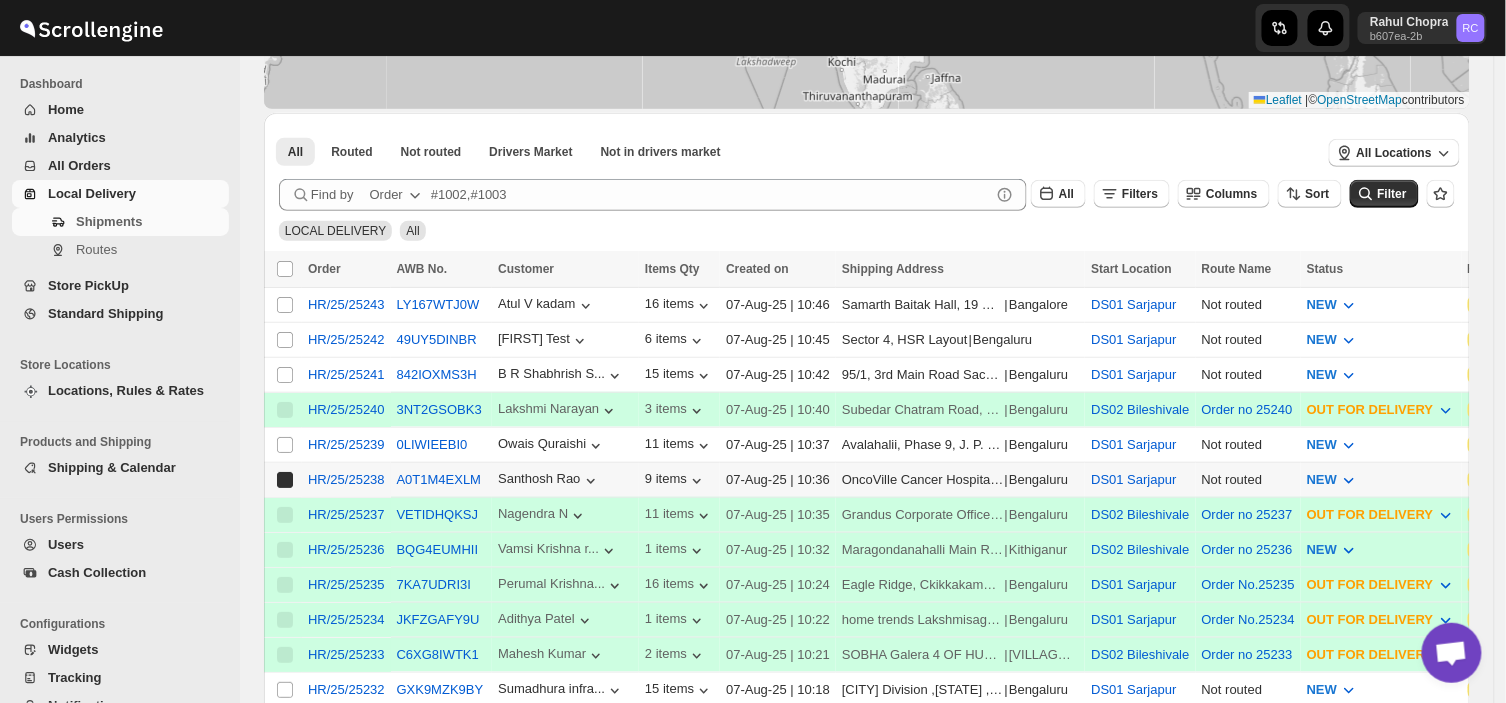 checkbox on "true" 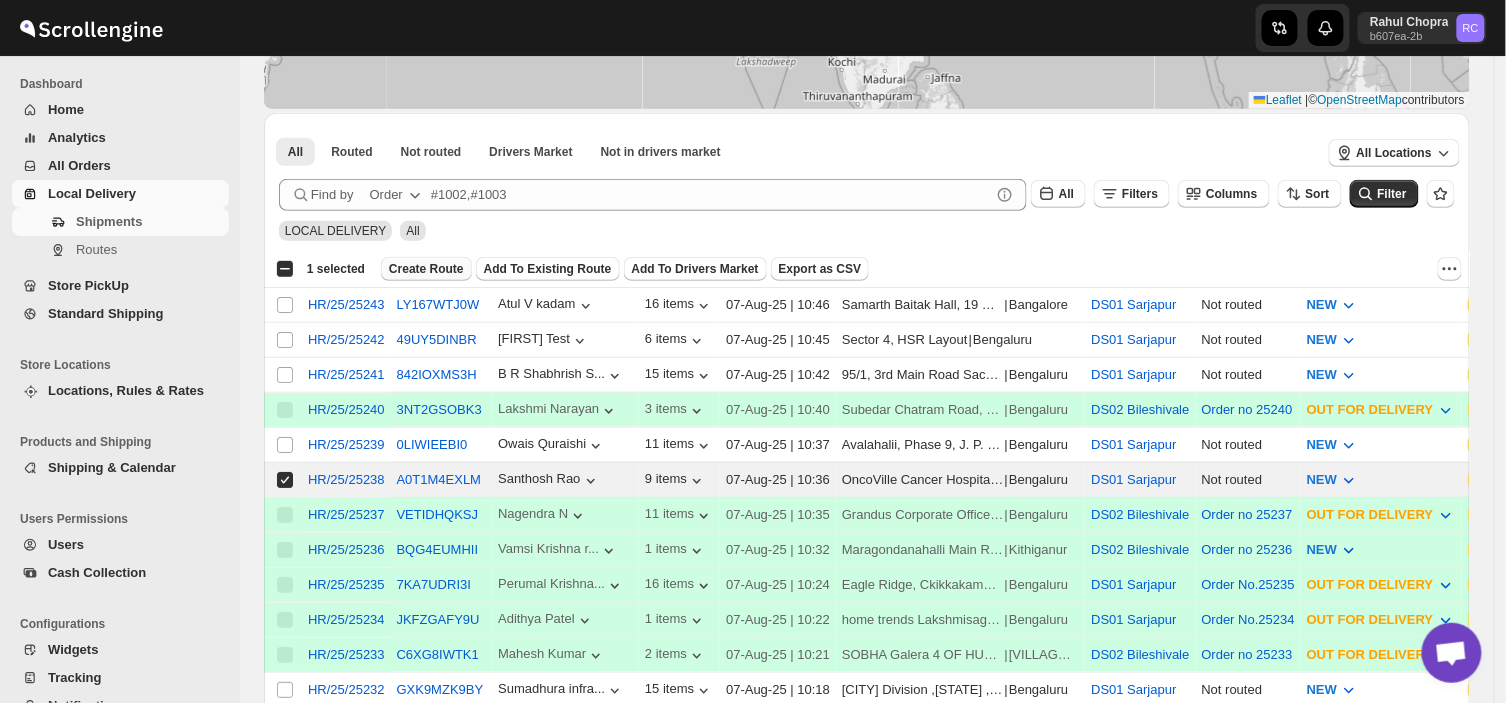 click on "Create Route" at bounding box center [426, 269] 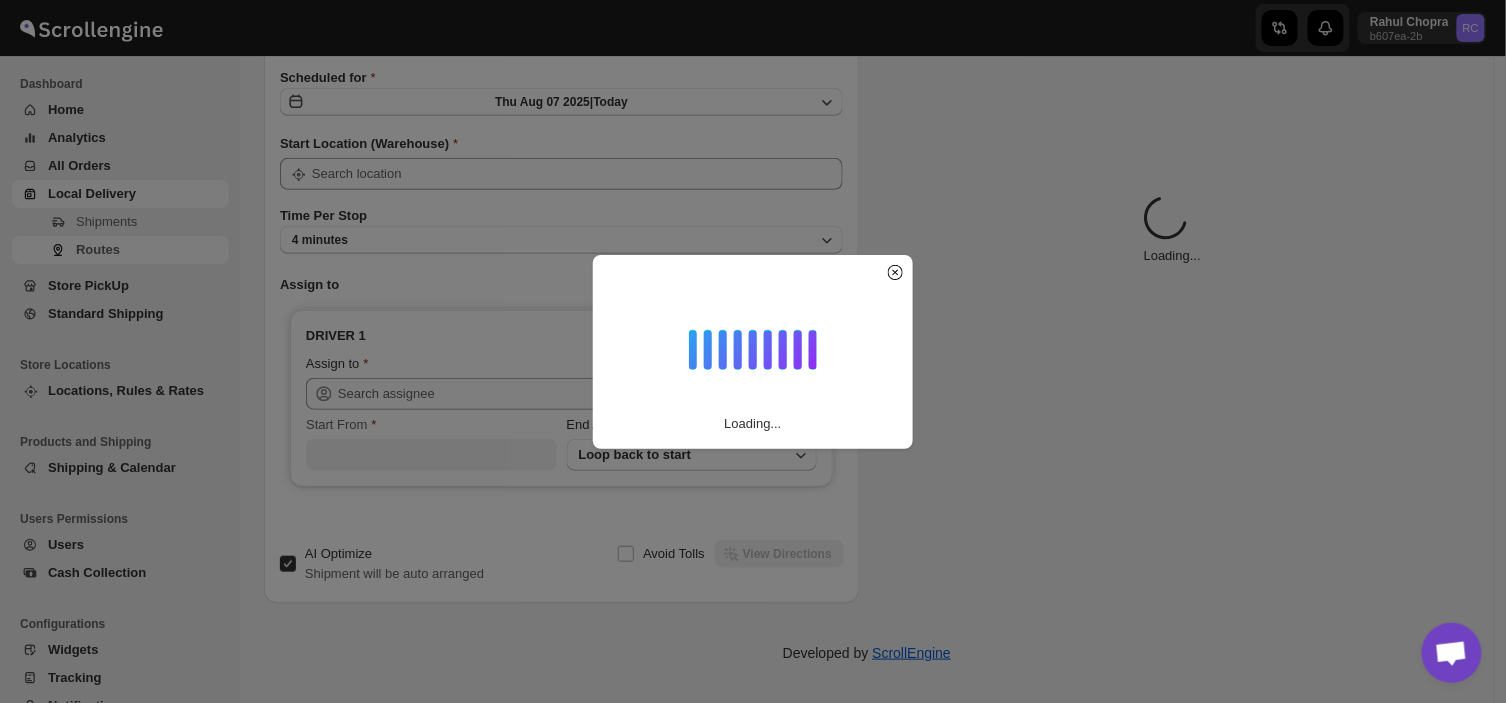 scroll, scrollTop: 0, scrollLeft: 0, axis: both 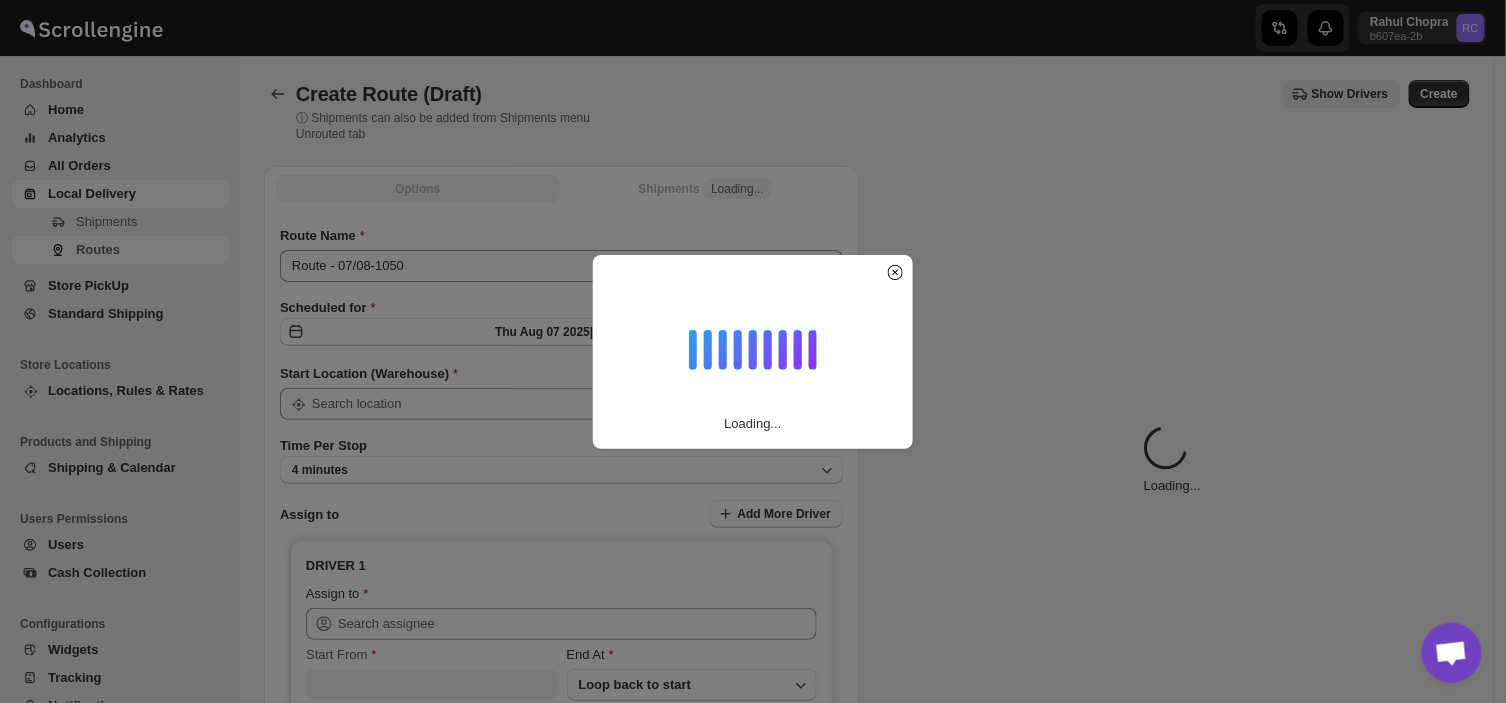 type on "DS01 Sarjapur" 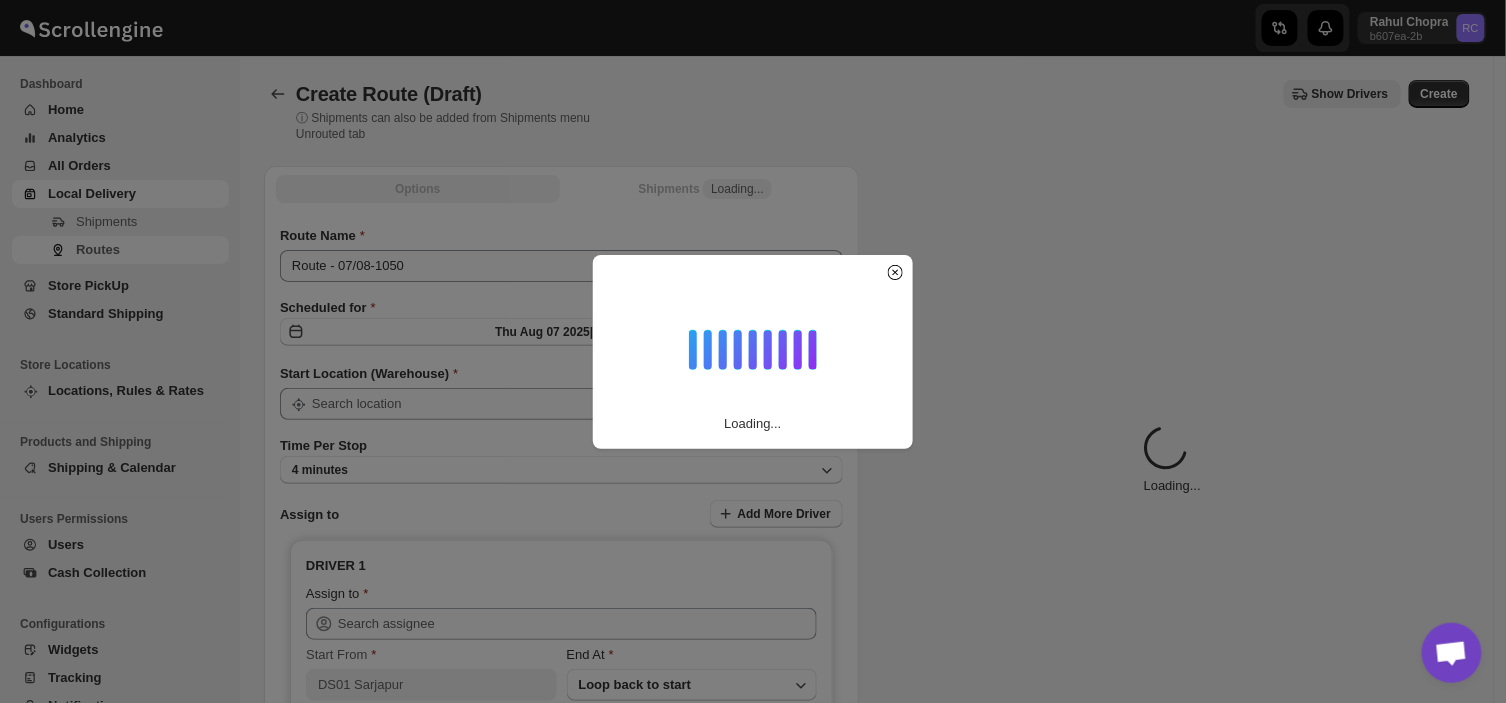 type on "DS01 Sarjapur" 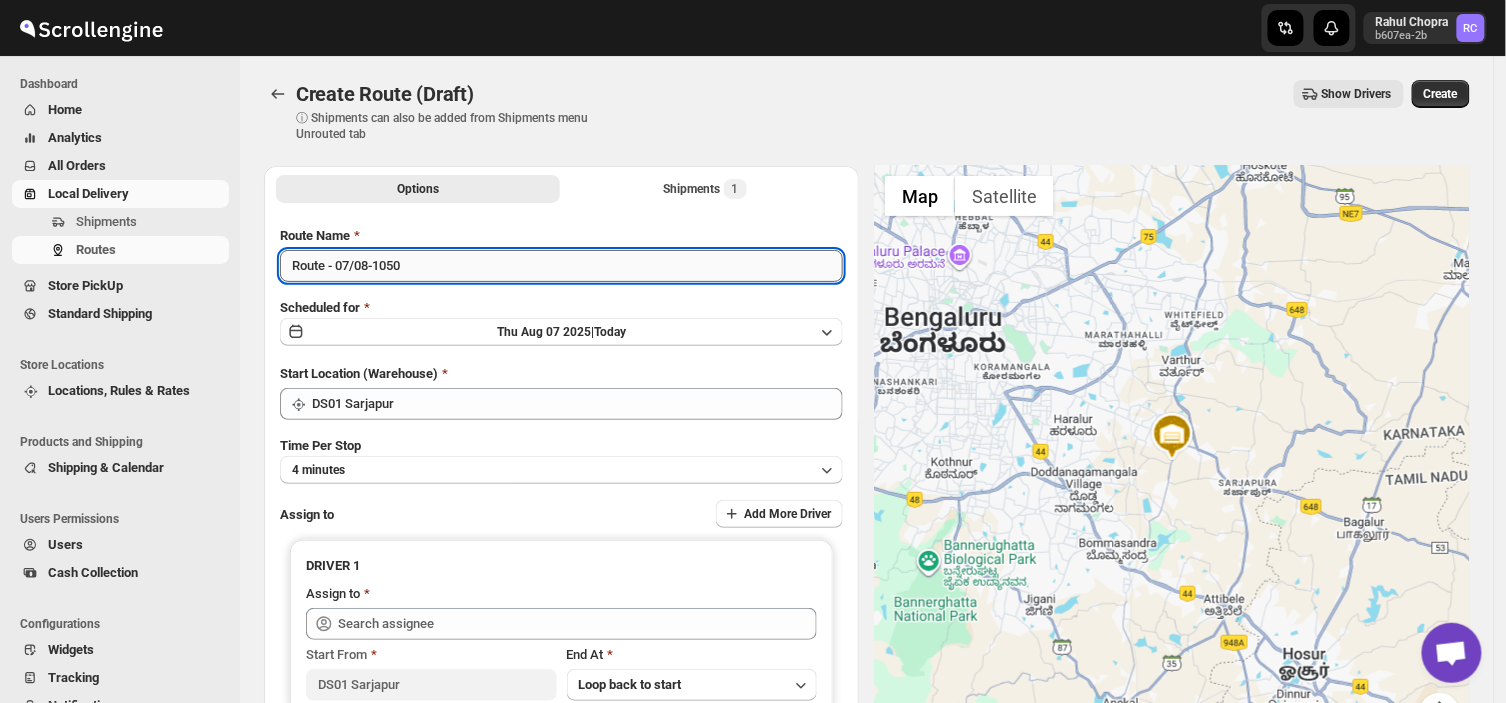 click on "Route - 07/08-1050" at bounding box center [561, 266] 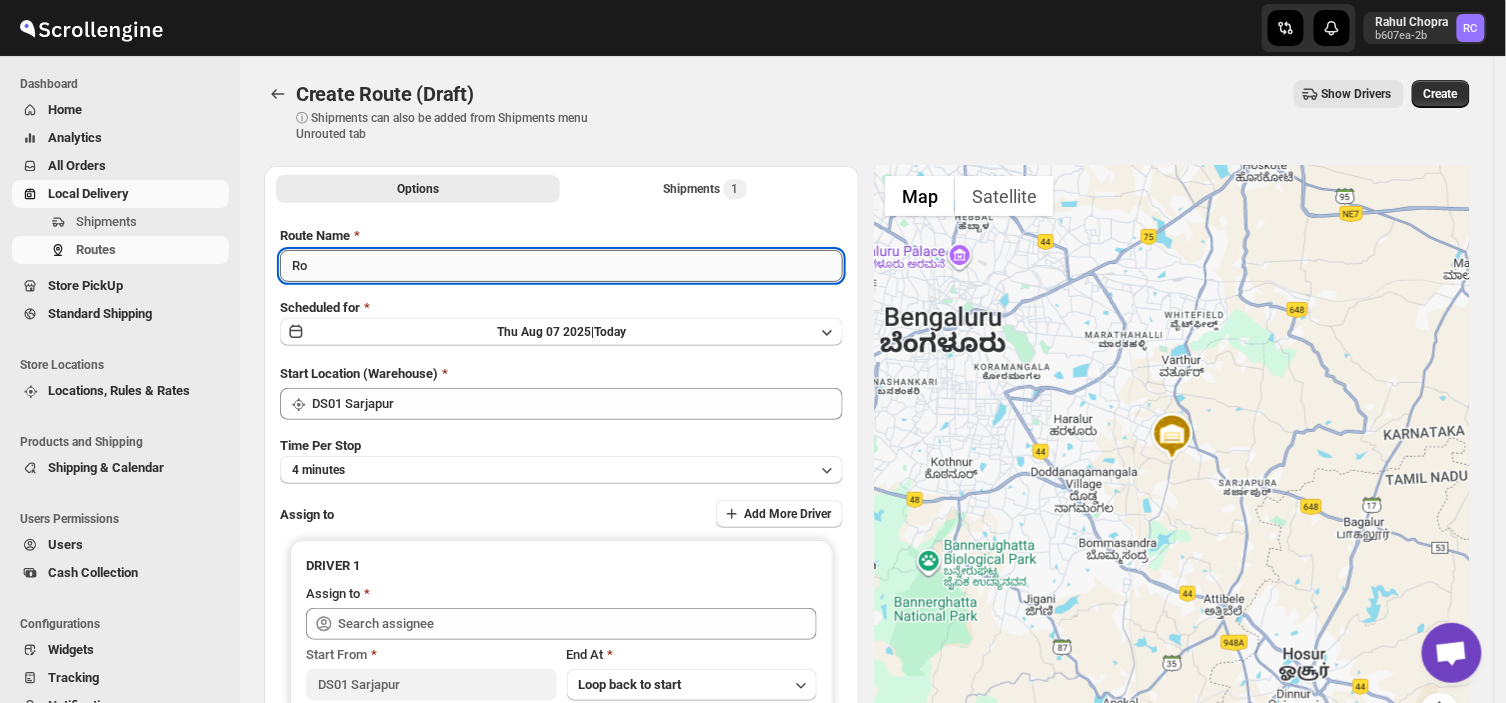 type on "R" 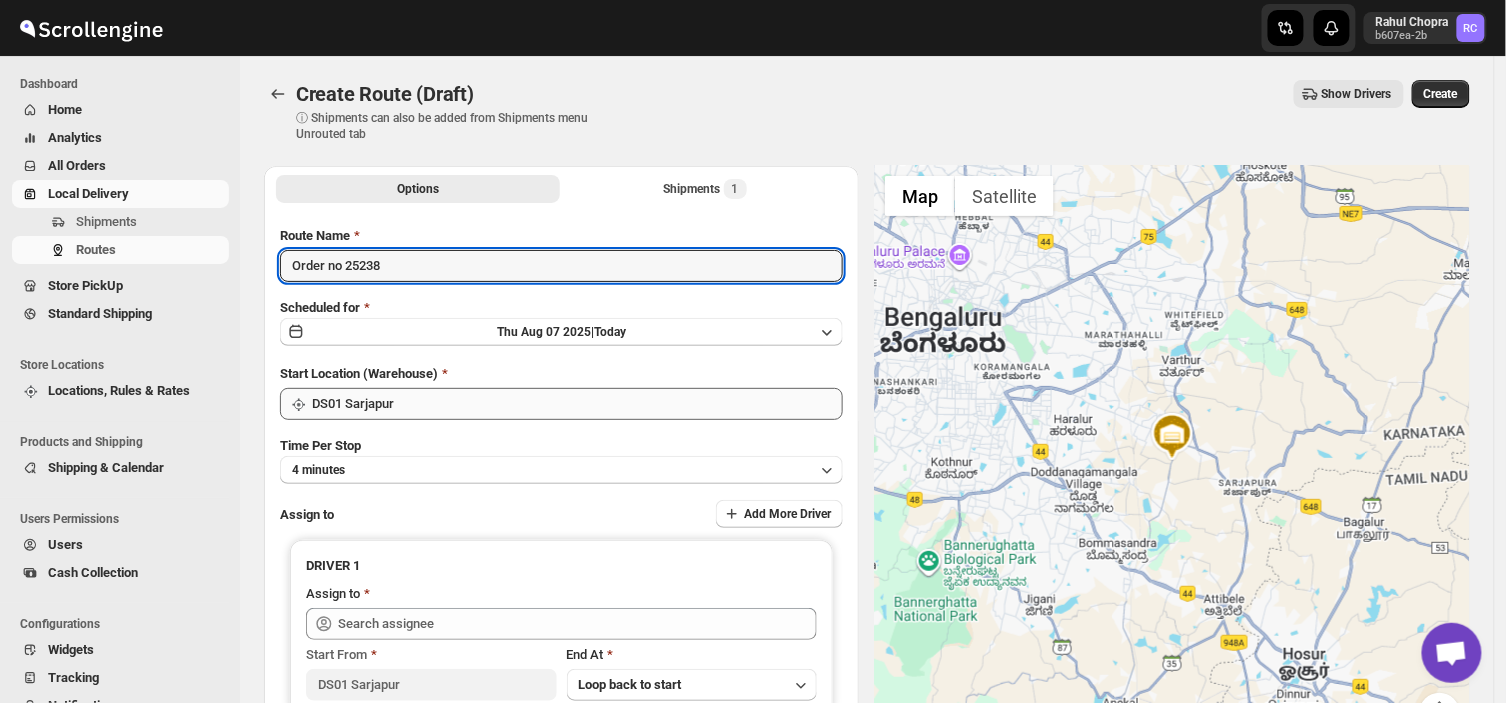 type on "Order no 25238" 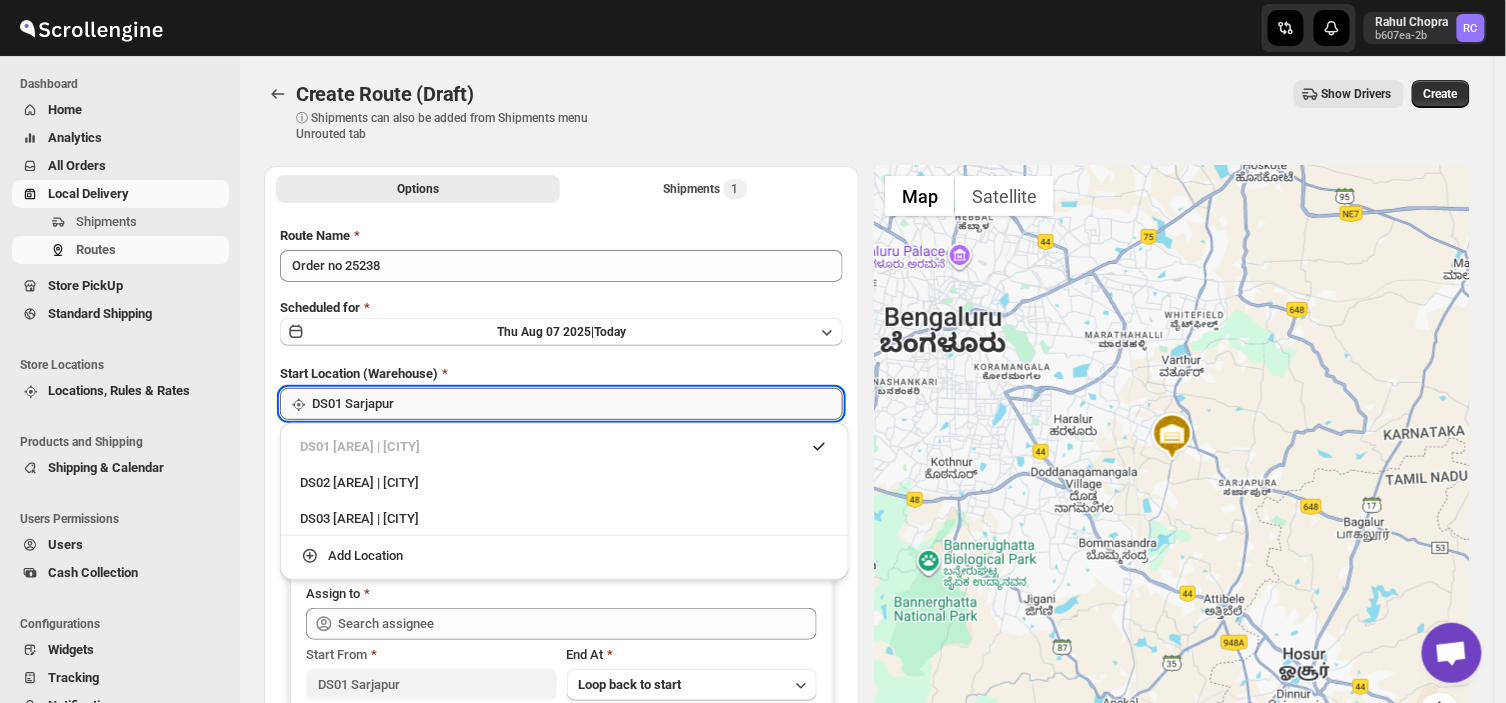 click on "DS01 Sarjapur" at bounding box center (577, 404) 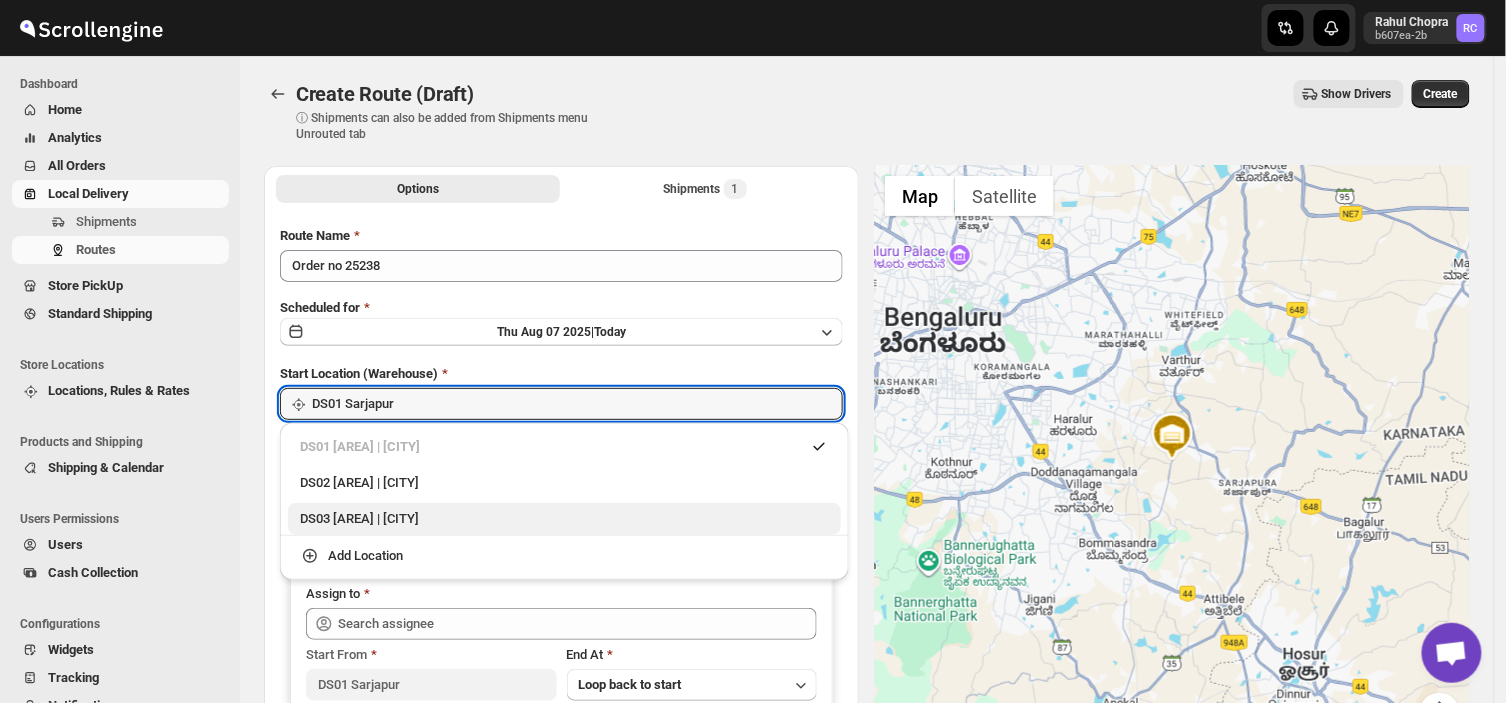 click on "DS03 [AREA] | [CITY]" at bounding box center [564, 519] 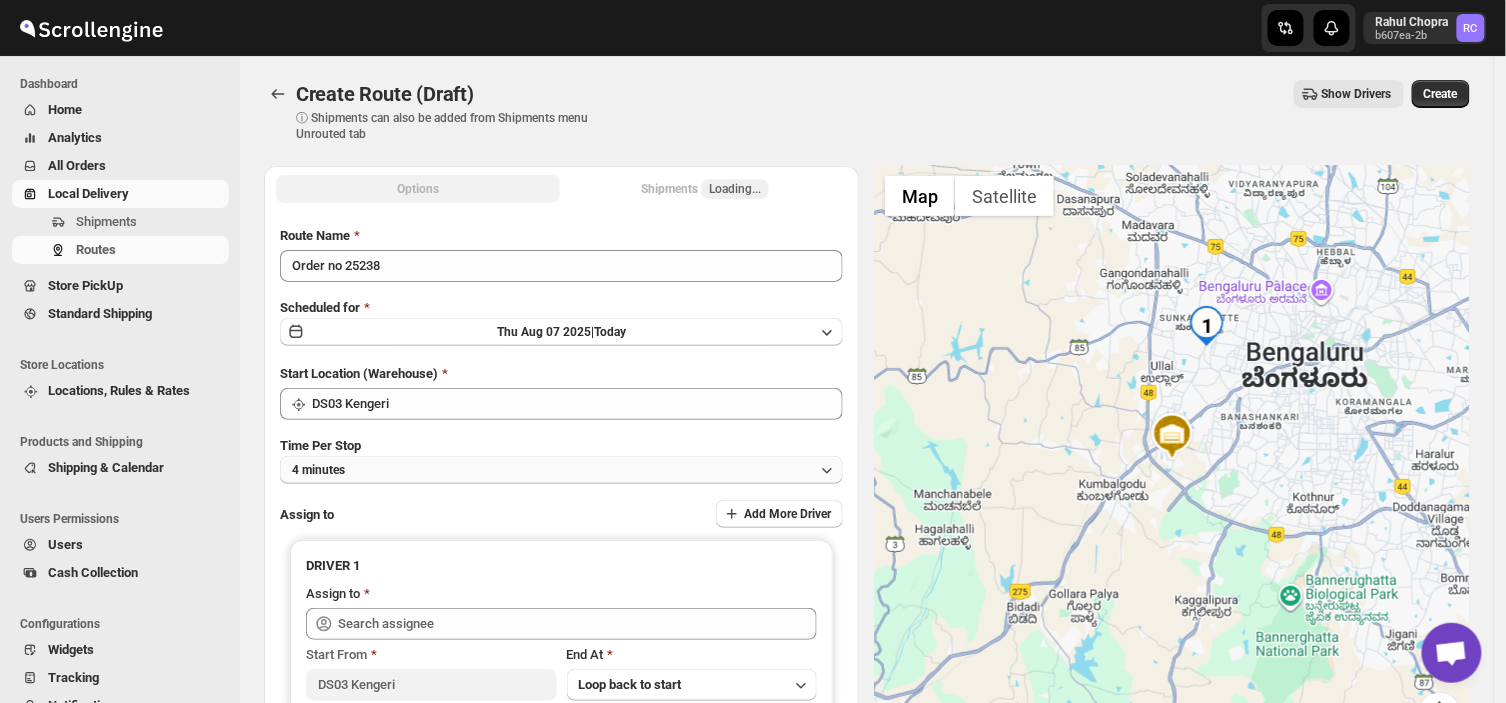 click on "4 minutes" at bounding box center (561, 470) 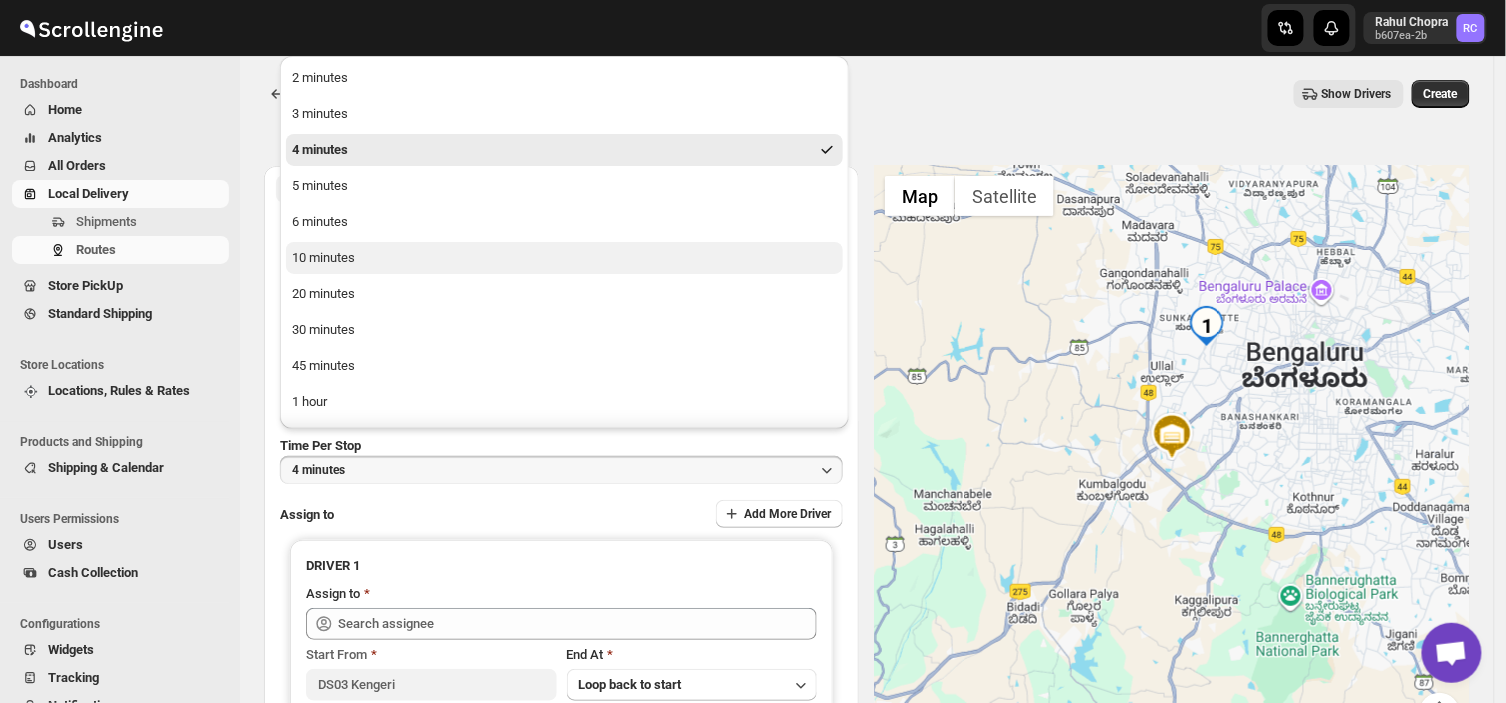 click on "10 minutes" at bounding box center (323, 258) 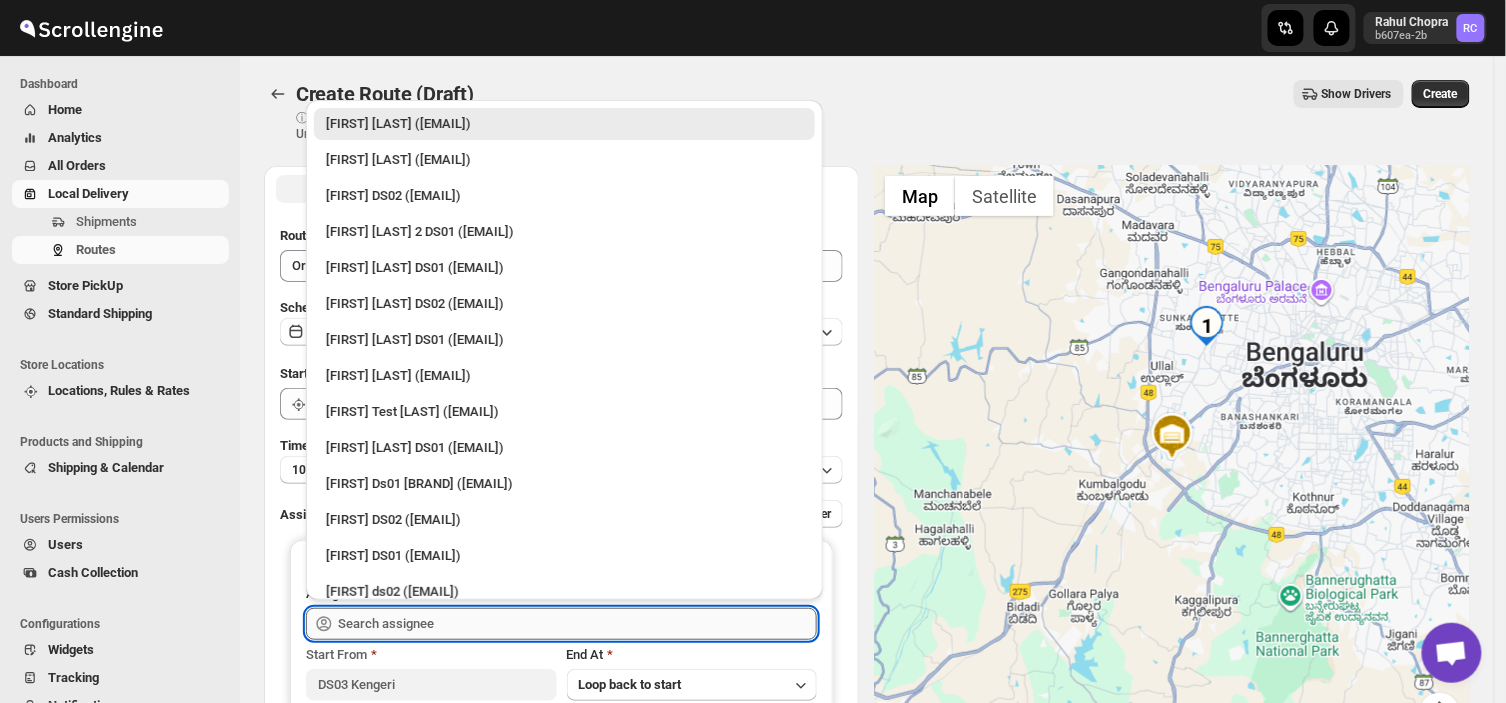 click at bounding box center (577, 624) 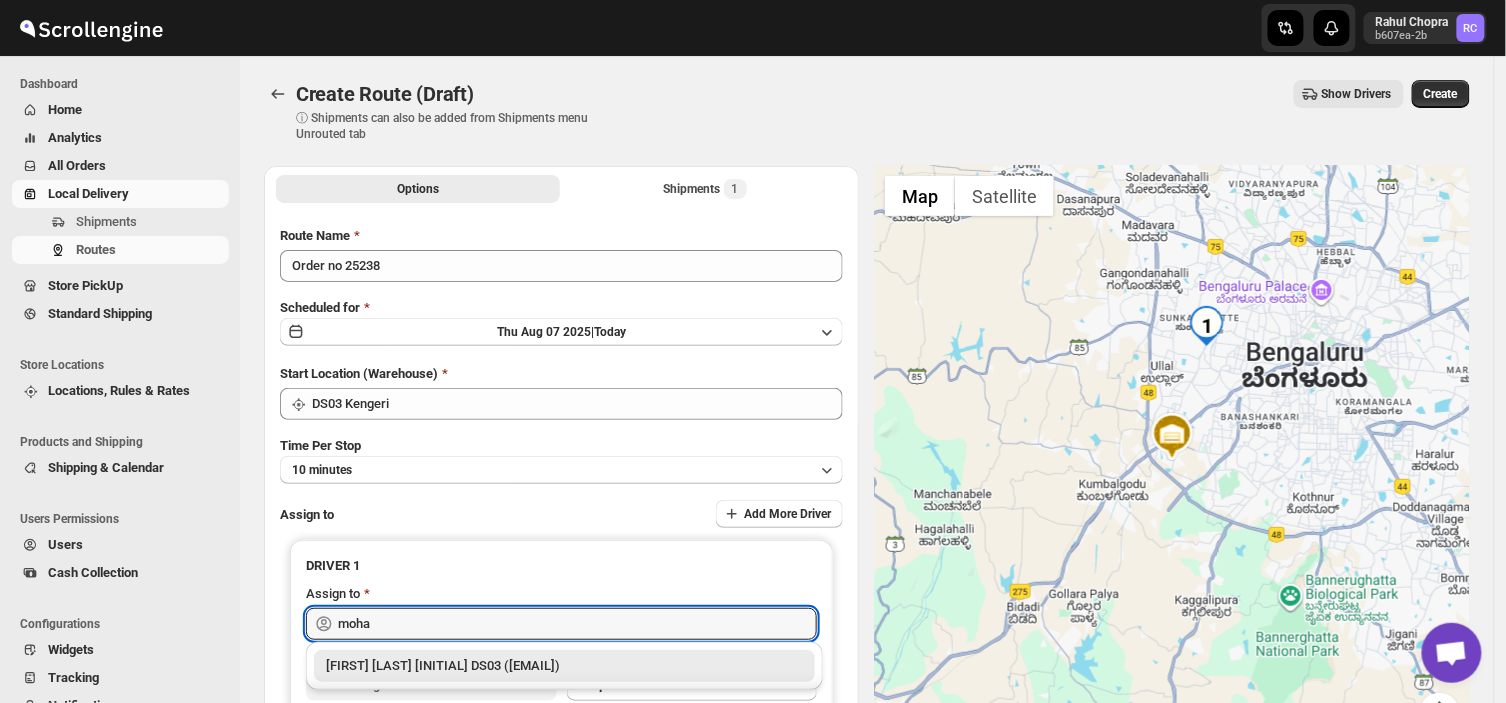 click on "[FIRST] [LAST] [INITIAL] DS03 ([EMAIL])" at bounding box center [564, 666] 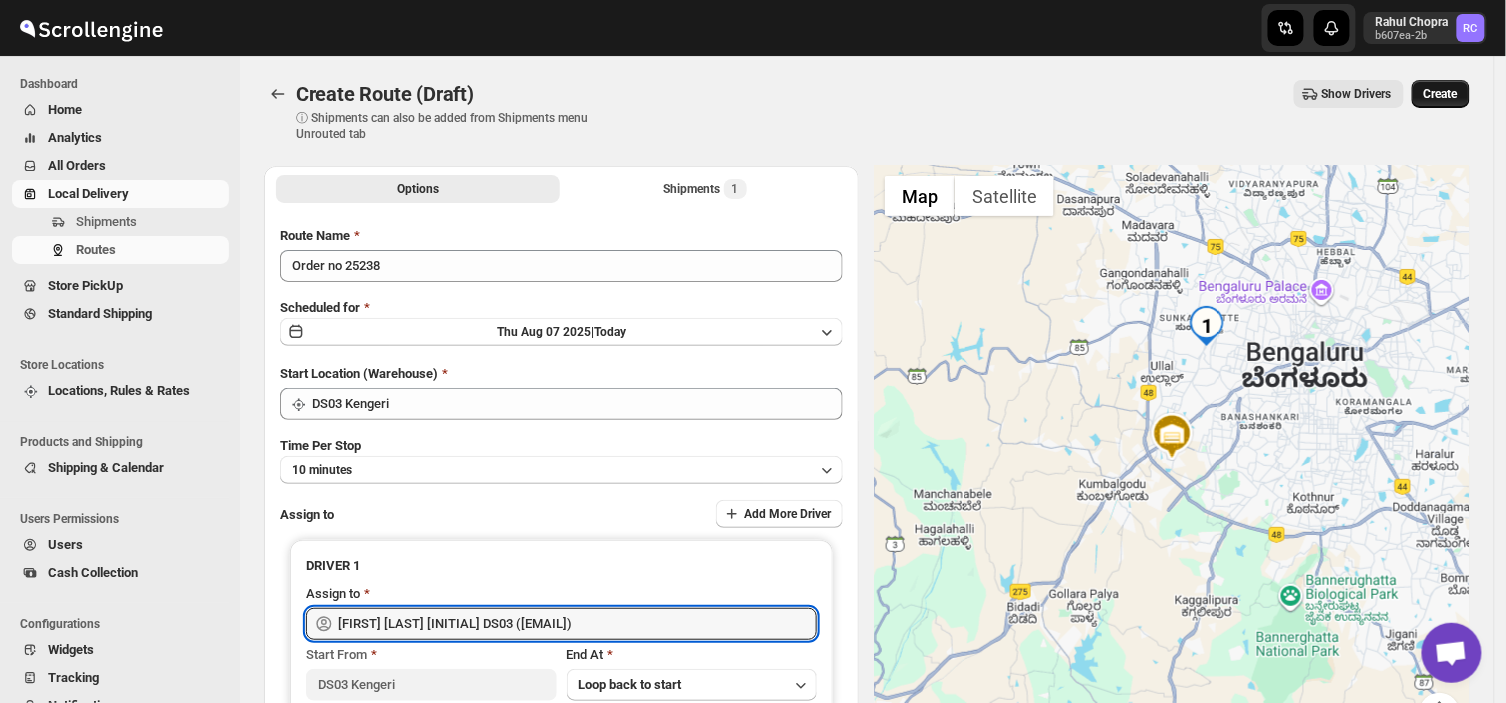 type on "[FIRST] [LAST] [INITIAL] DS03 ([EMAIL])" 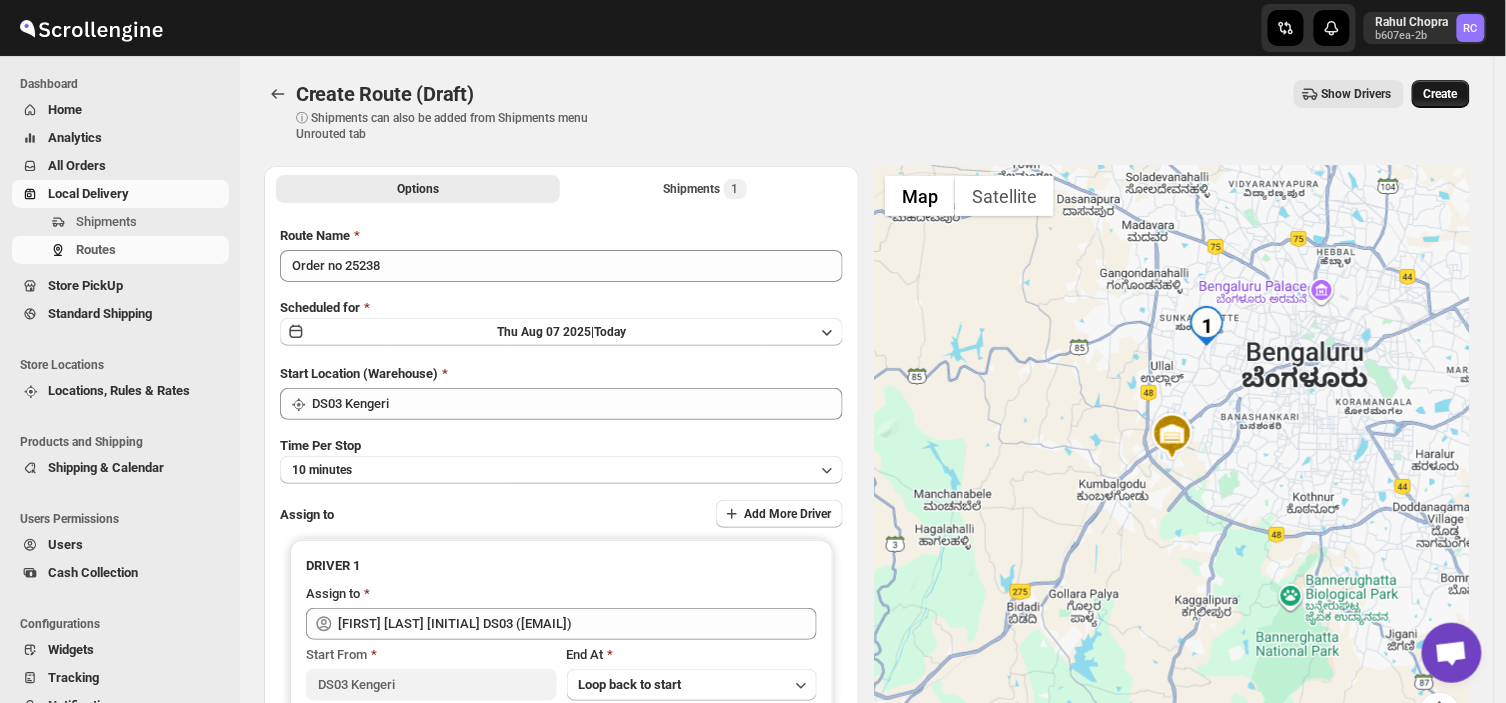 click on "Create" at bounding box center [1441, 94] 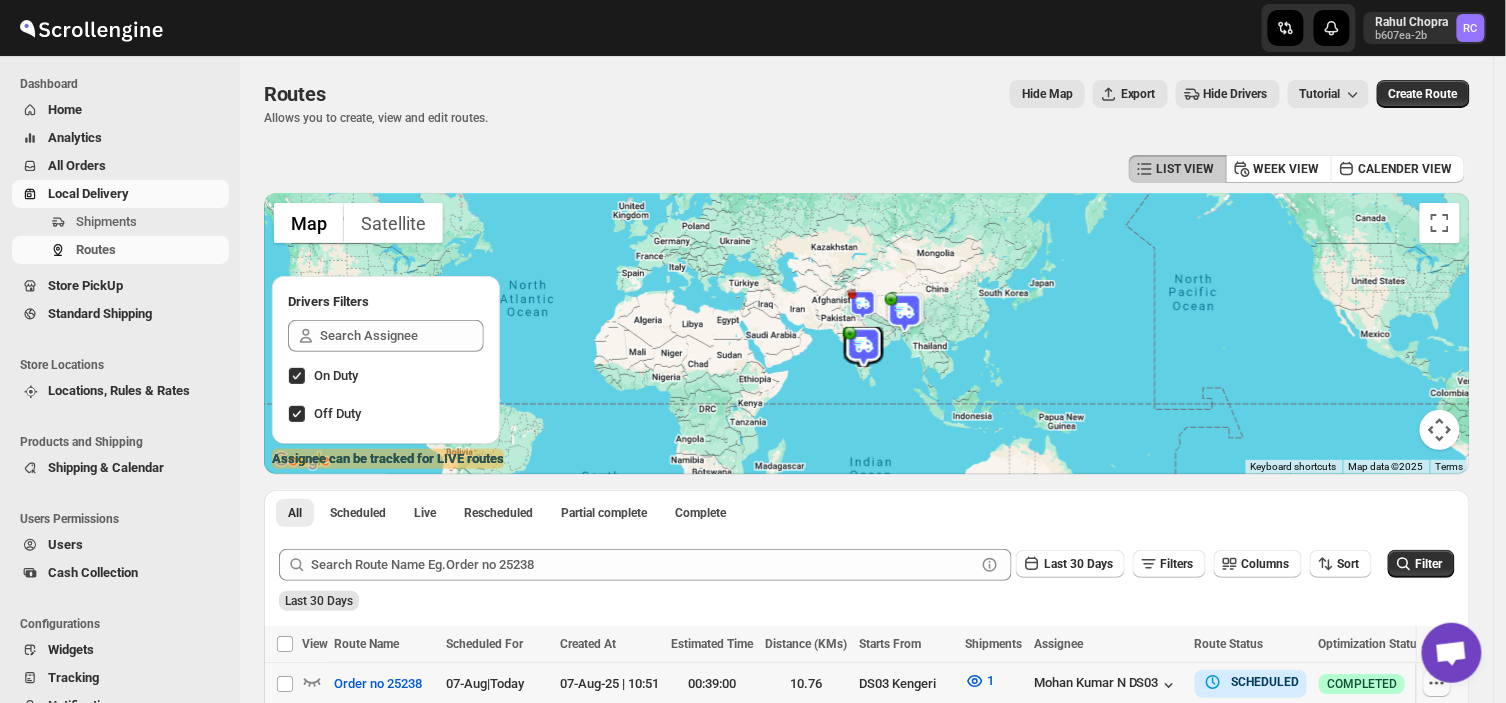 click 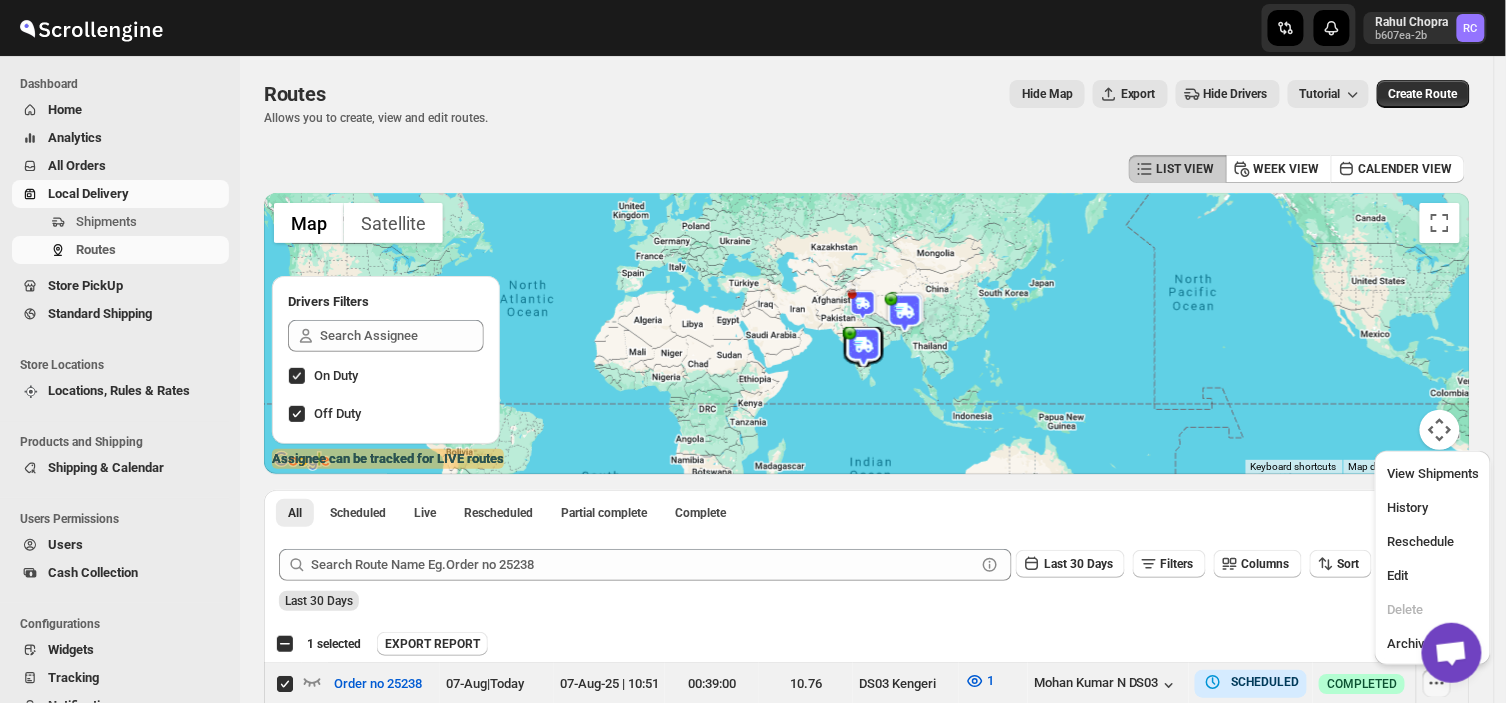 drag, startPoint x: 1445, startPoint y: 687, endPoint x: 972, endPoint y: 514, distance: 503.6447 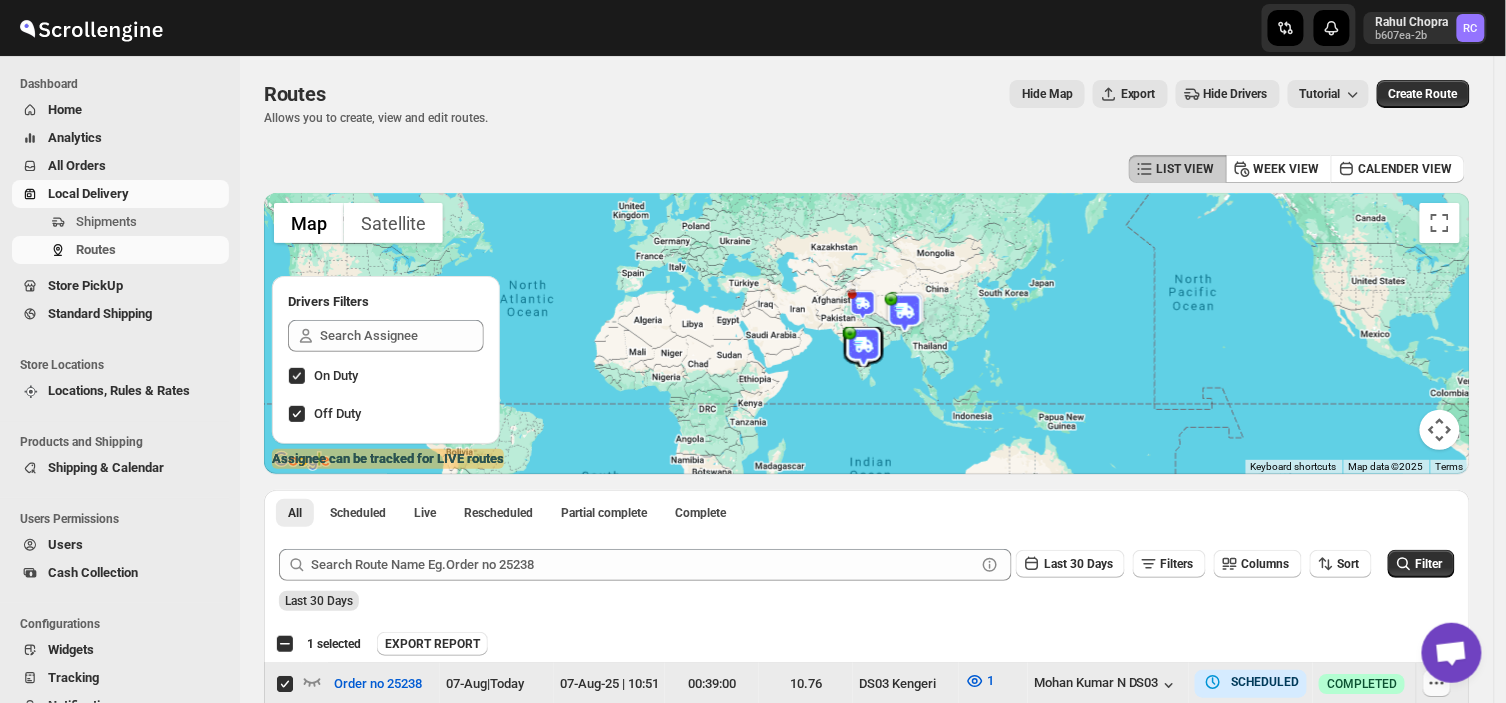 click 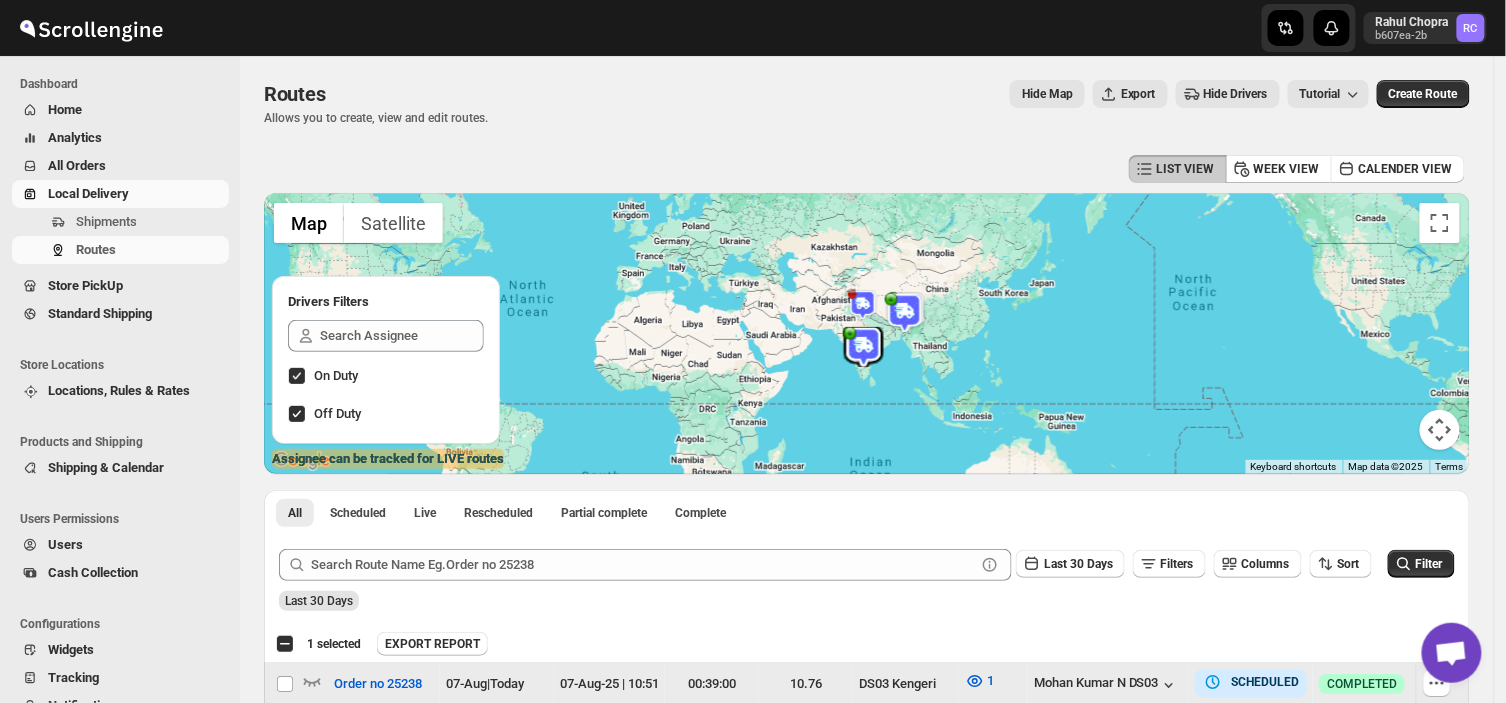 click 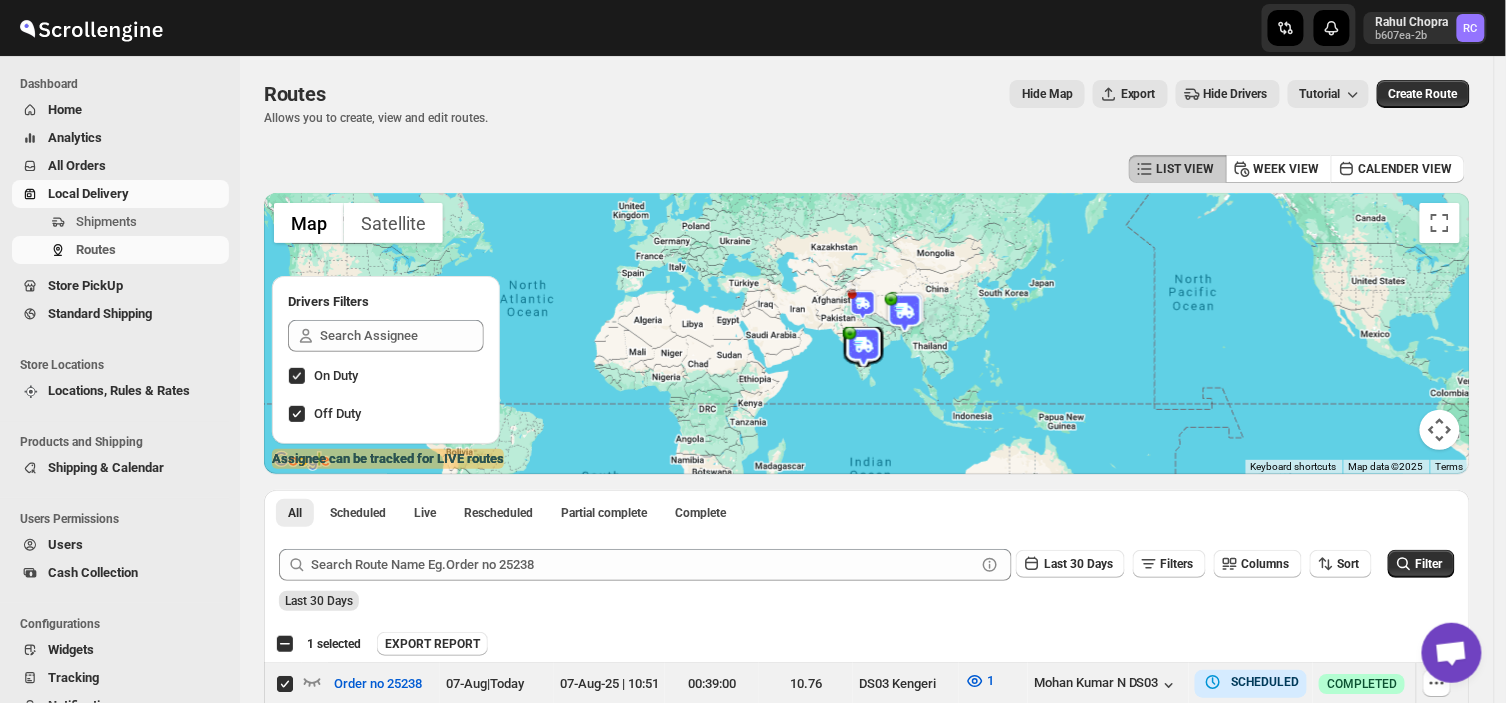 click at bounding box center [1452, 653] 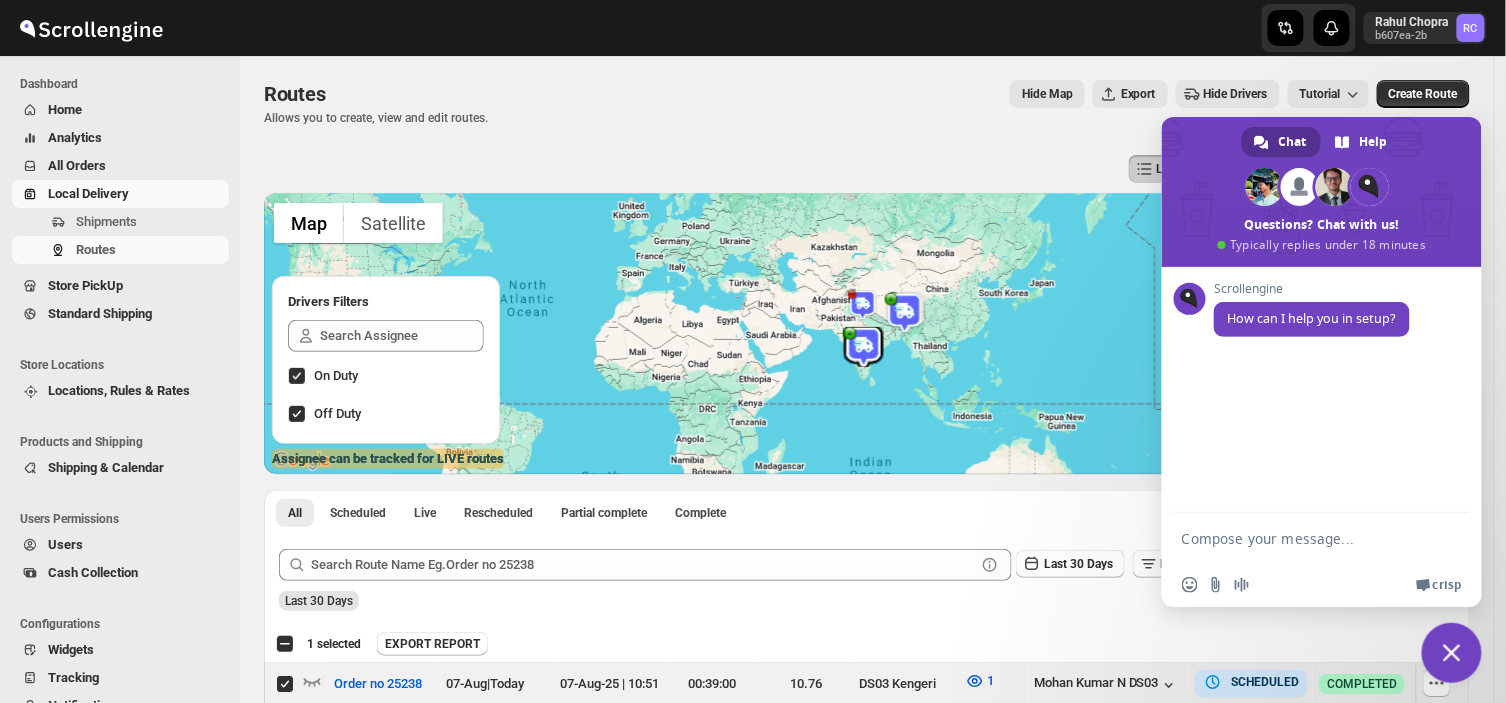 click on "EXPORT REPORT" at bounding box center (919, 644) 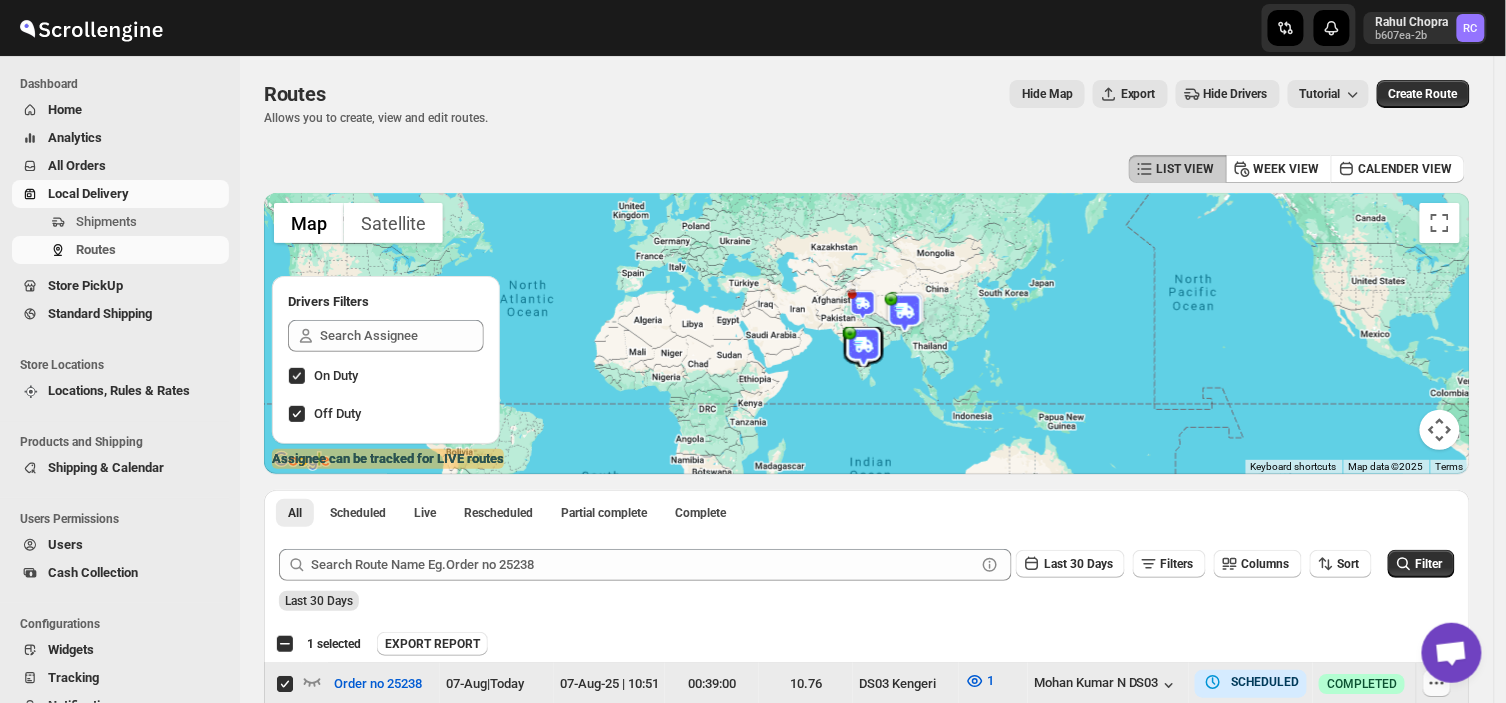 click 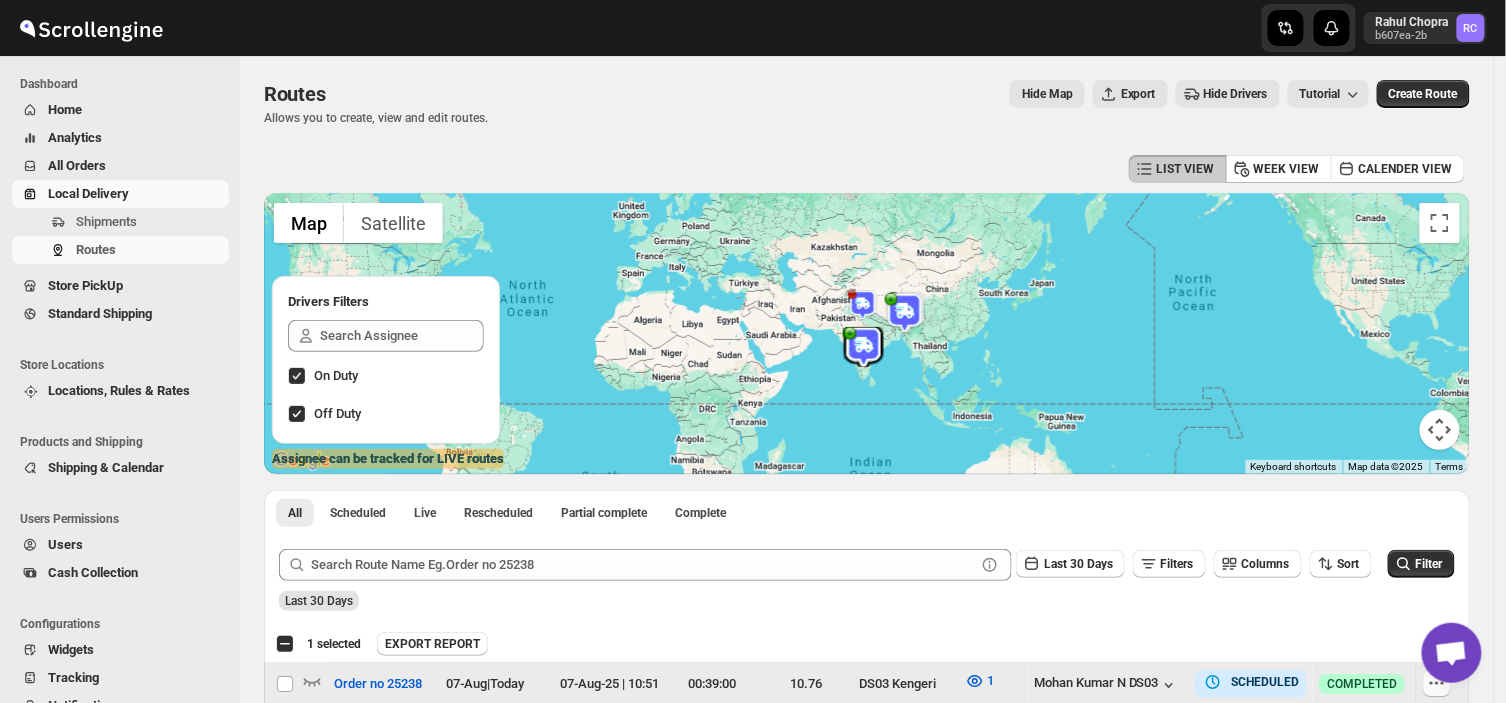 click 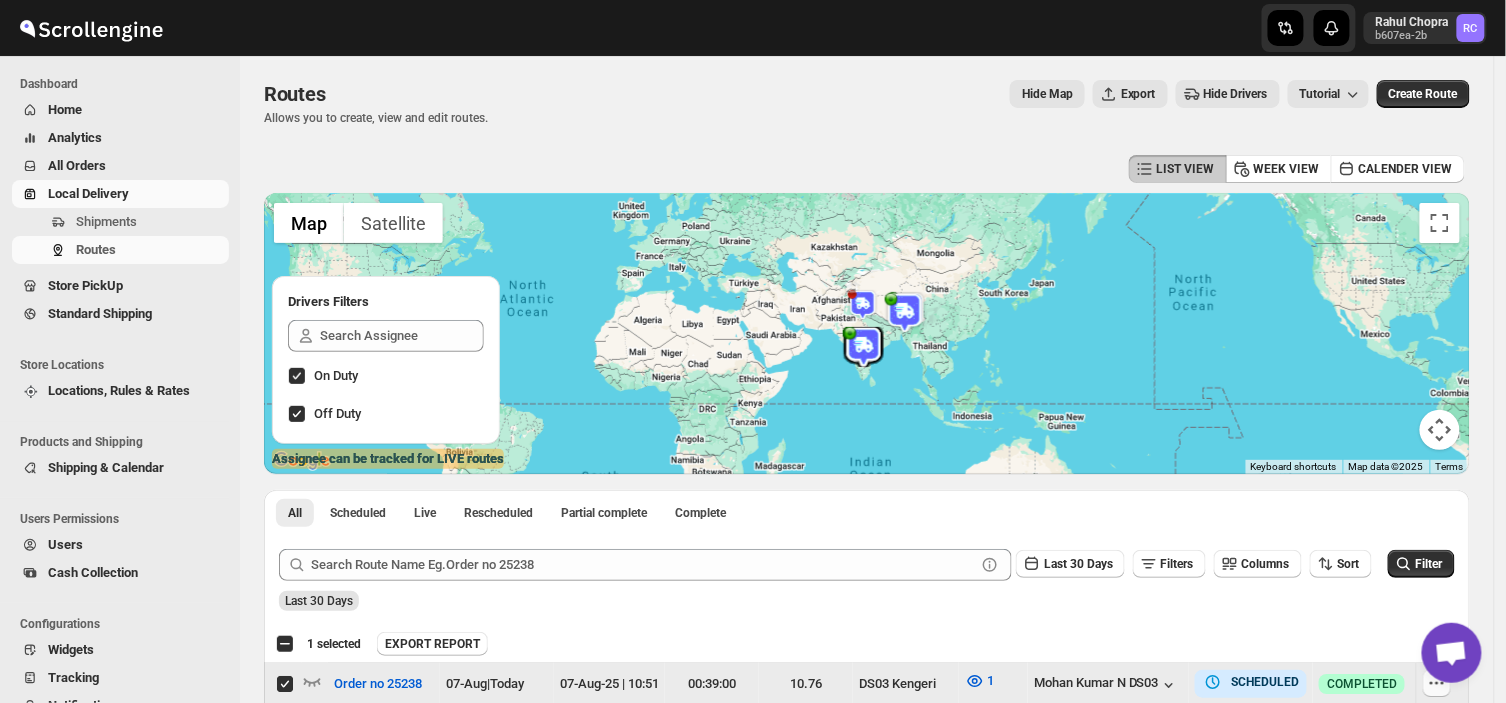 click 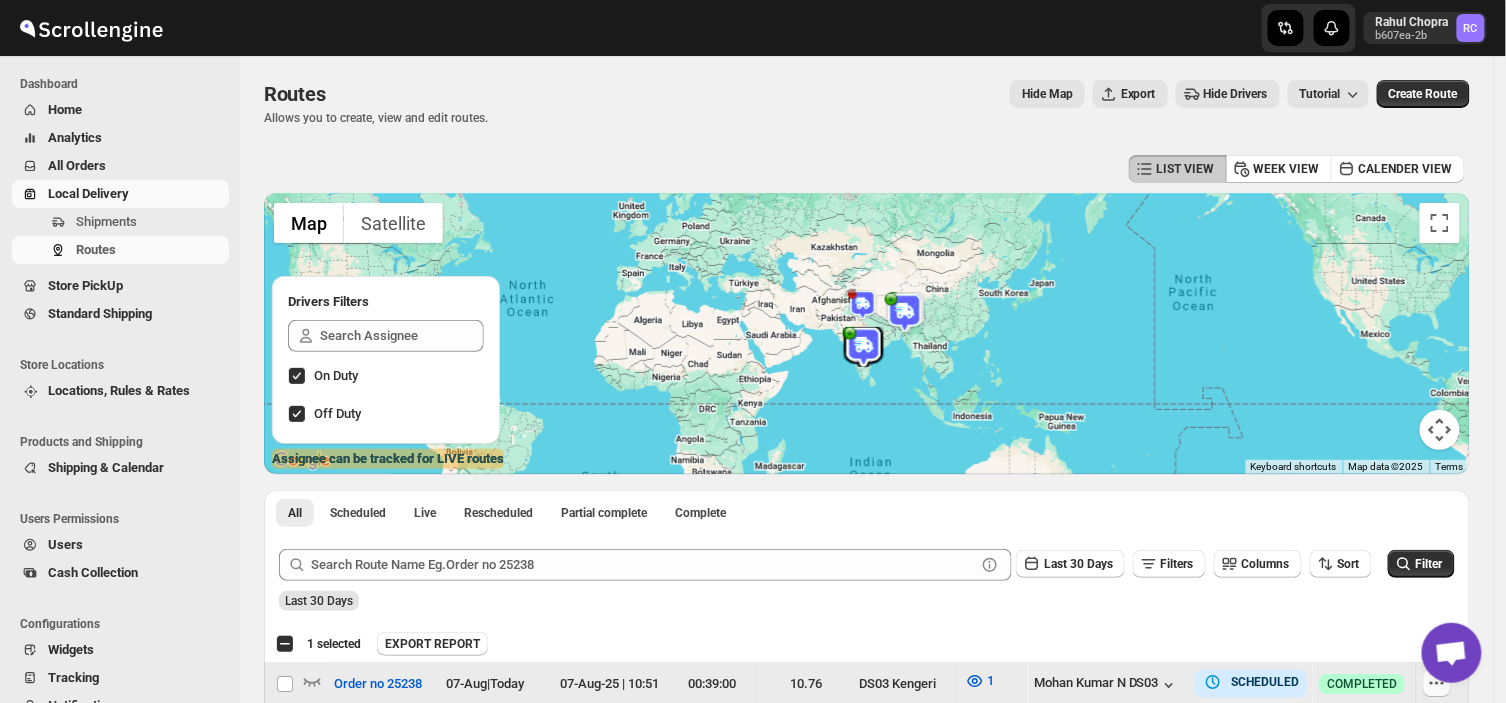 click 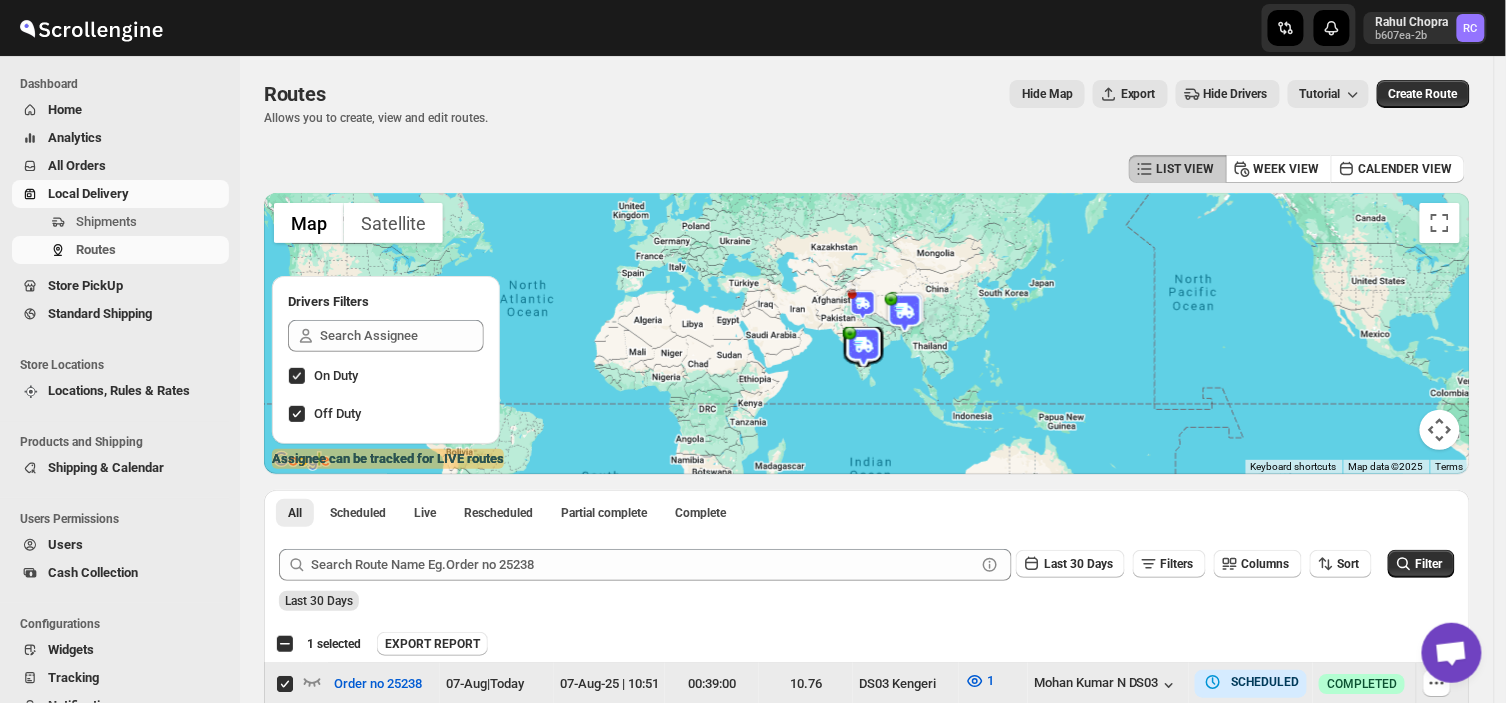 click 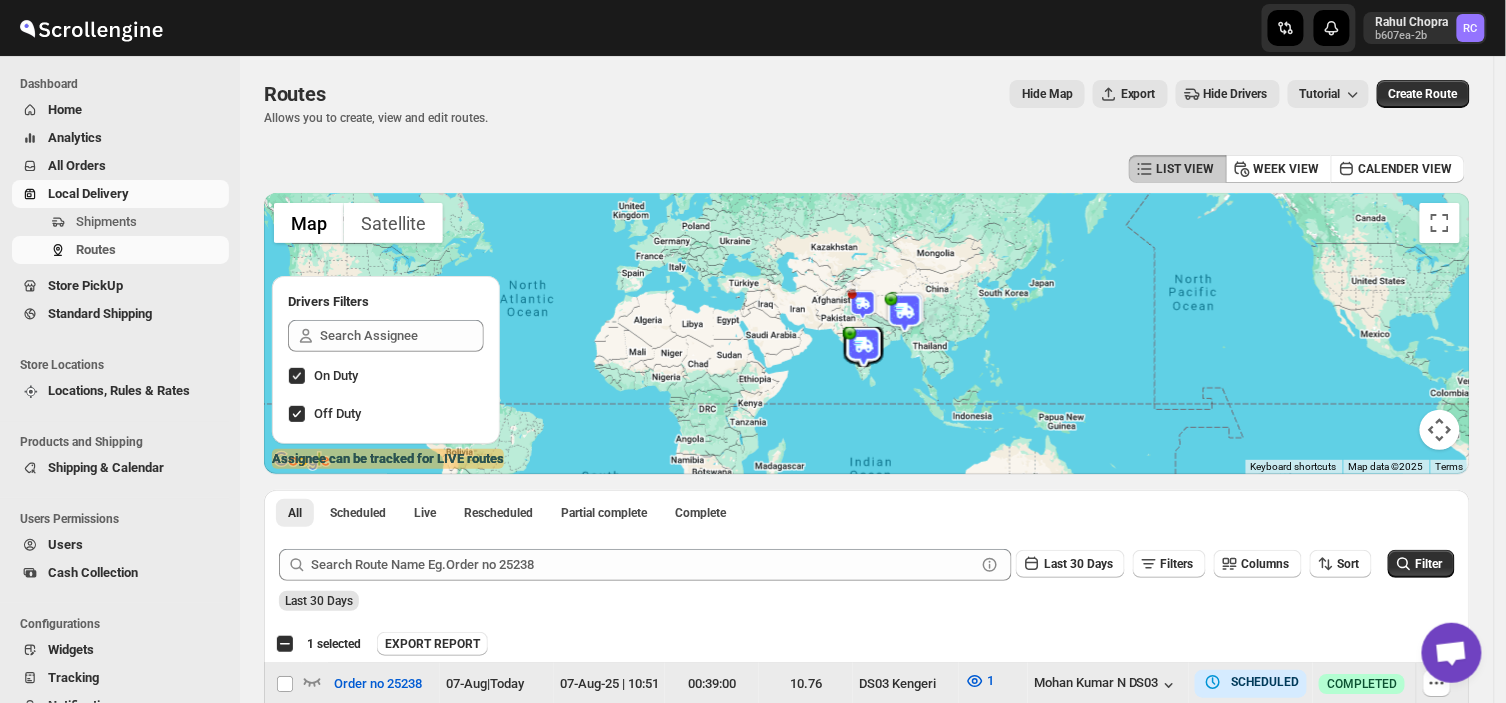 click 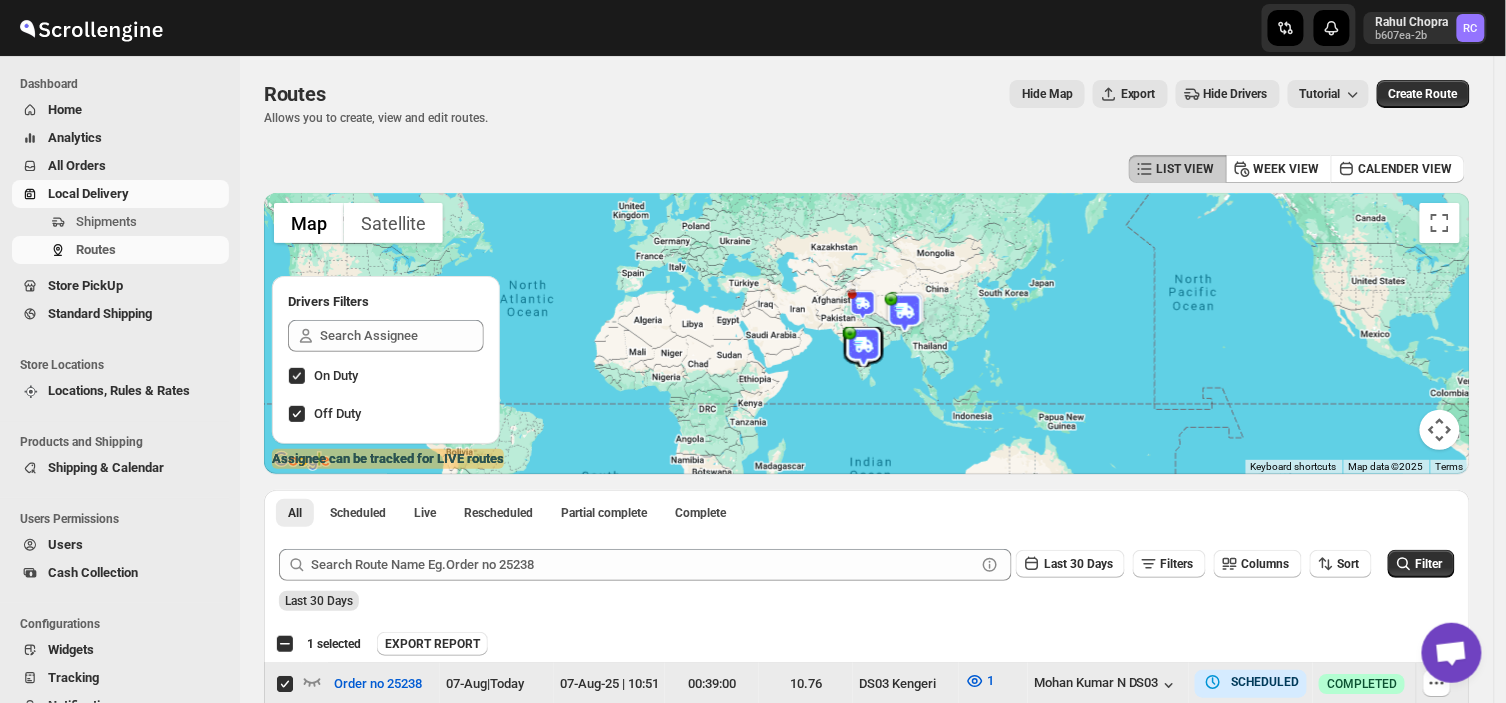 click 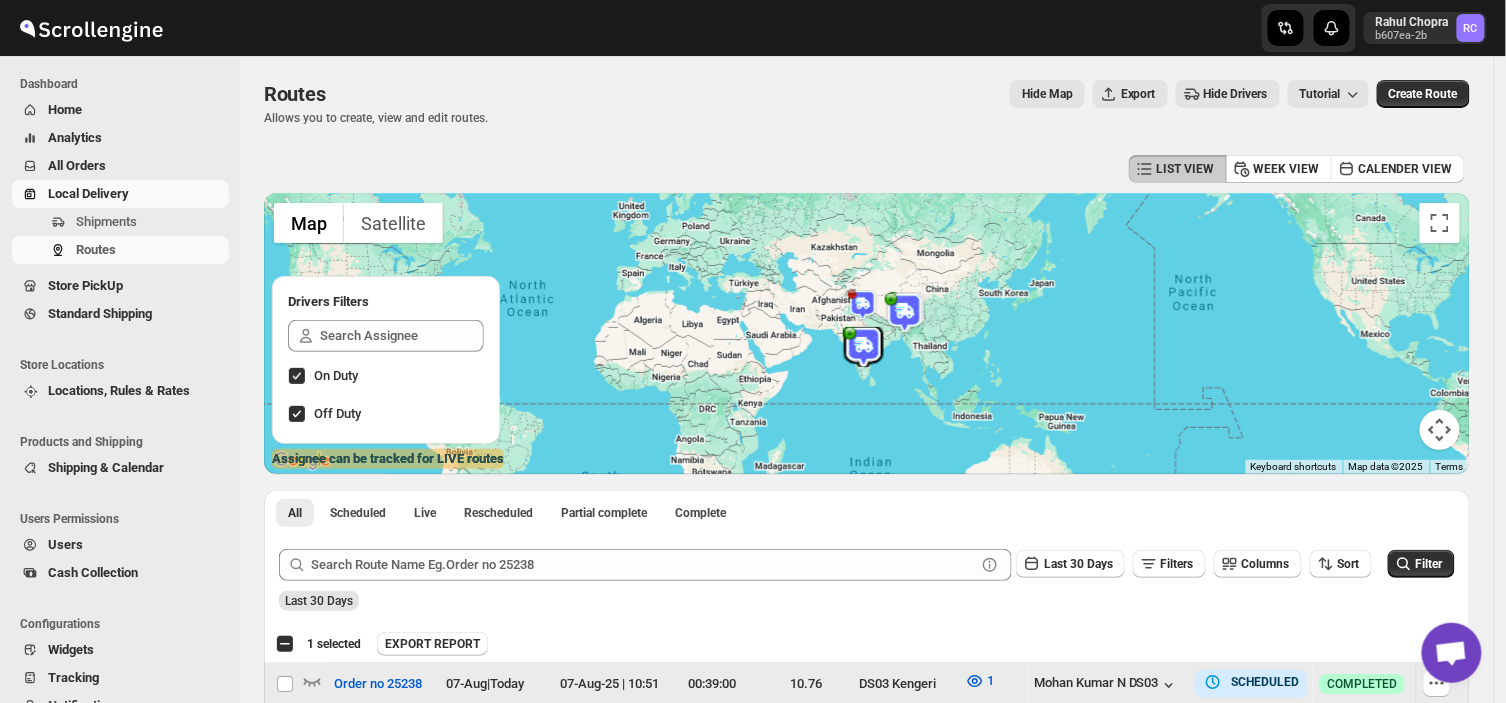 click 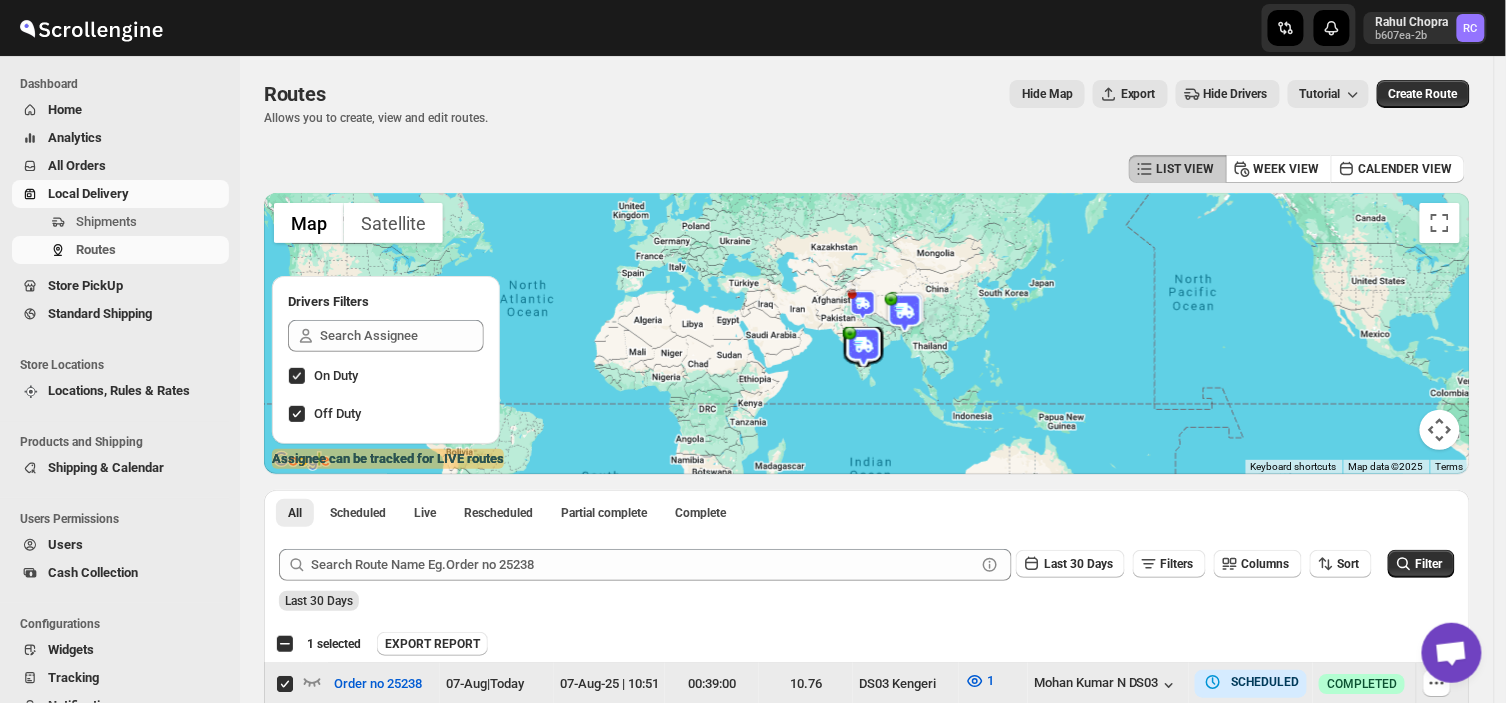 click on "Last 30 Days" at bounding box center [865, 594] 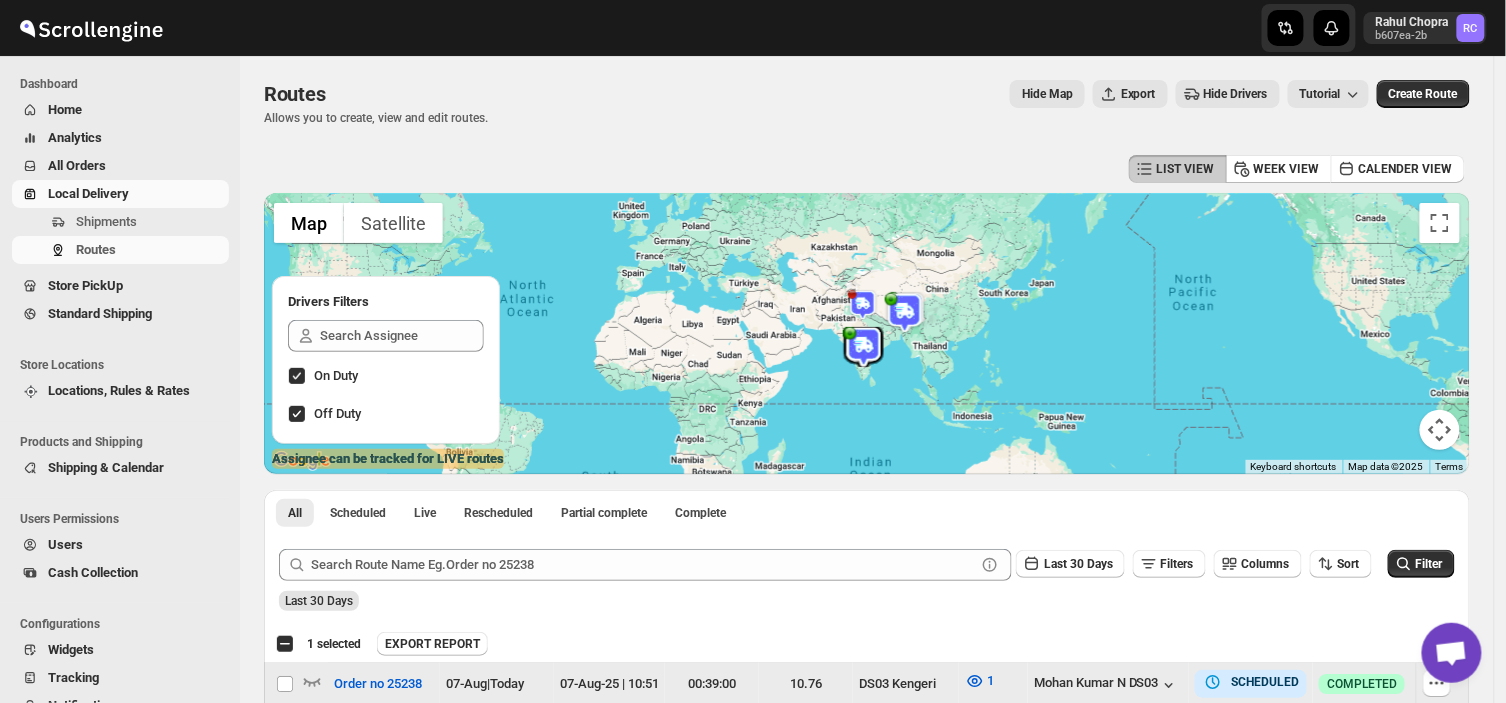 click 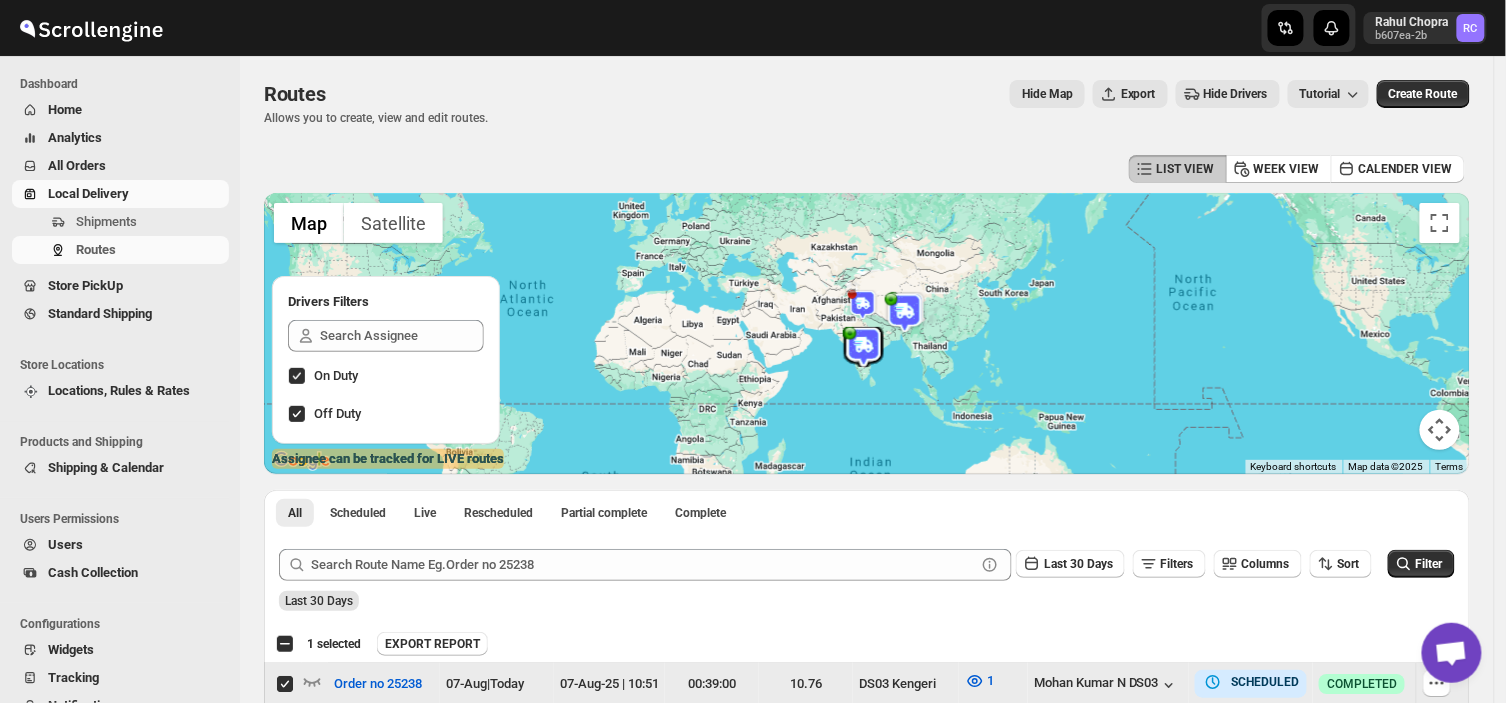 click 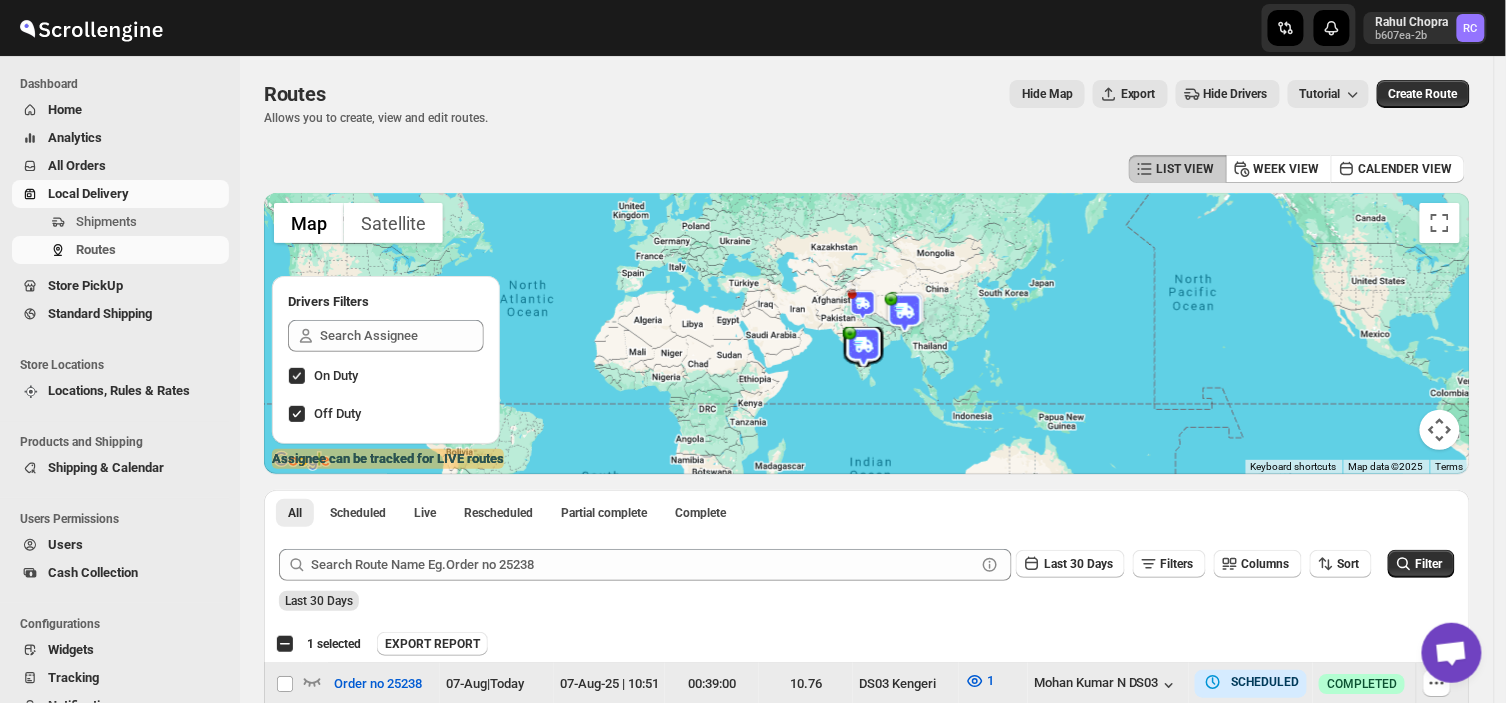 click on "Select all 70 Routes 1 selected EXPORT REPORT EXPORT REPORT" at bounding box center (869, 644) 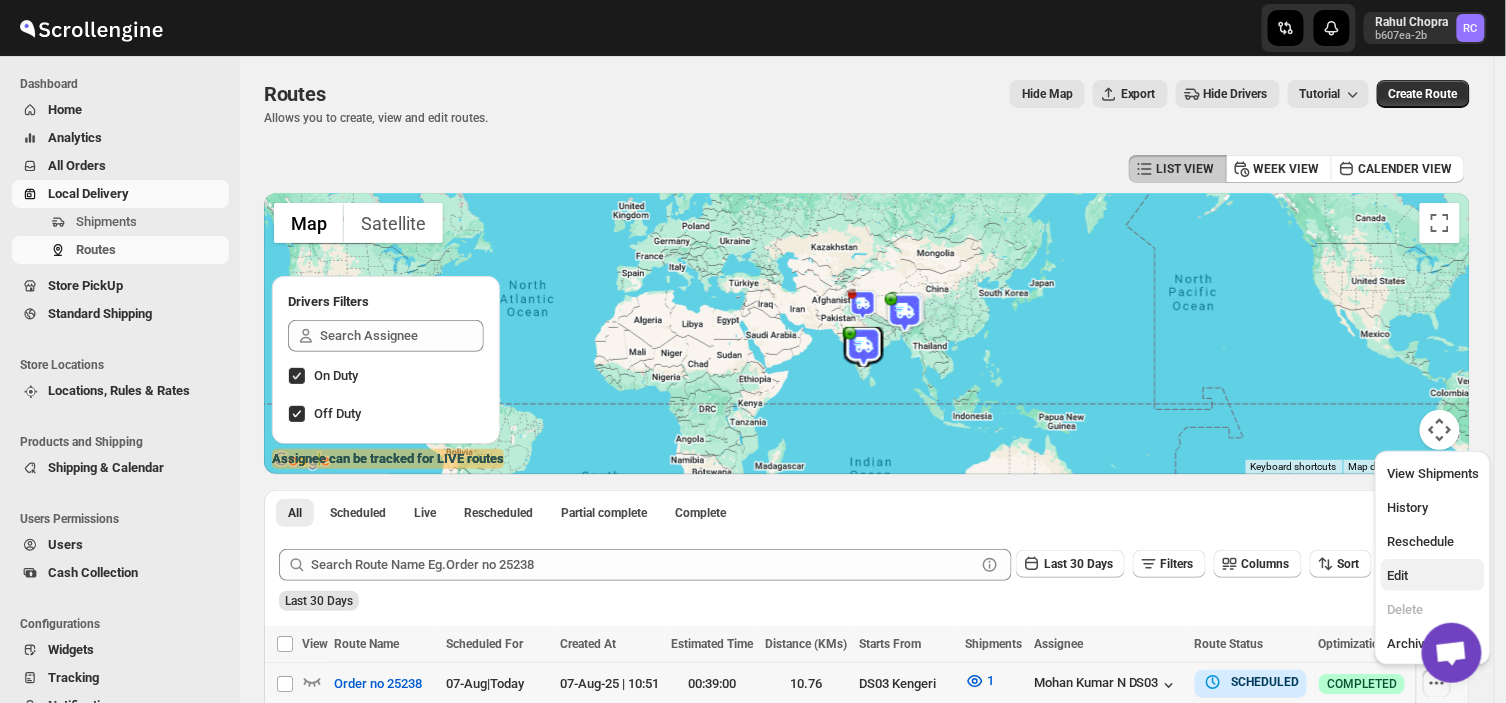 click on "Edit" at bounding box center (1397, 575) 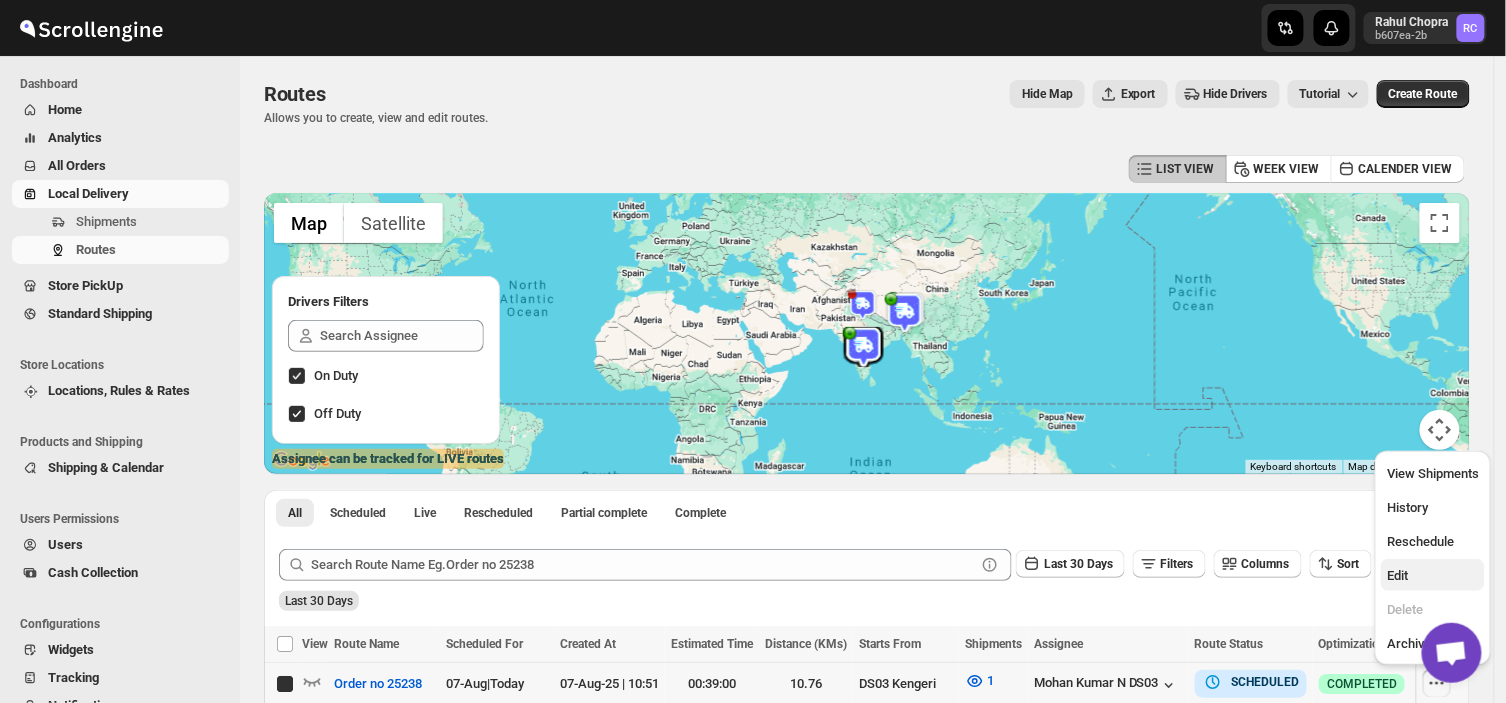 checkbox on "true" 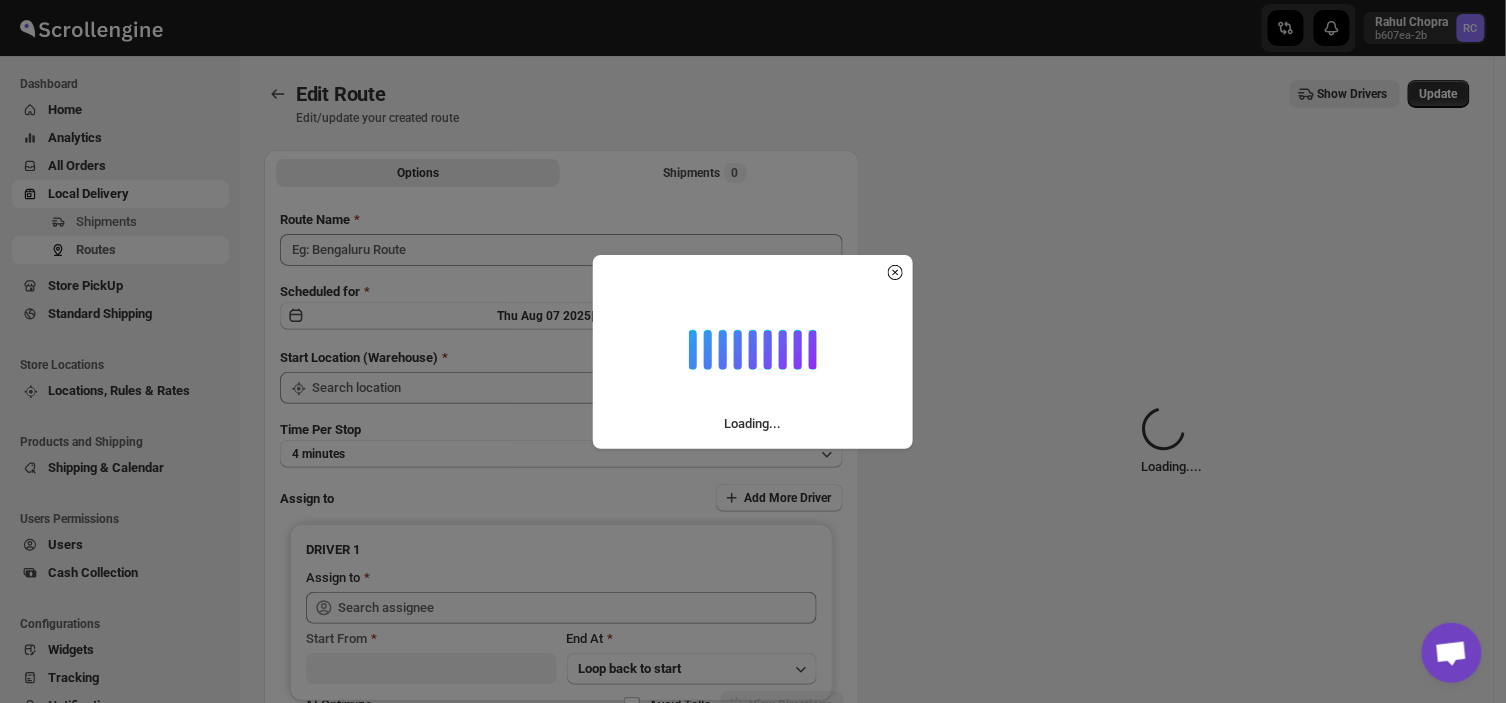 type on "Order no 25238" 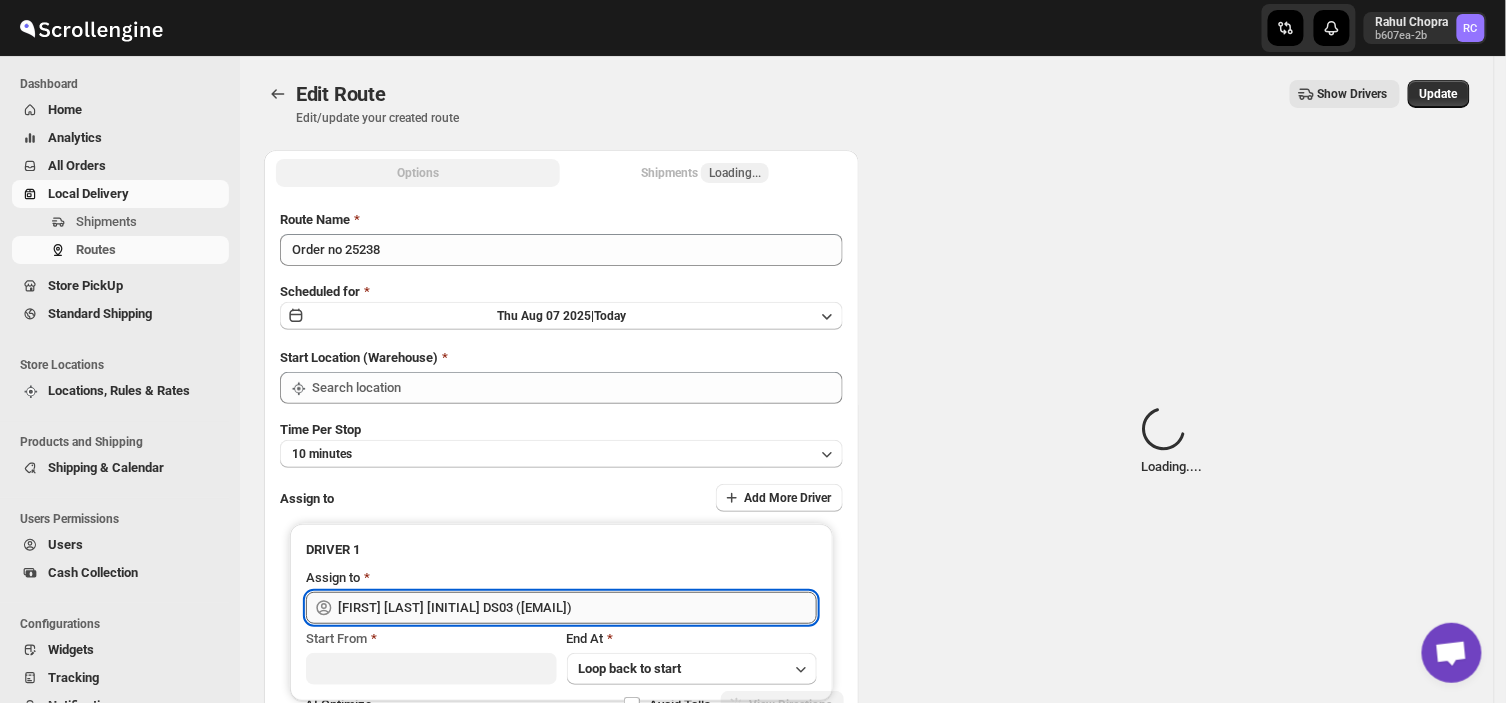 click on "[FIRST] [LAST] [INITIAL] DS03 ([EMAIL])" at bounding box center [577, 608] 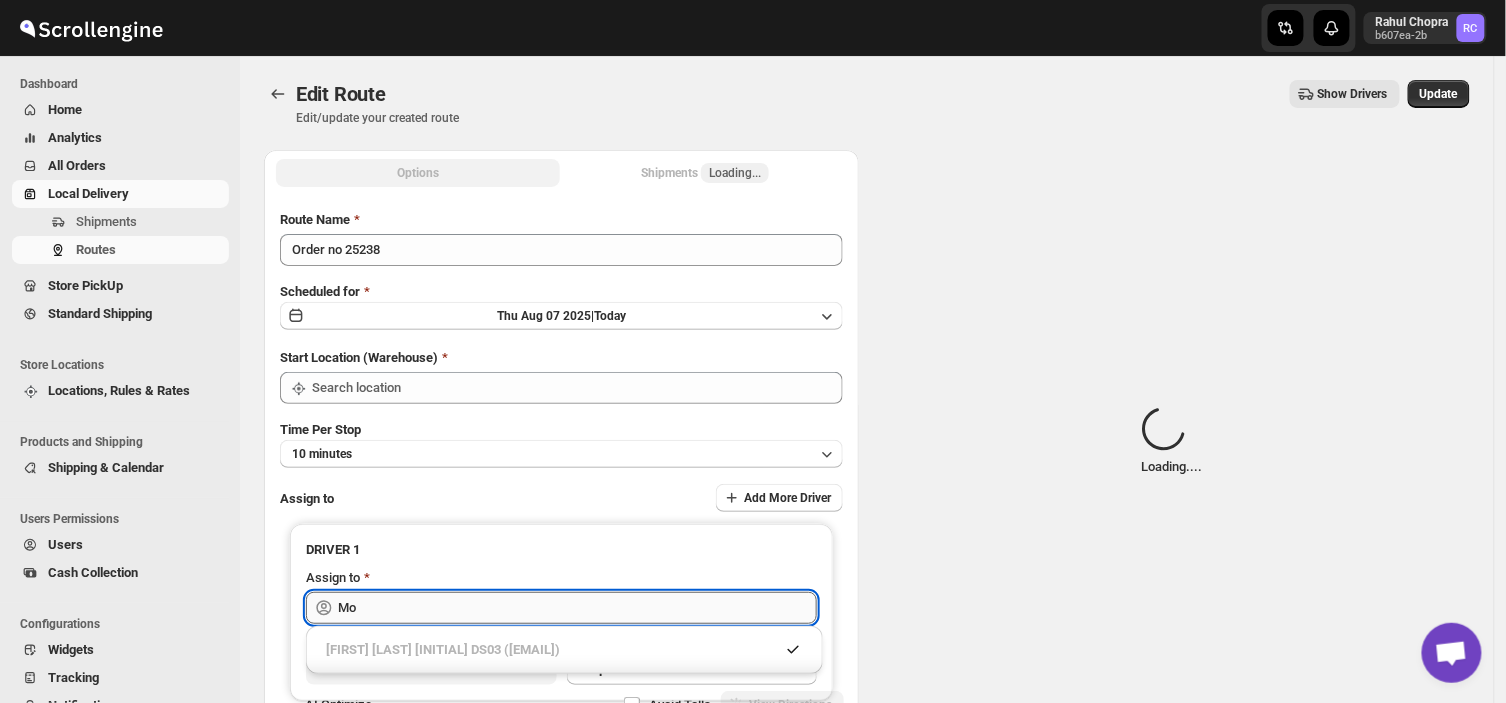 type on "M" 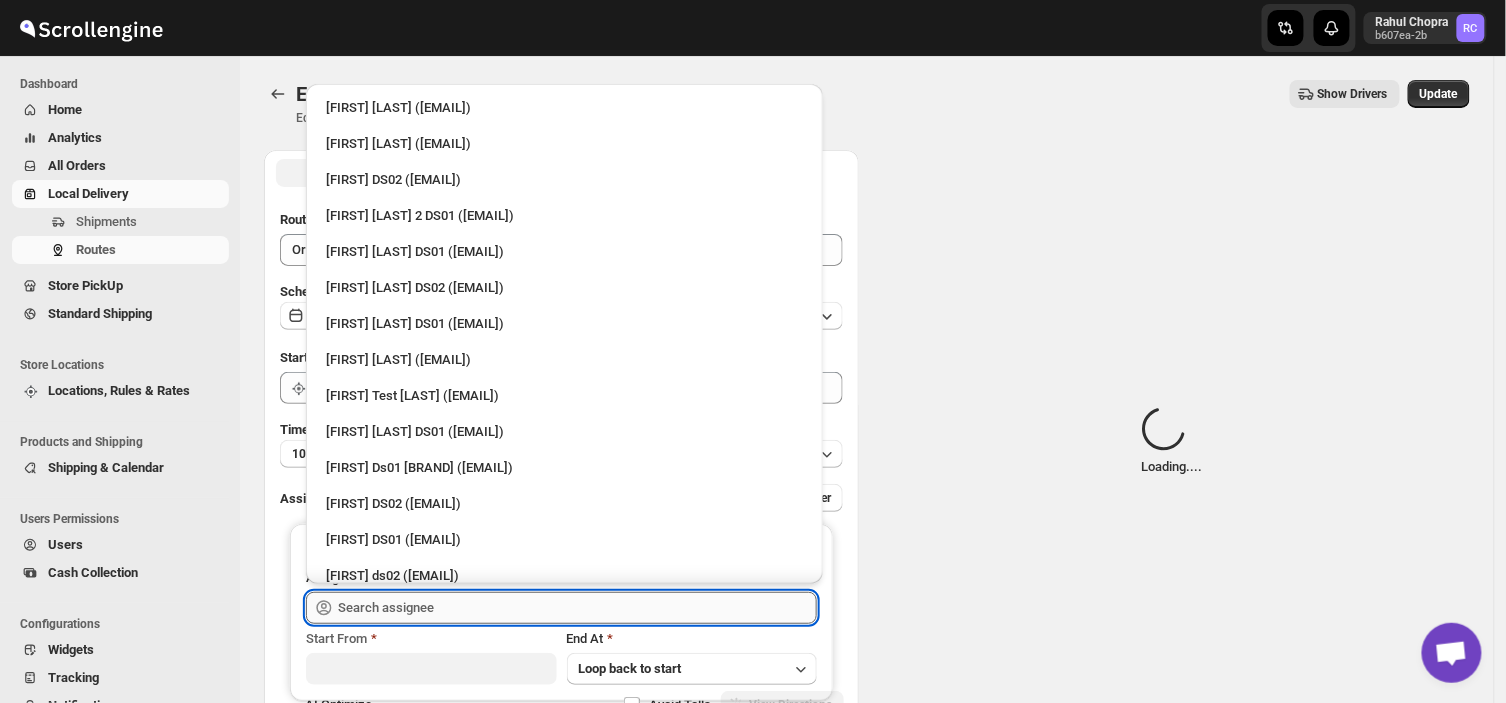 type on "h" 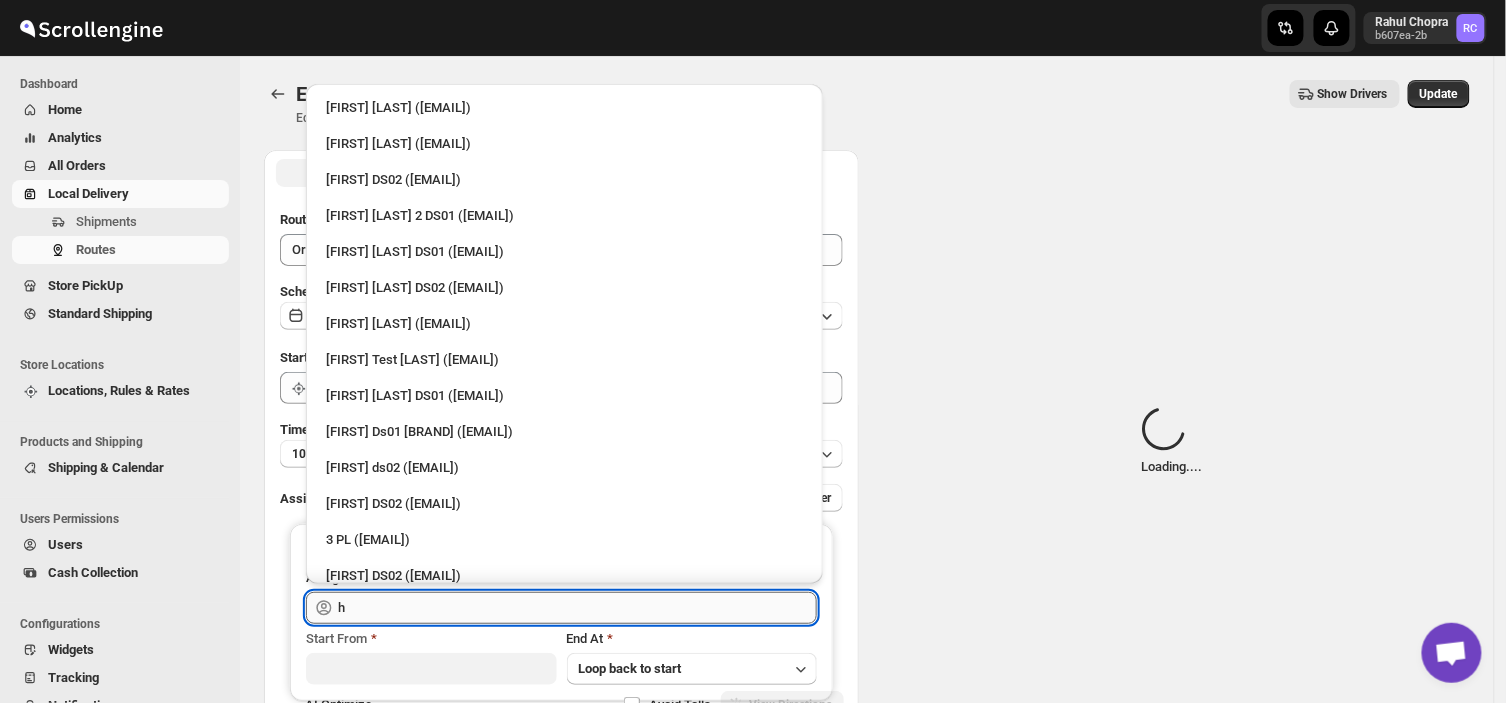 type on "DS03 Kengeri" 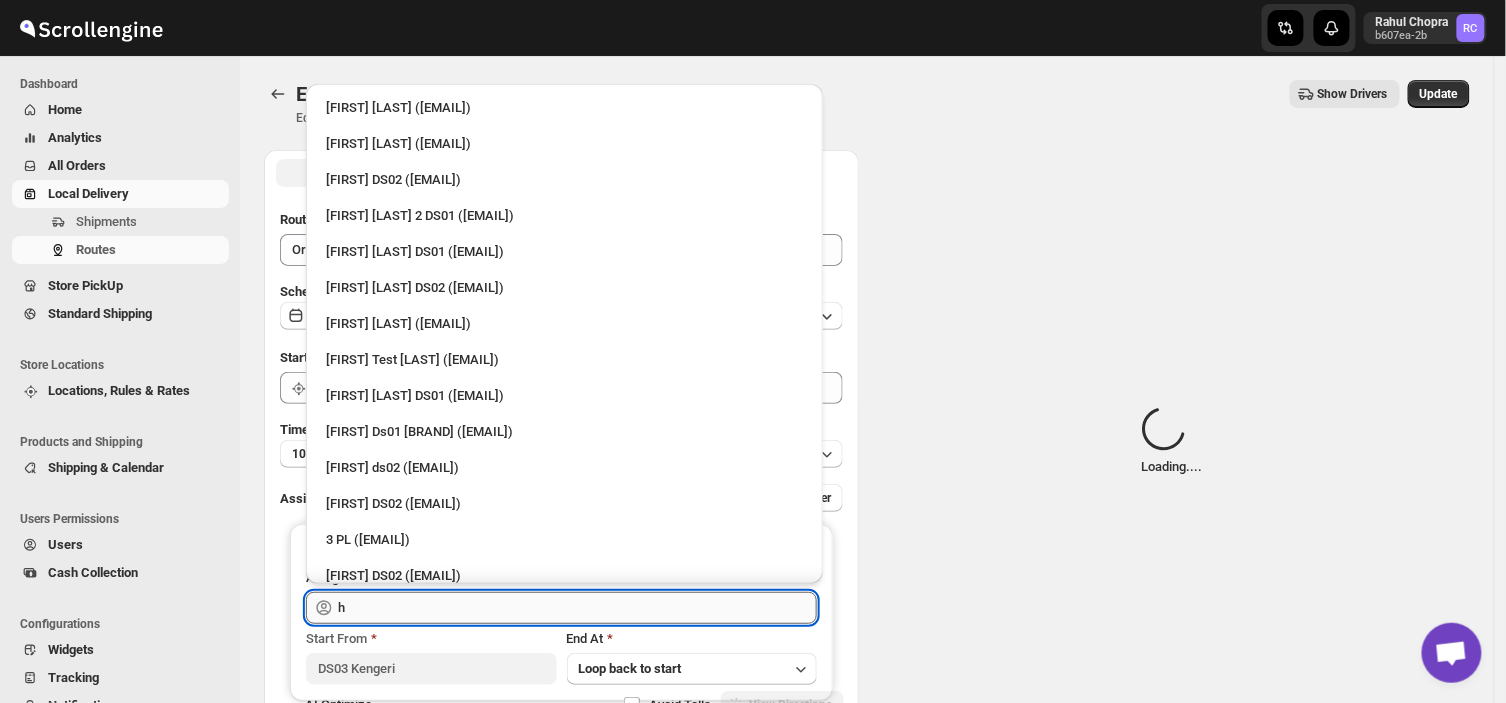 type on "DS03 Kengeri" 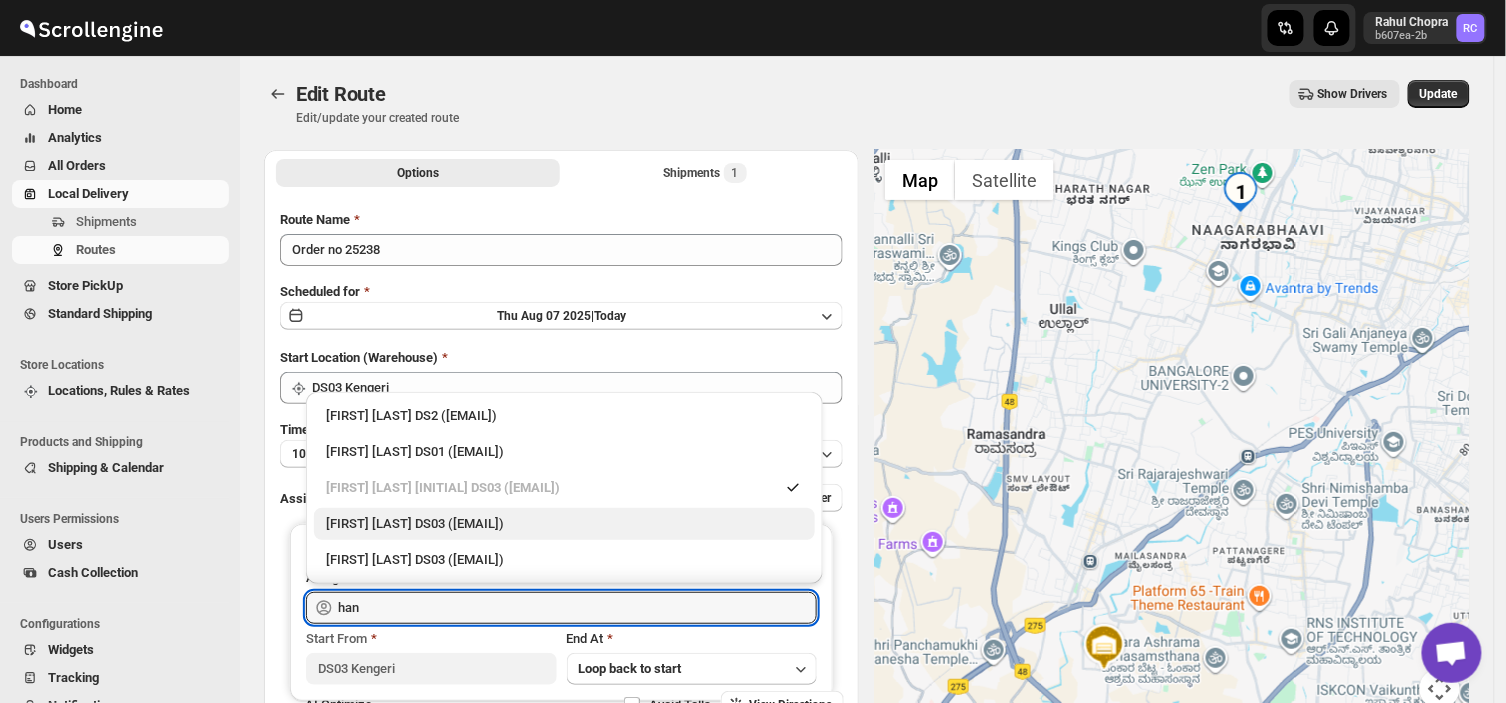 click on "[FIRST] [LAST] DS03 ([EMAIL])" at bounding box center (564, 524) 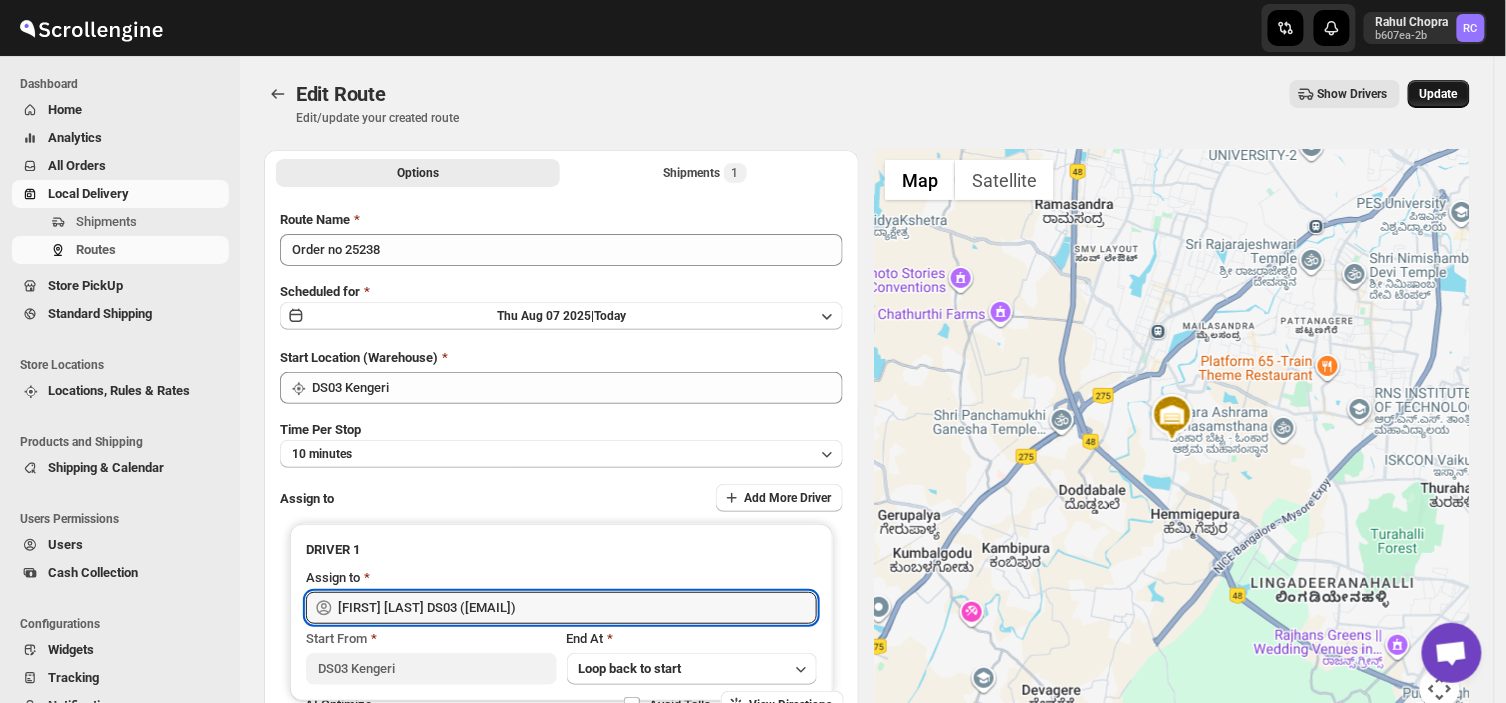 type on "[FIRST] [LAST] DS03 ([EMAIL])" 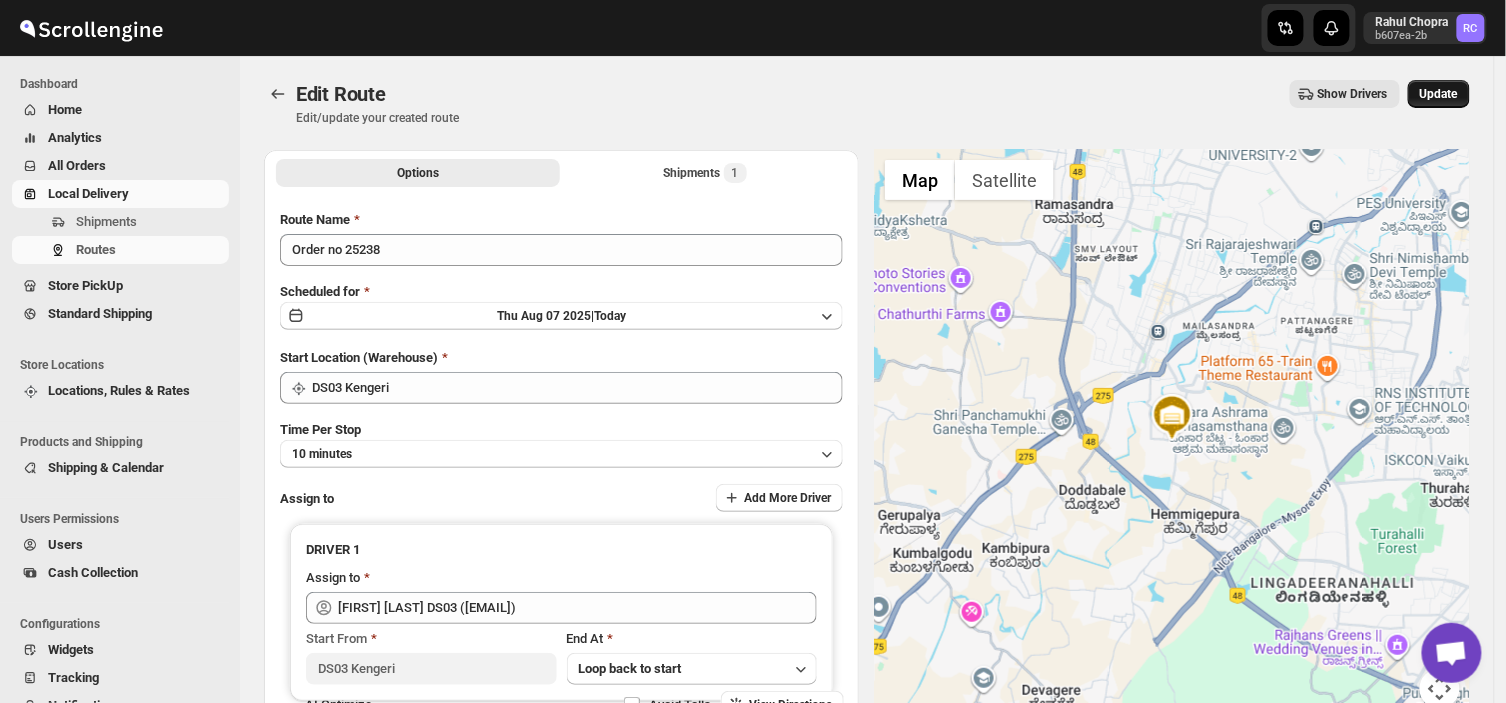 click on "Update" at bounding box center [1439, 94] 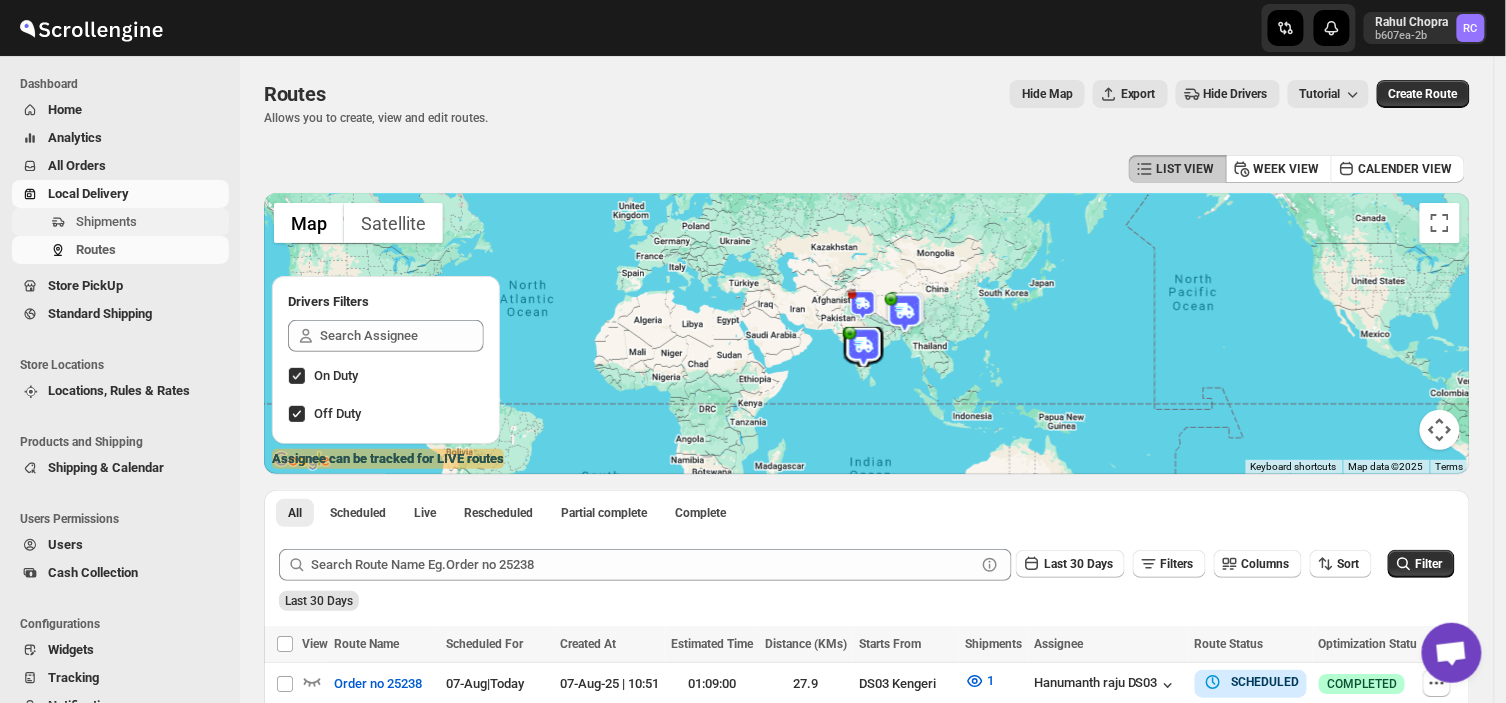 click on "Shipments" at bounding box center (150, 222) 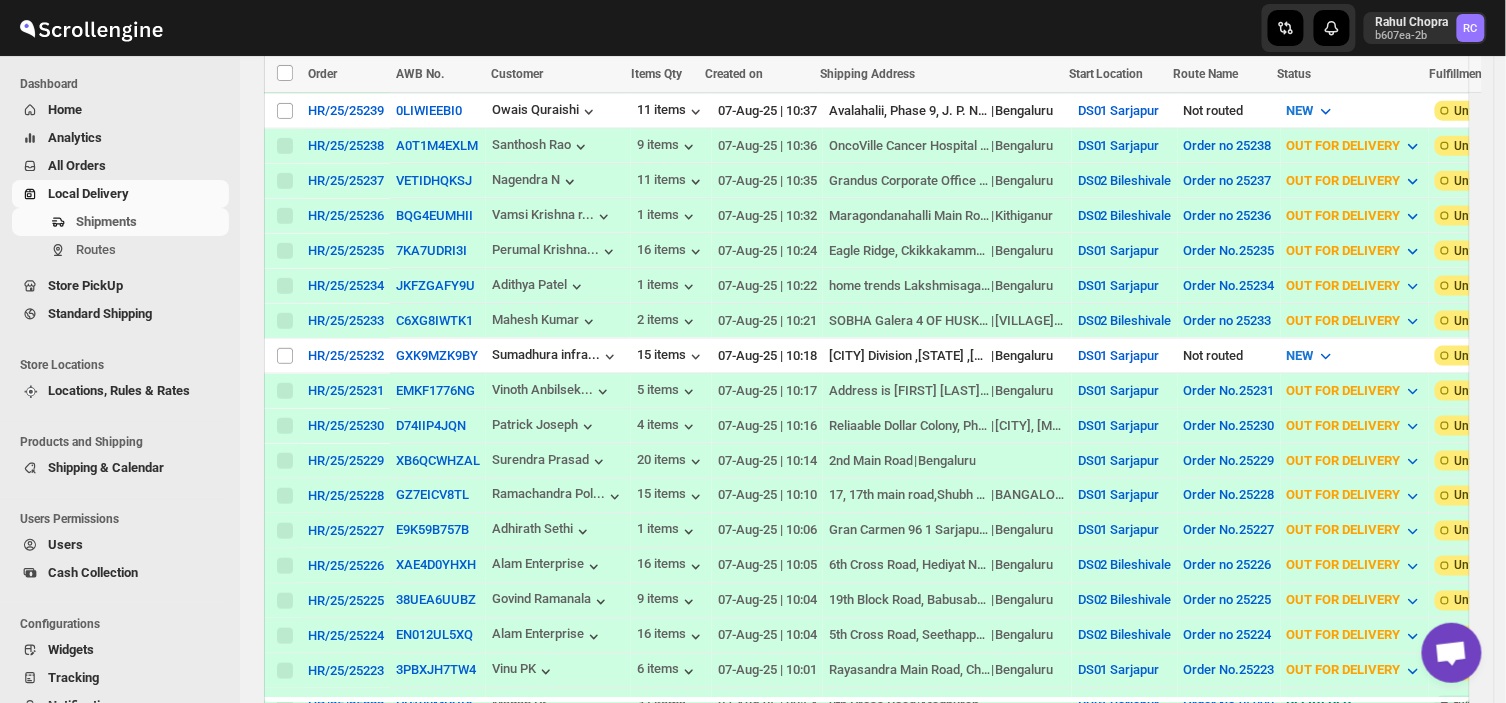 scroll, scrollTop: 681, scrollLeft: 0, axis: vertical 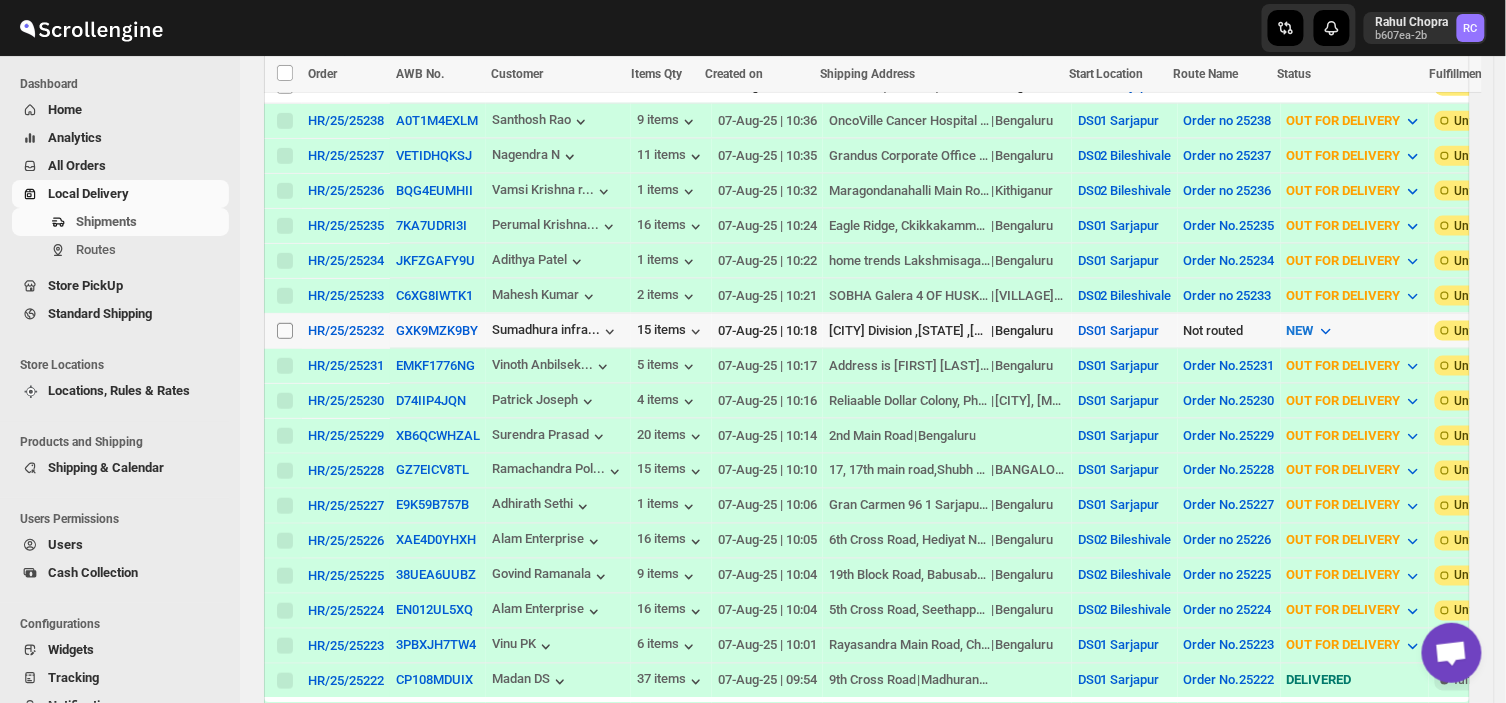 click on "Select shipment" at bounding box center (285, 331) 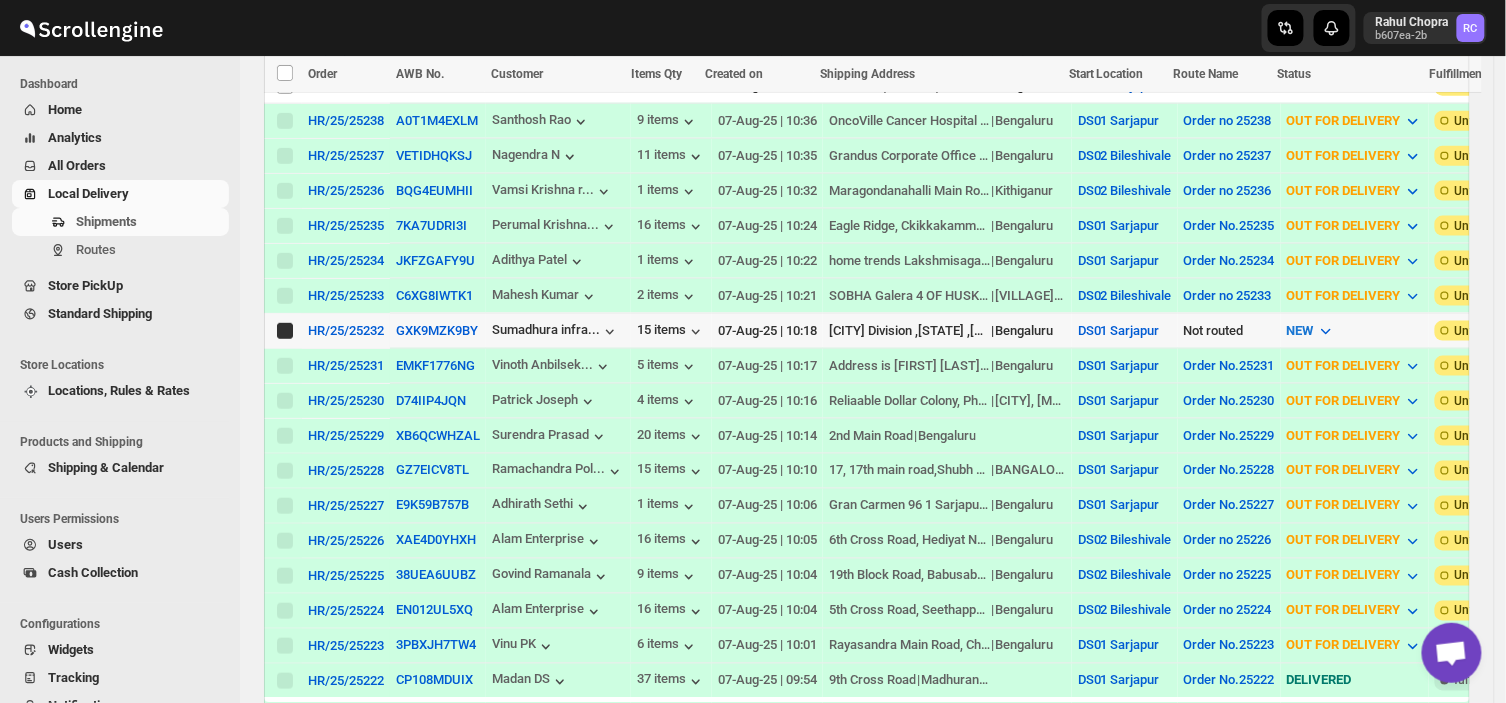 checkbox on "true" 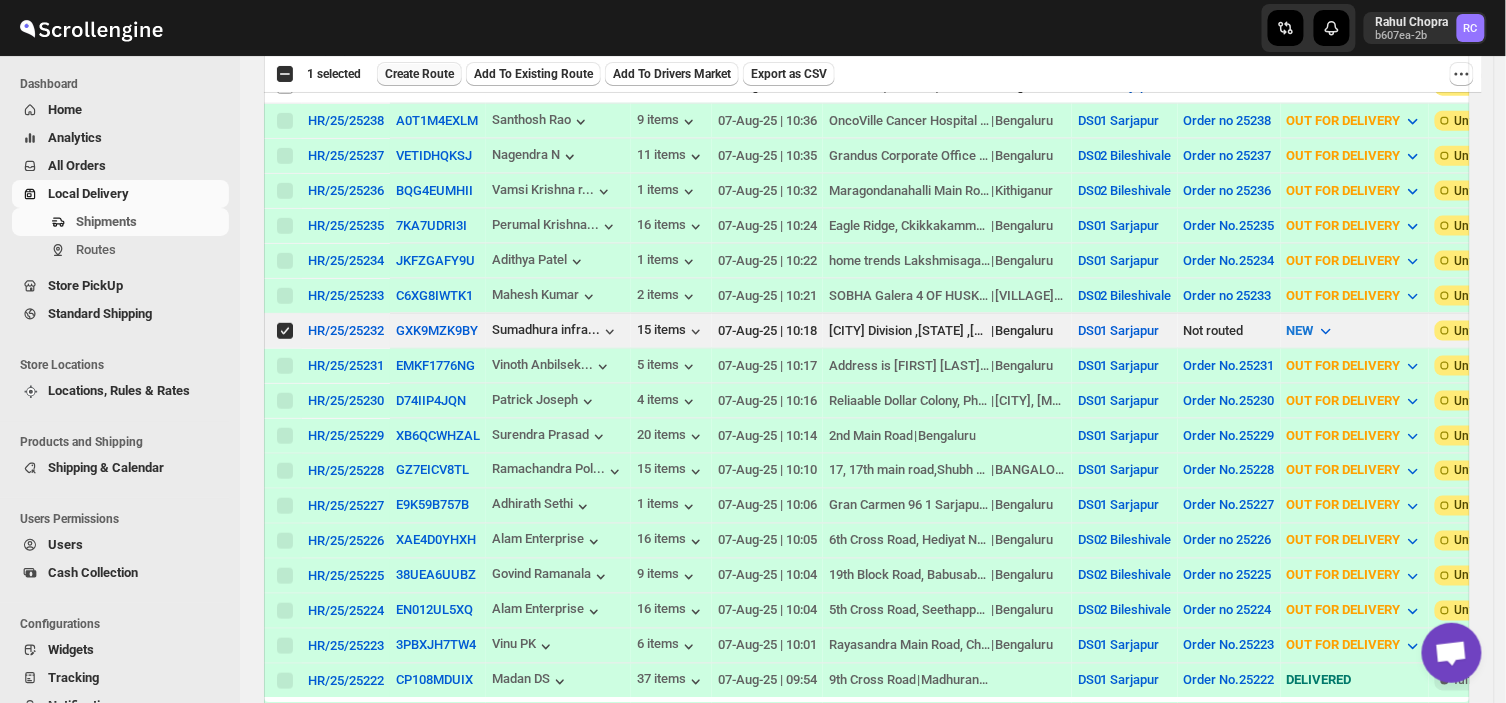 click on "Create Route" at bounding box center (419, 74) 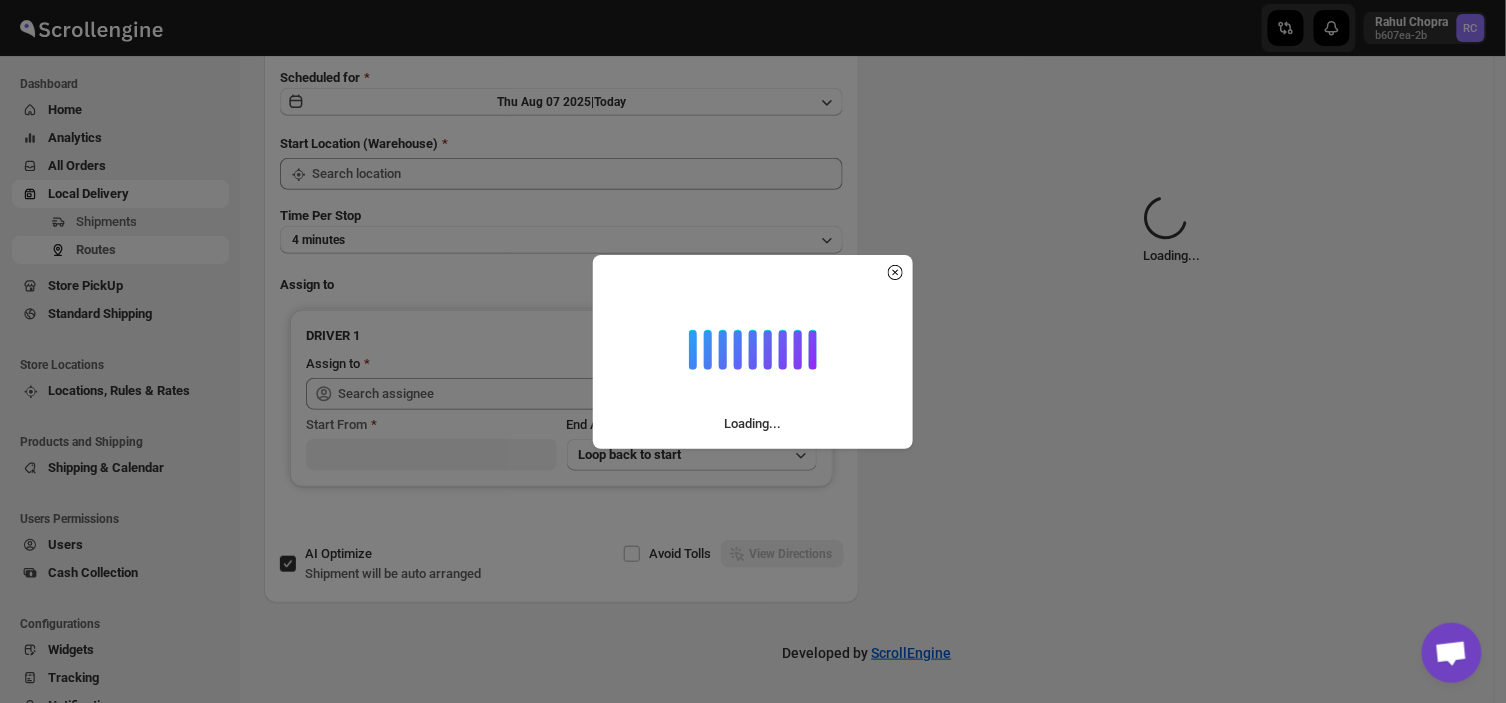 type on "DS01 Sarjapur" 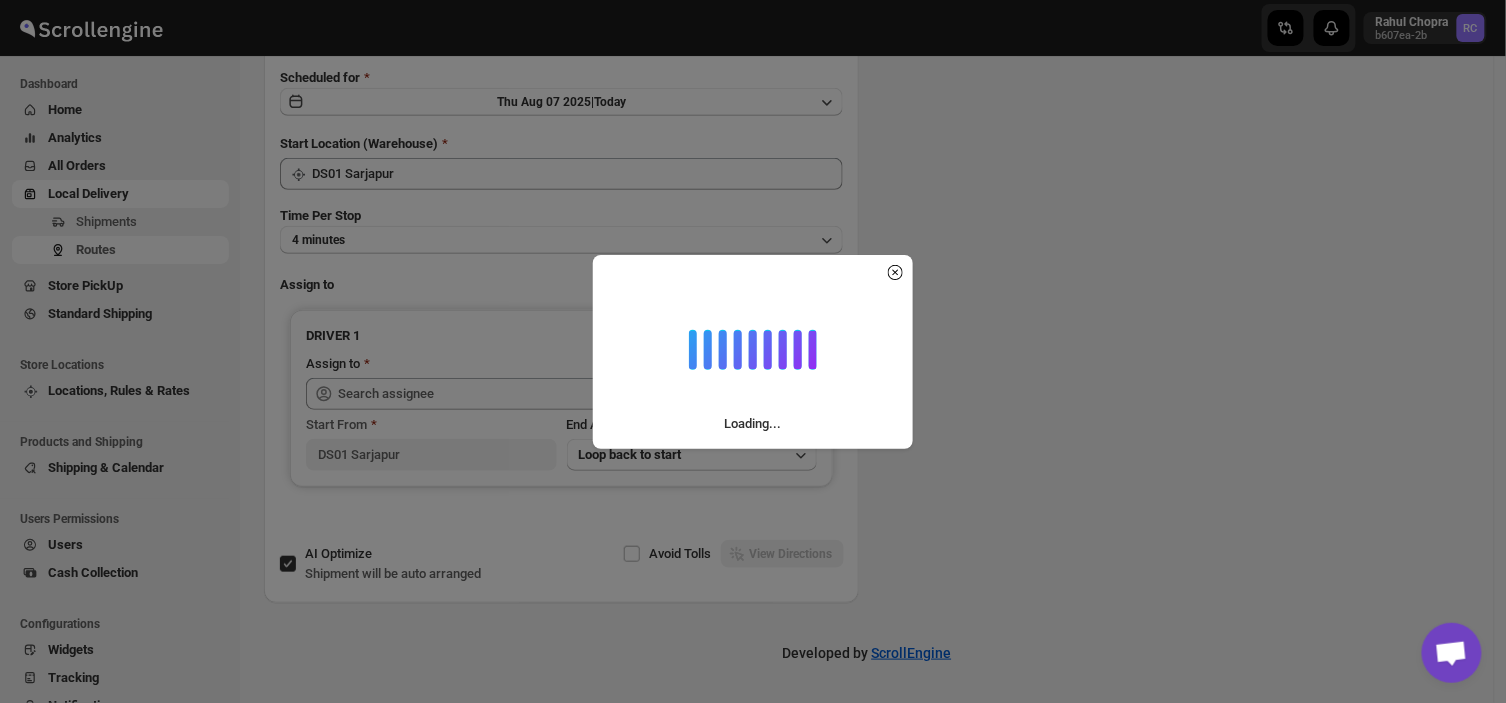 scroll, scrollTop: 0, scrollLeft: 0, axis: both 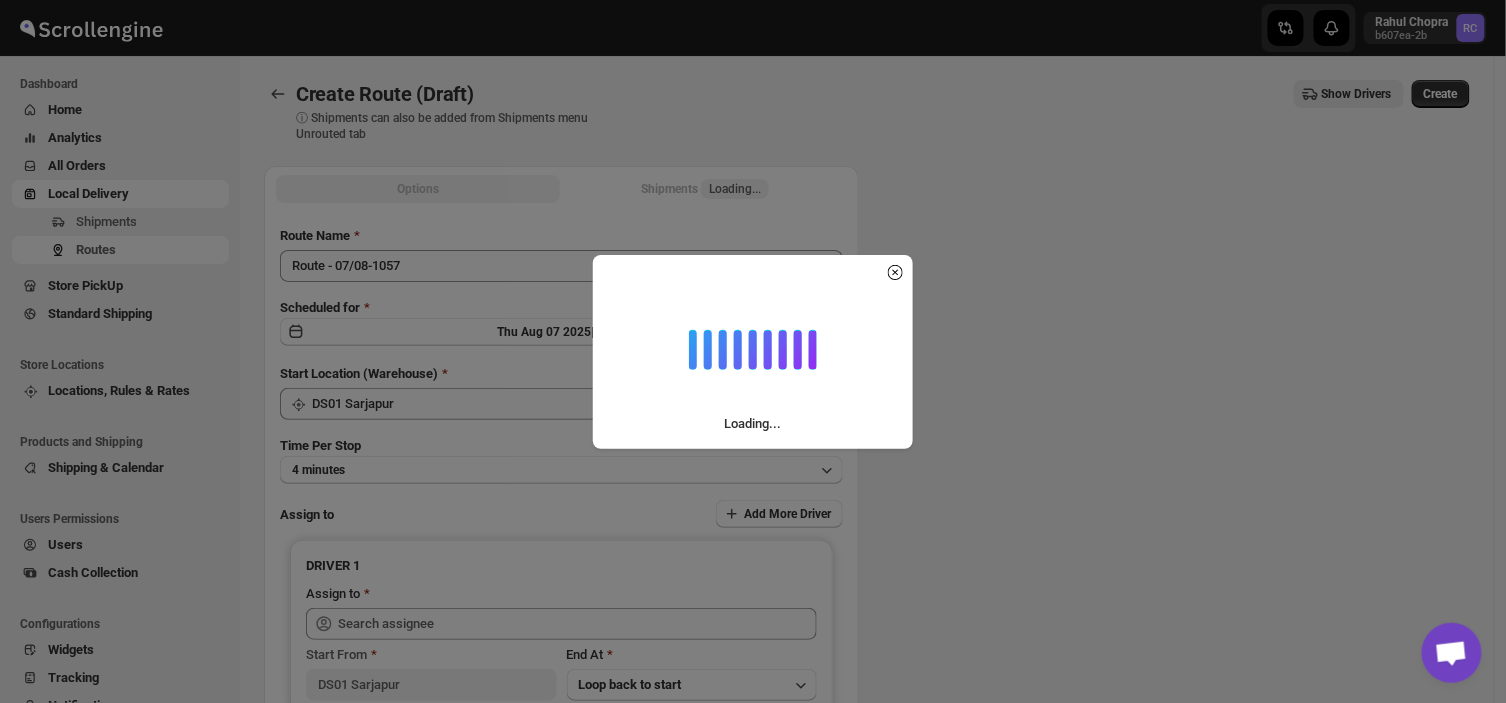 type on "DS01 Sarjapur" 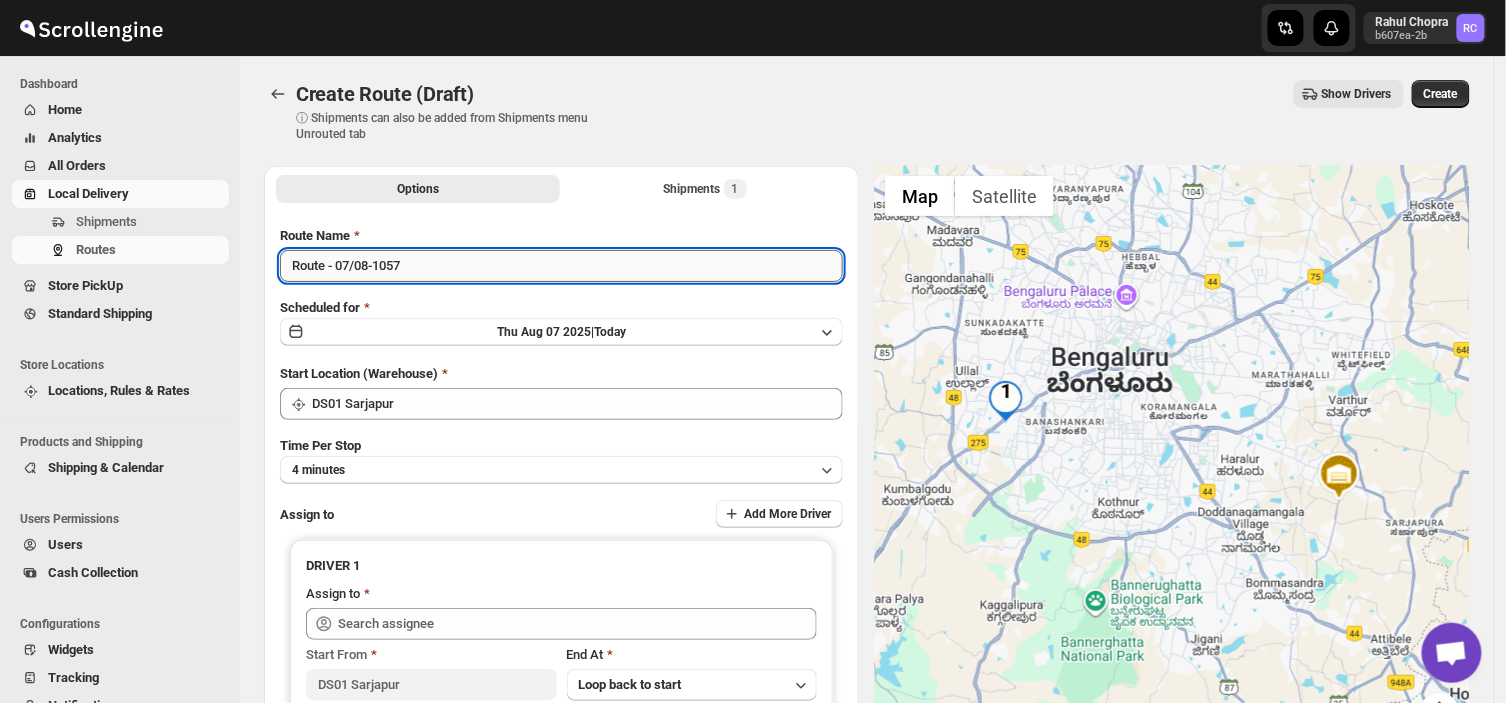 click on "Route - 07/08-1057" at bounding box center [561, 266] 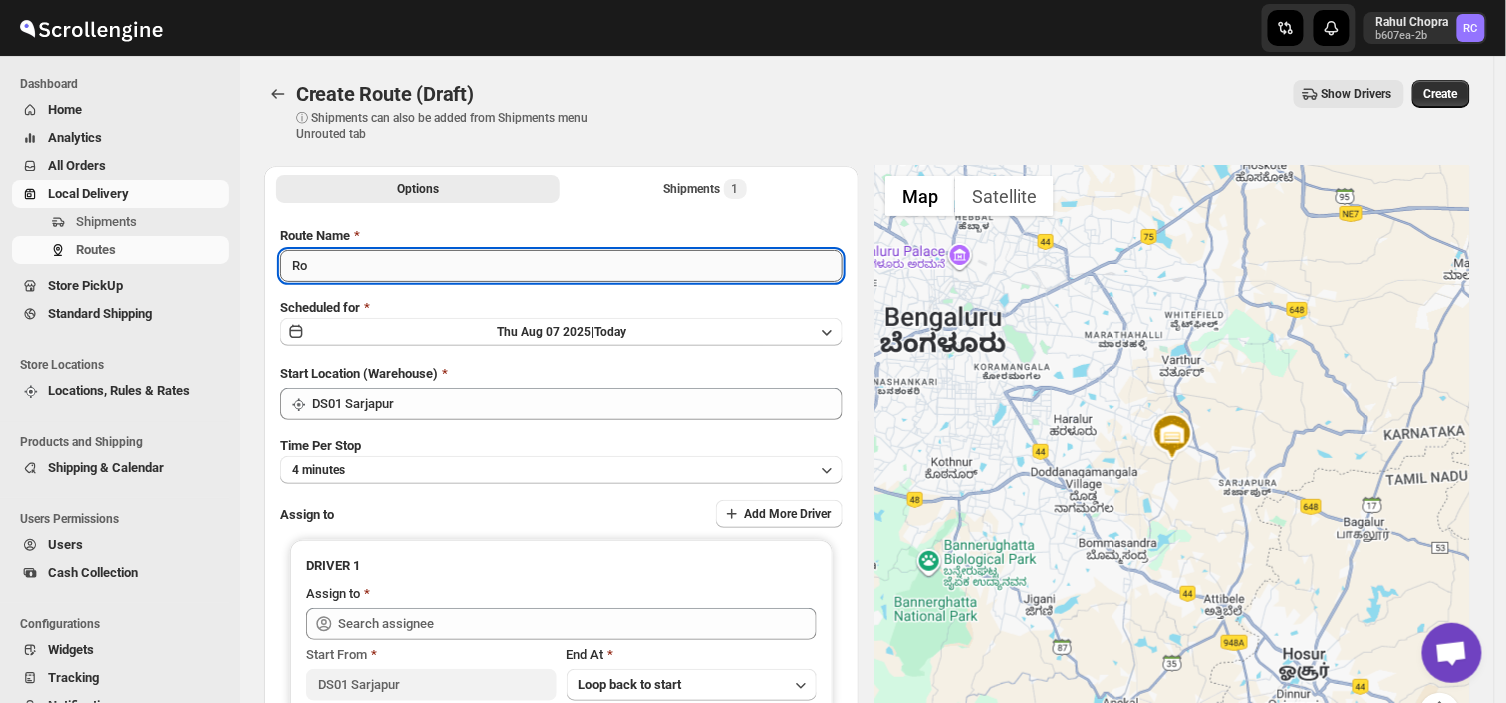 type on "R" 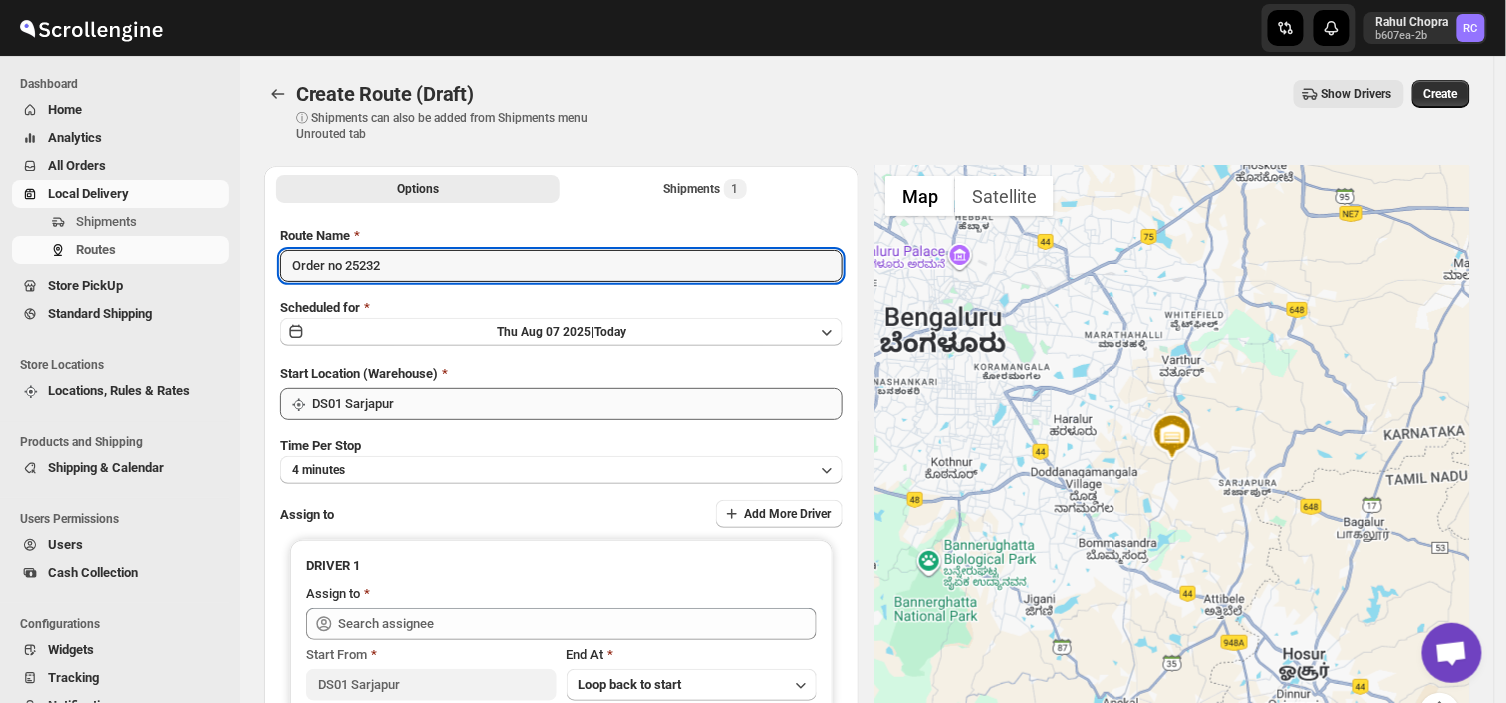 type on "Order no 25232" 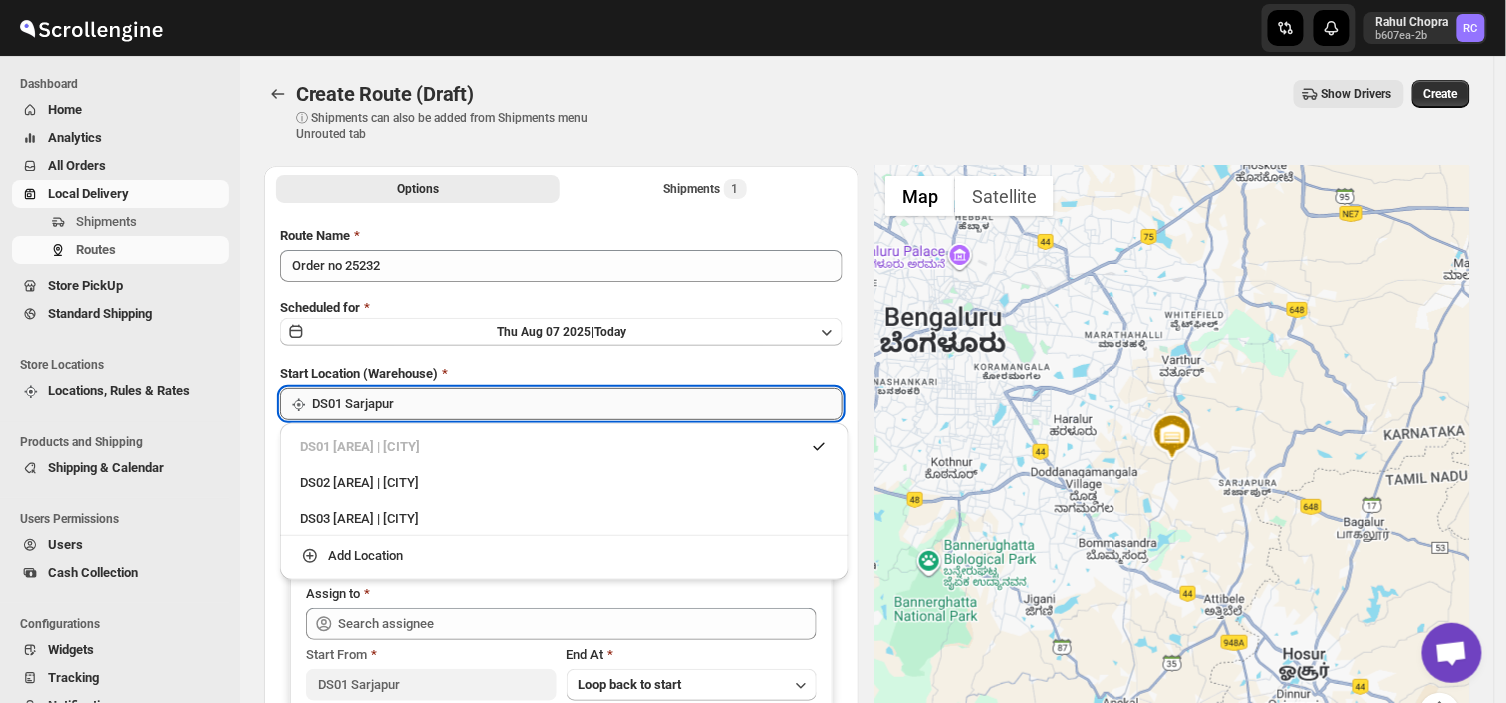 click on "DS01 Sarjapur" at bounding box center (577, 404) 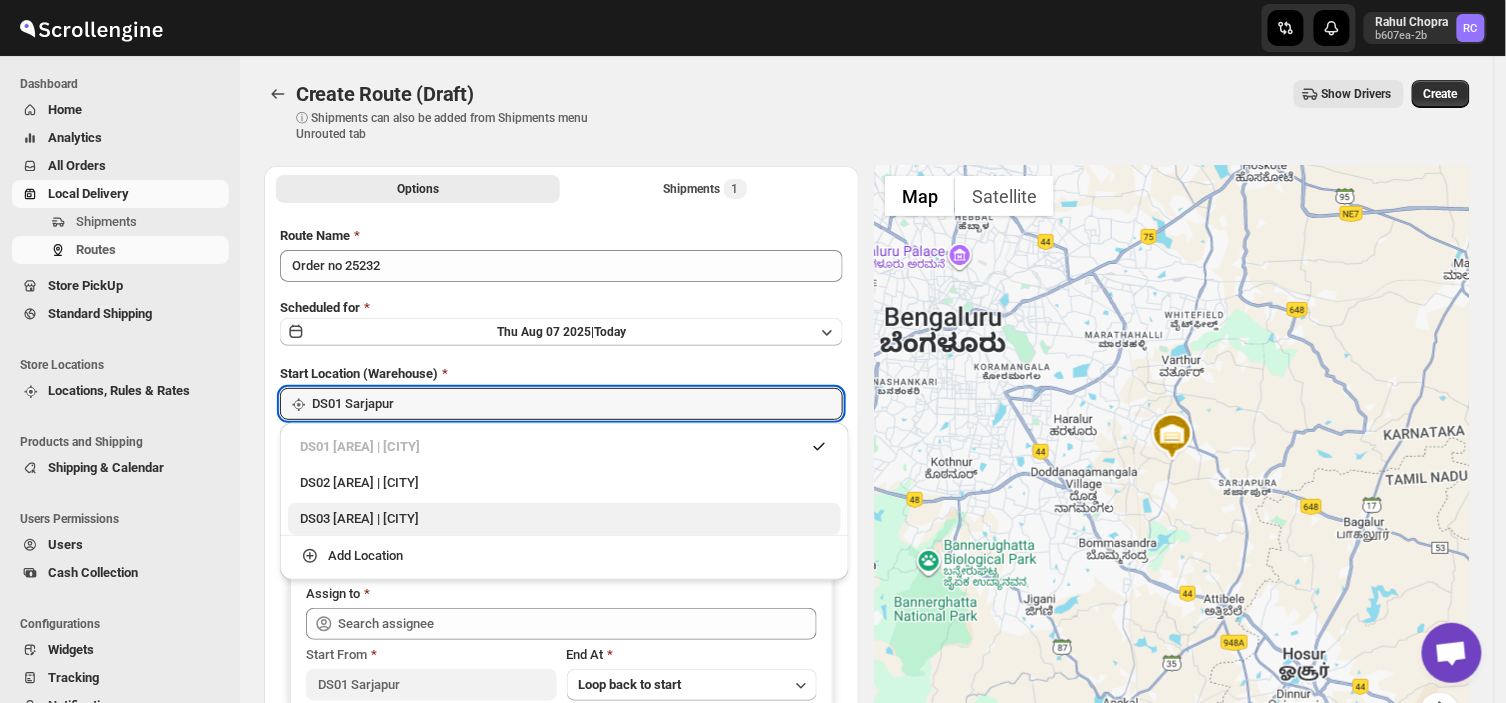 click on "DS03 [AREA] | [CITY]" at bounding box center (564, 519) 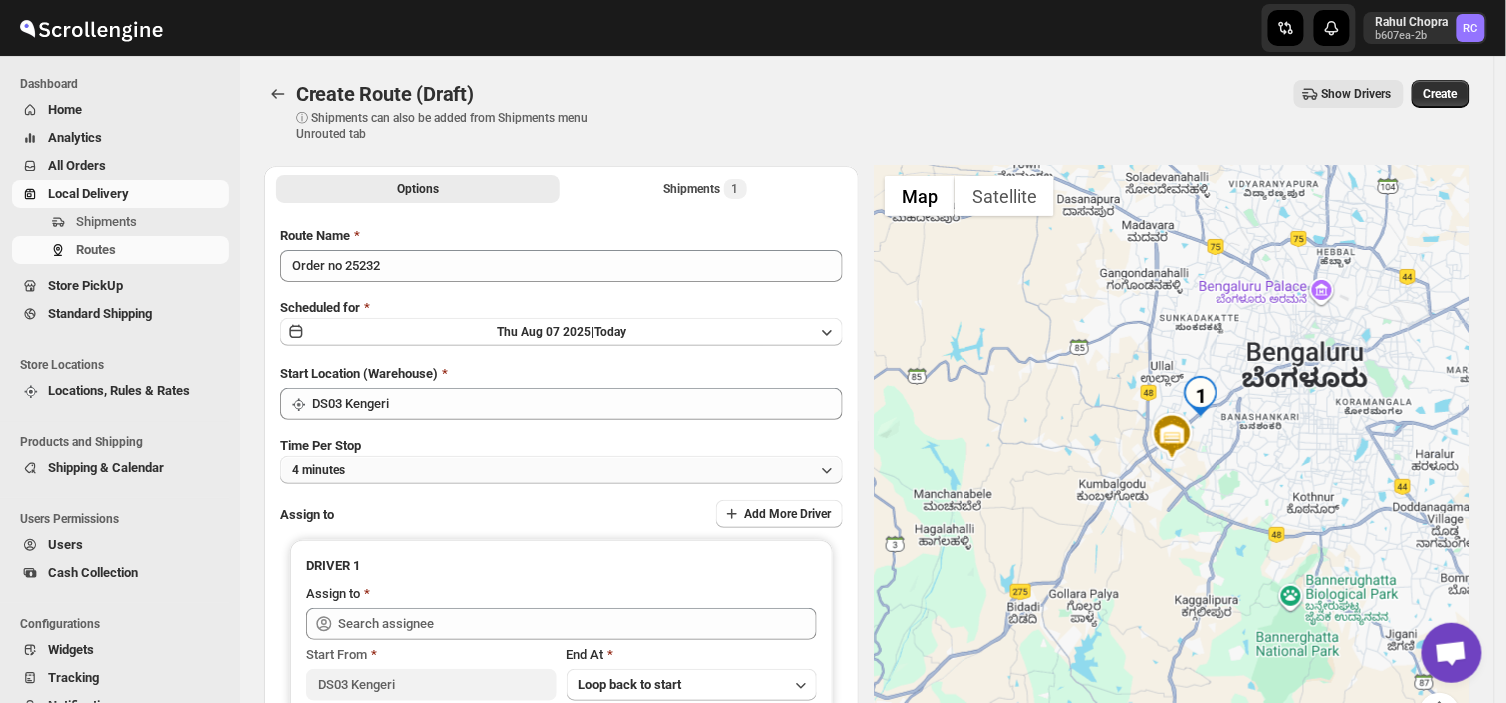 click on "4 minutes" at bounding box center (561, 470) 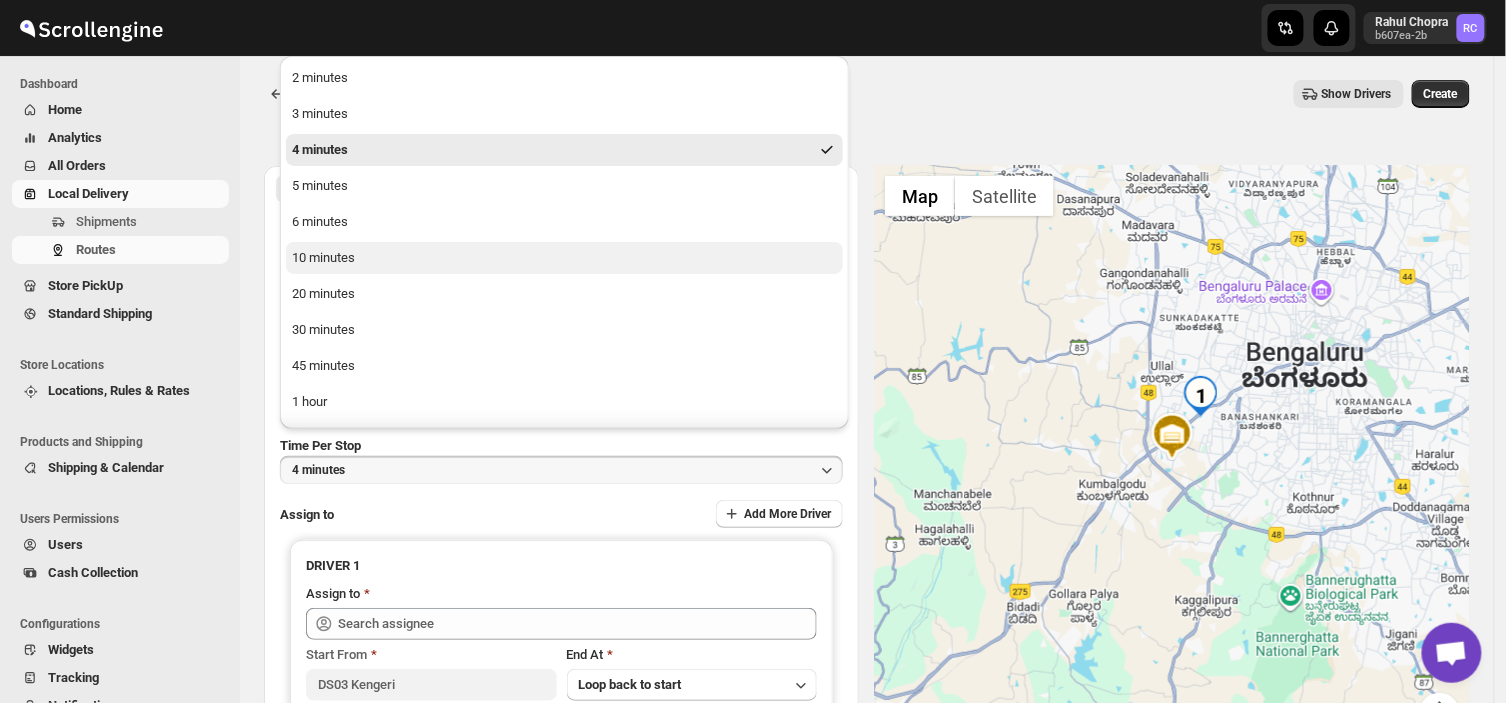 click on "10 minutes" at bounding box center [323, 258] 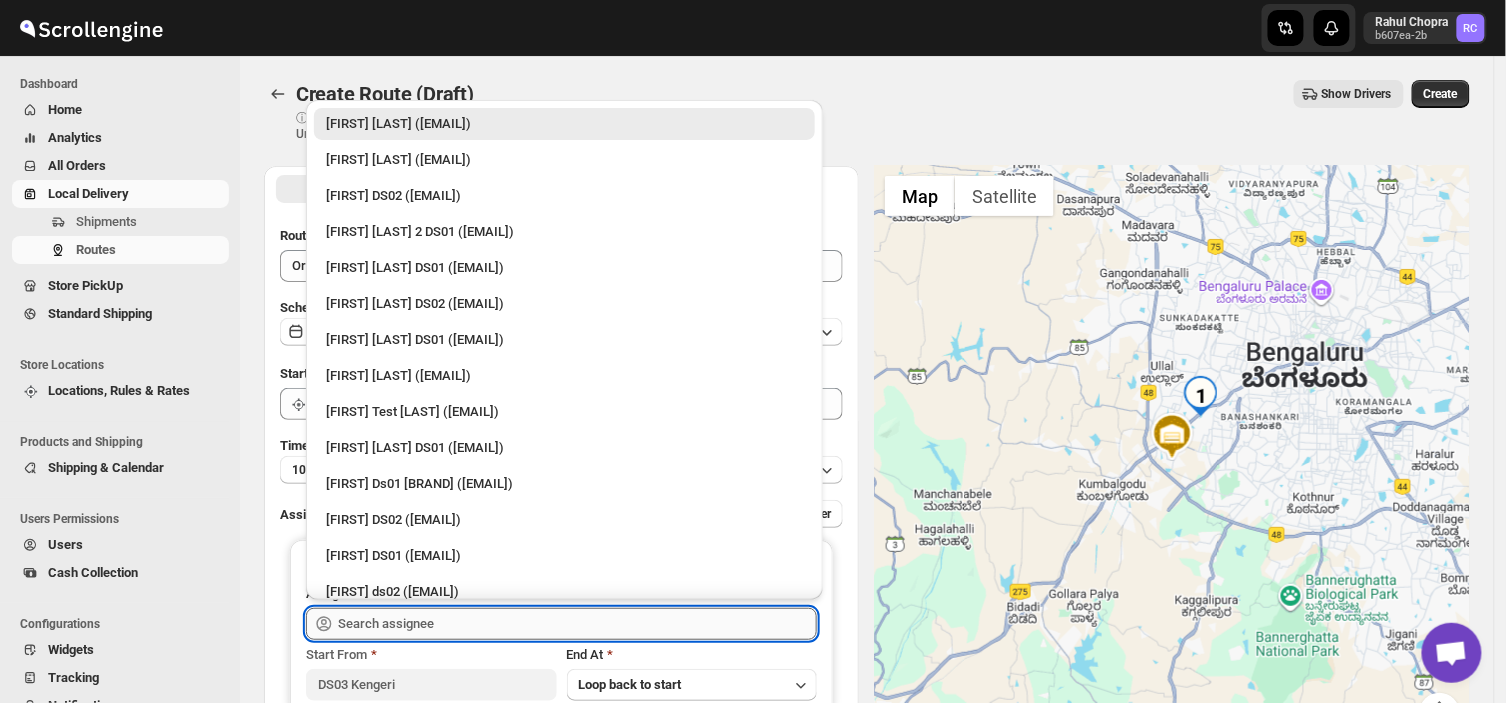 click at bounding box center [577, 624] 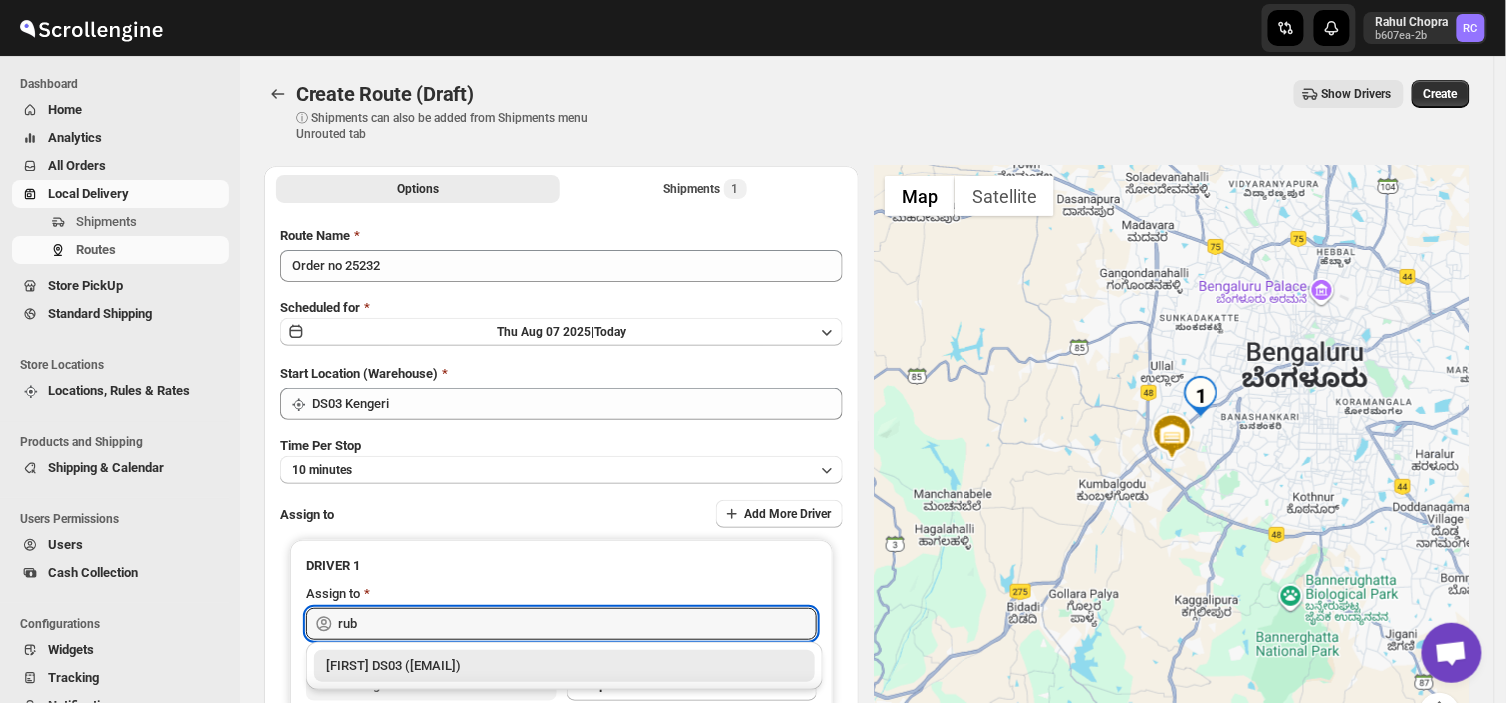 click on "[FIRST] DS03 ([EMAIL])" at bounding box center (564, 666) 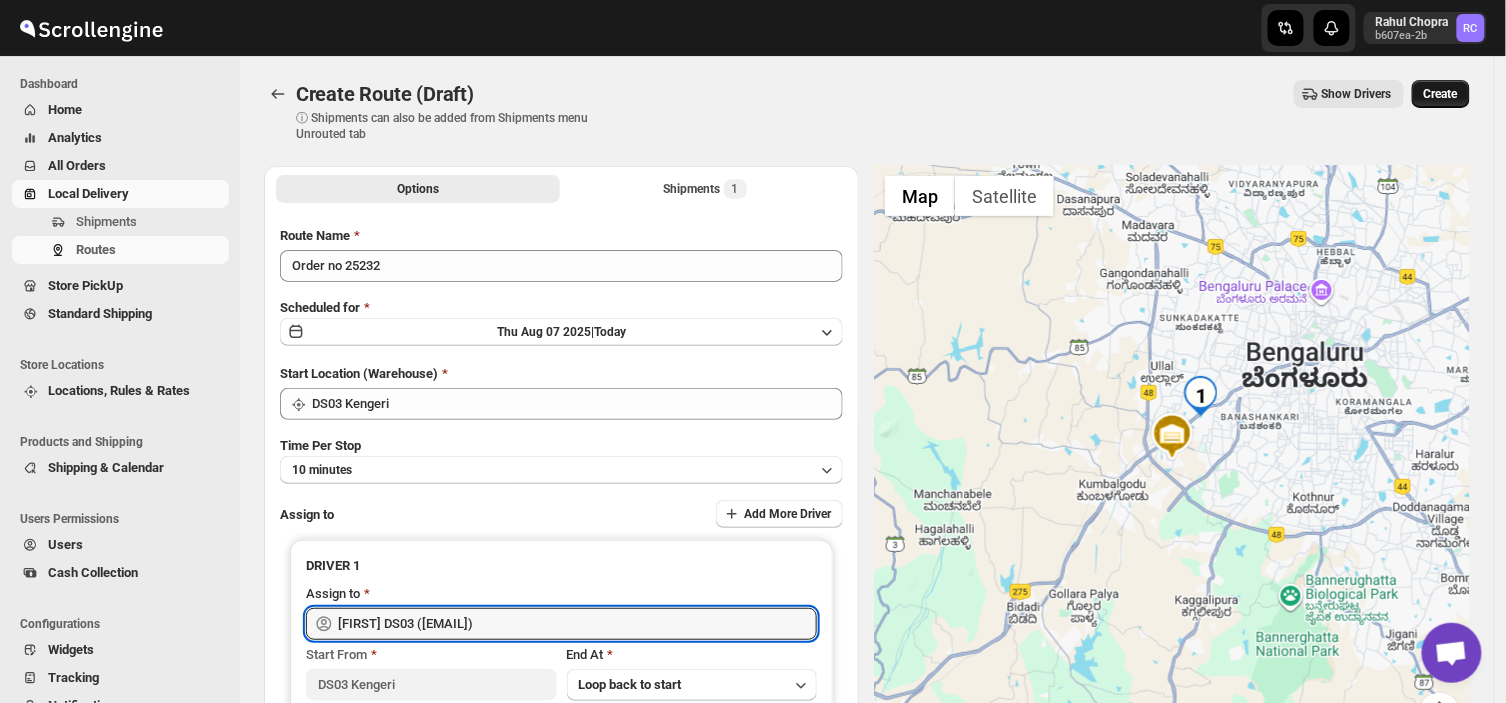 type on "[FIRST] DS03 ([EMAIL])" 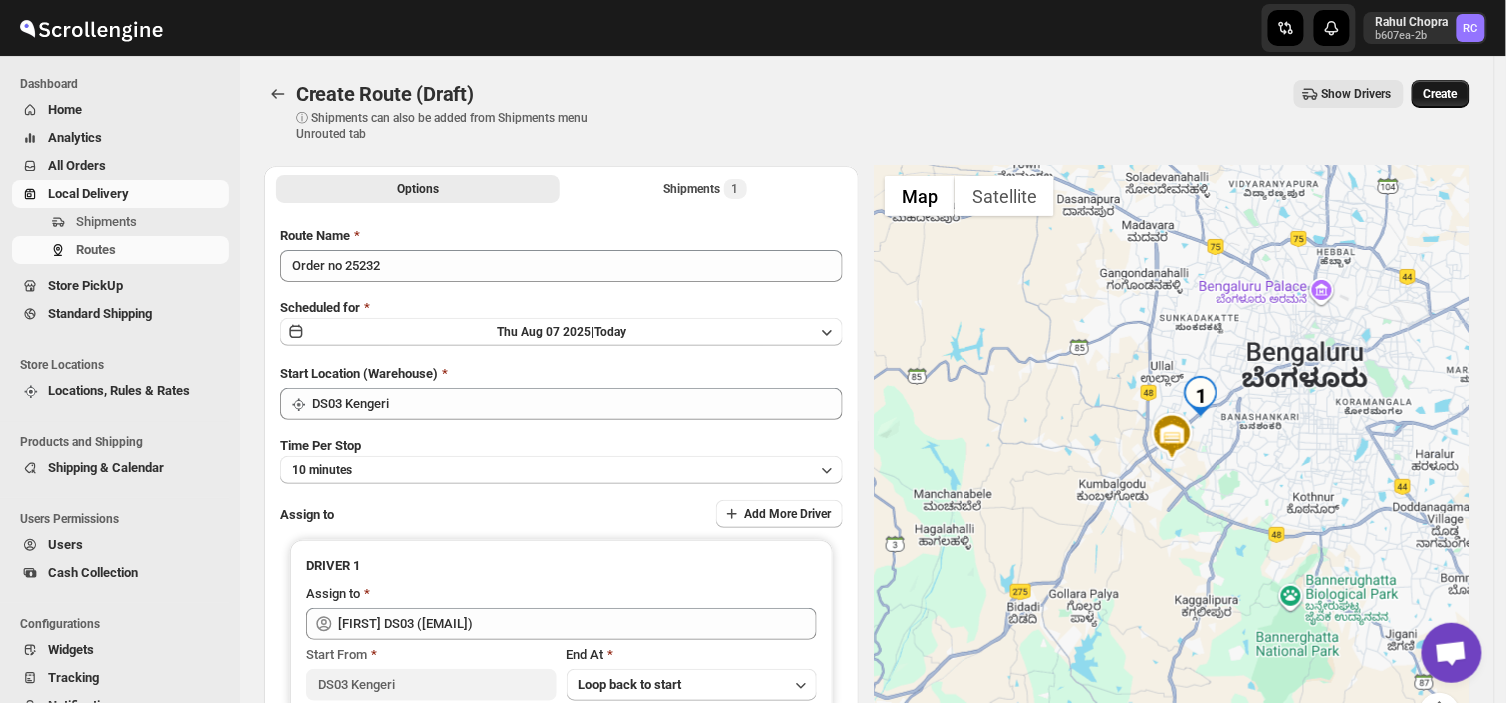 click on "Create" at bounding box center [1441, 94] 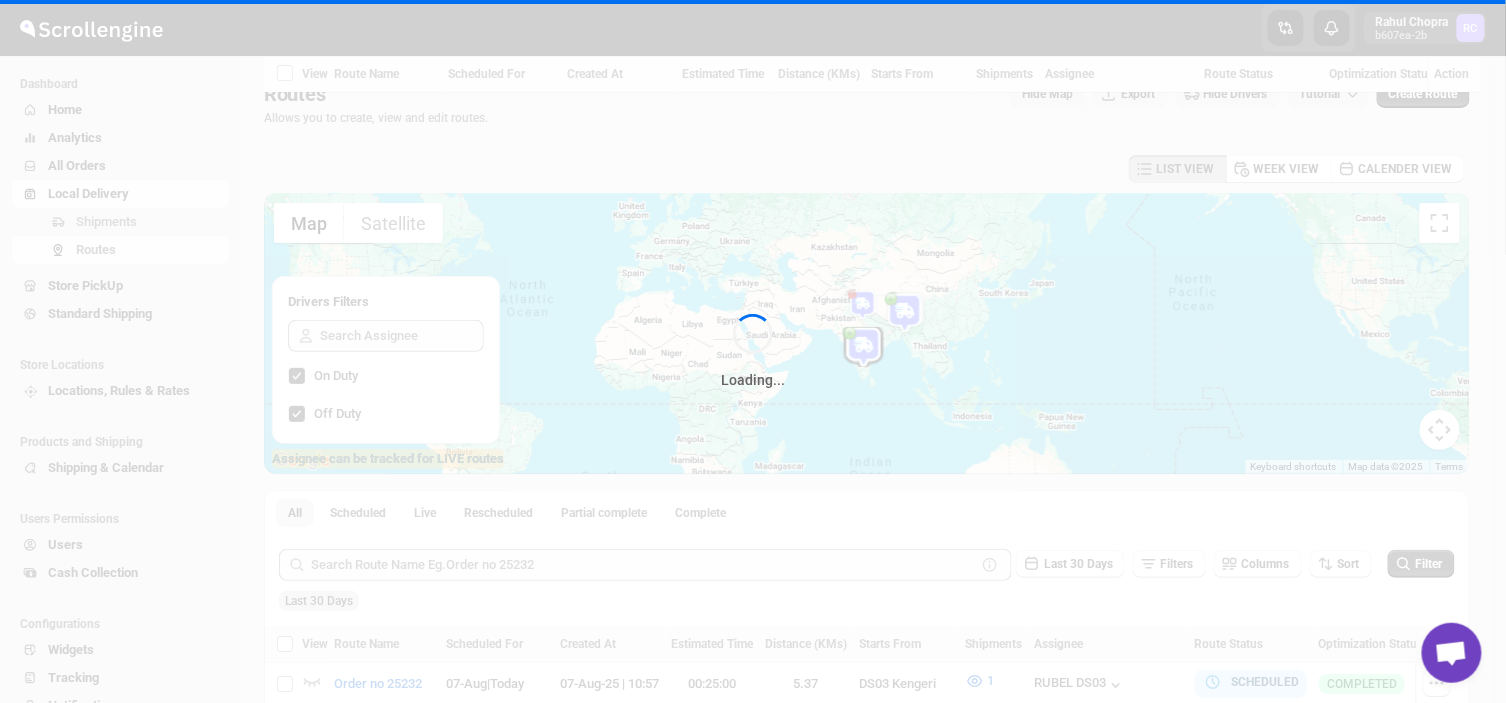 scroll, scrollTop: 681, scrollLeft: 0, axis: vertical 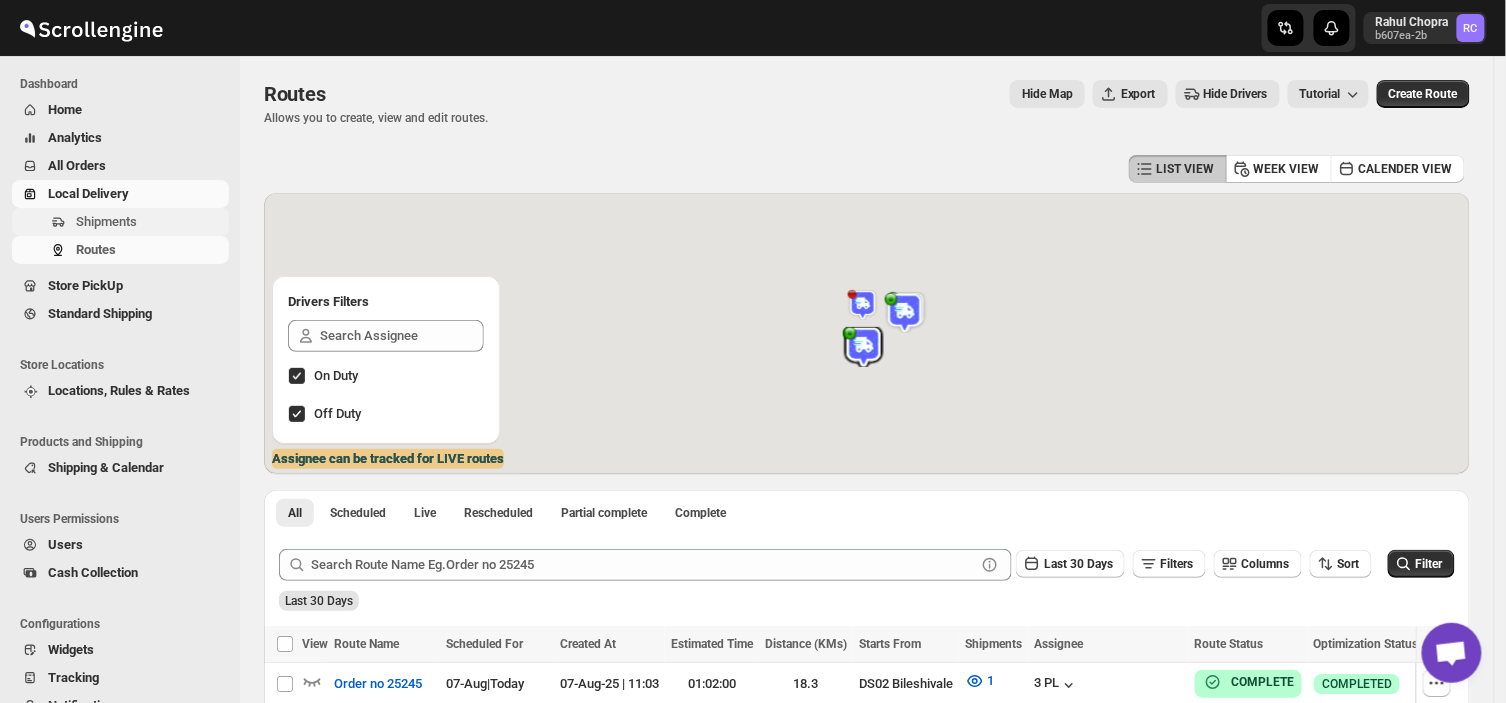 click on "Shipments" at bounding box center (106, 221) 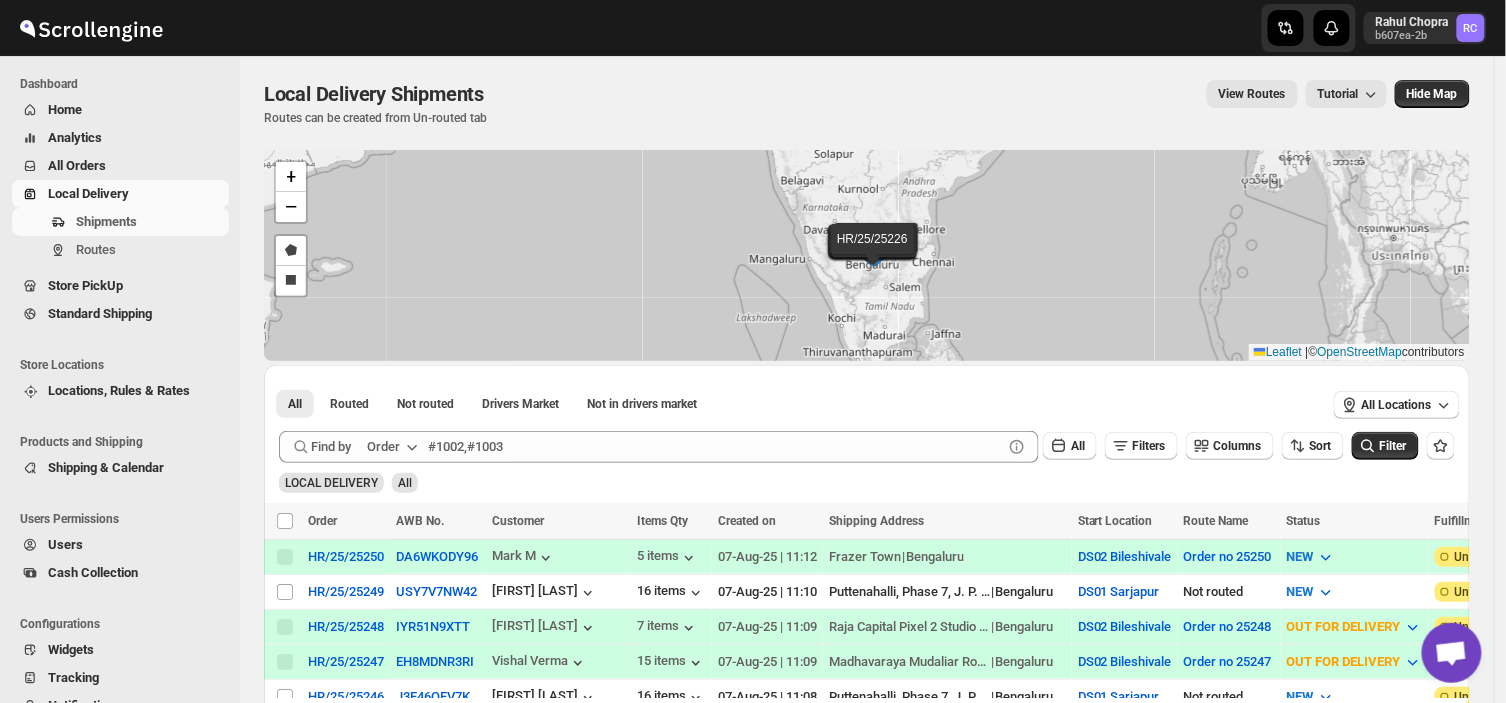 scroll, scrollTop: 0, scrollLeft: 11, axis: horizontal 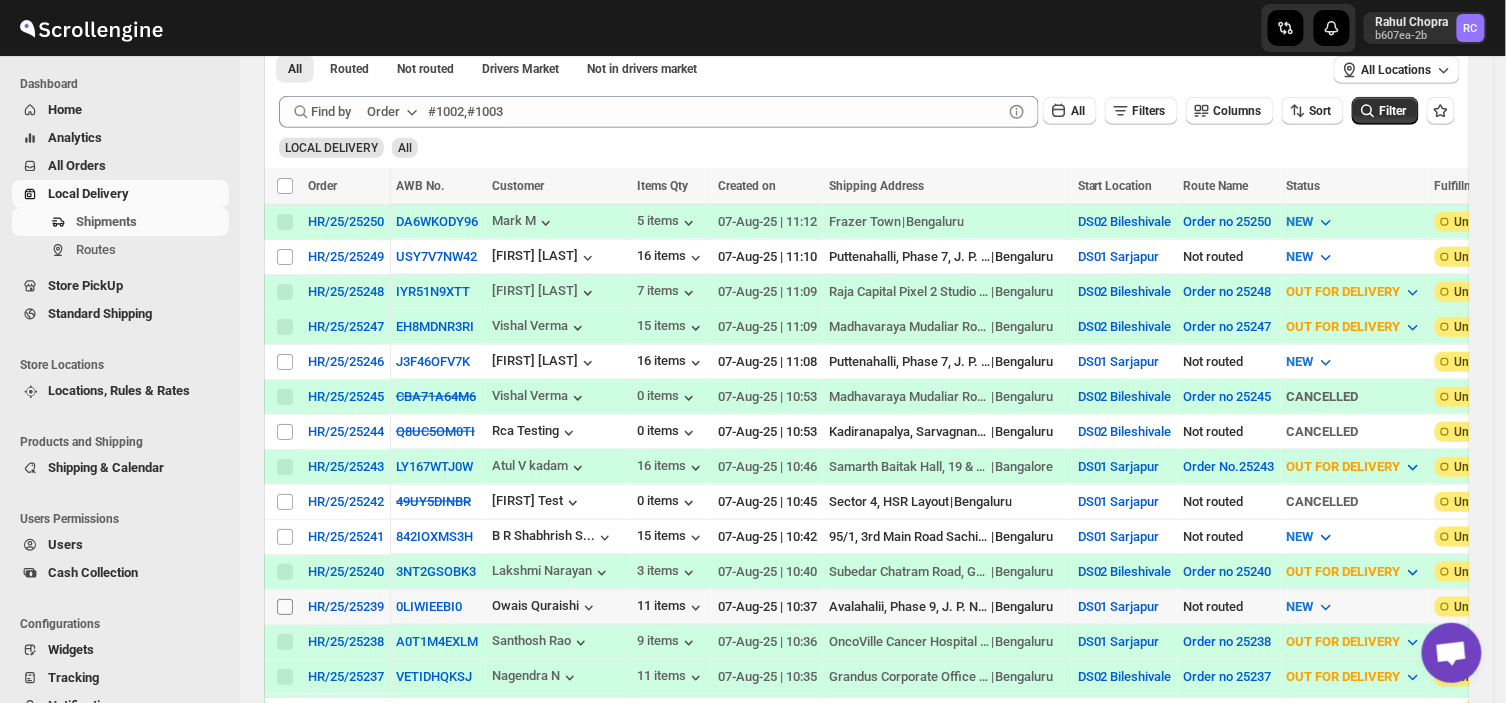 click on "Select shipment" at bounding box center [285, 607] 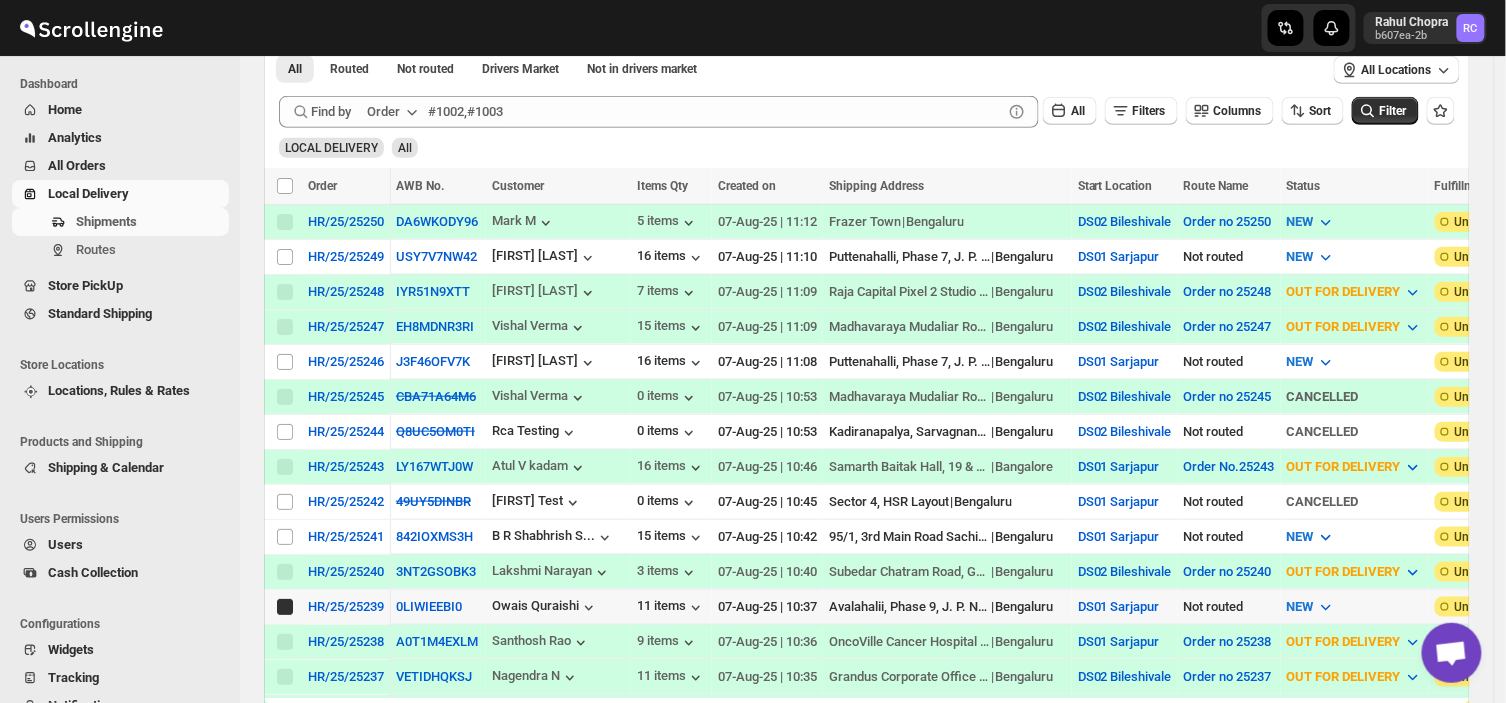 checkbox on "true" 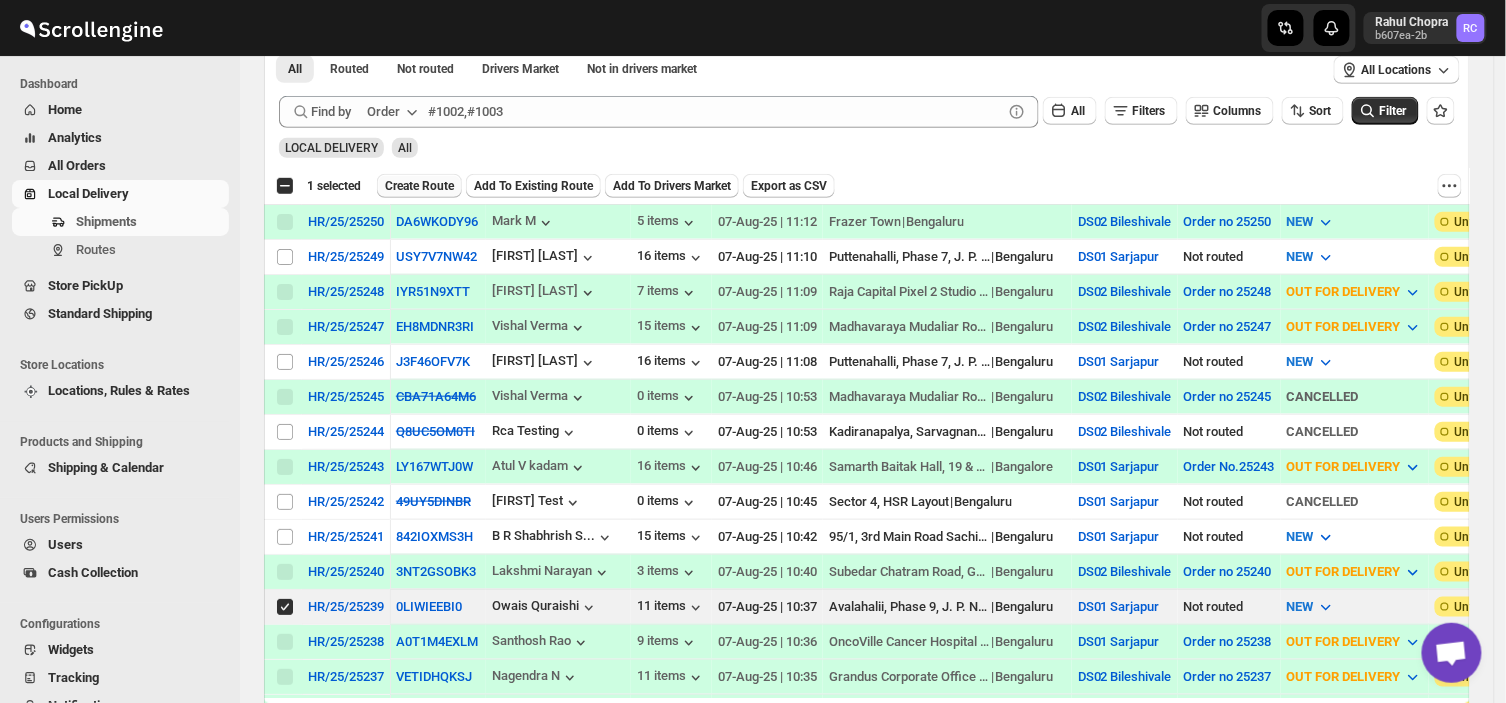 click on "Create Route" at bounding box center (419, 186) 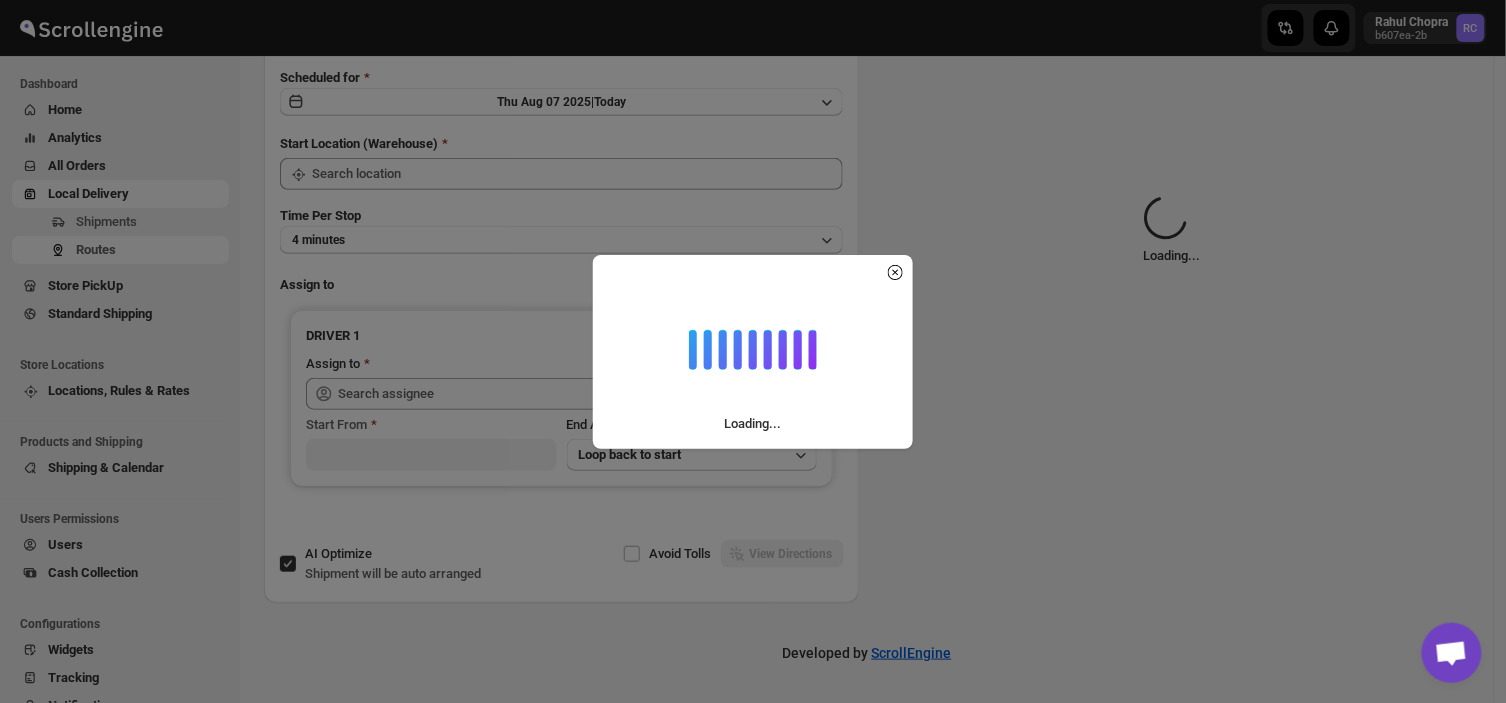 scroll, scrollTop: 0, scrollLeft: 0, axis: both 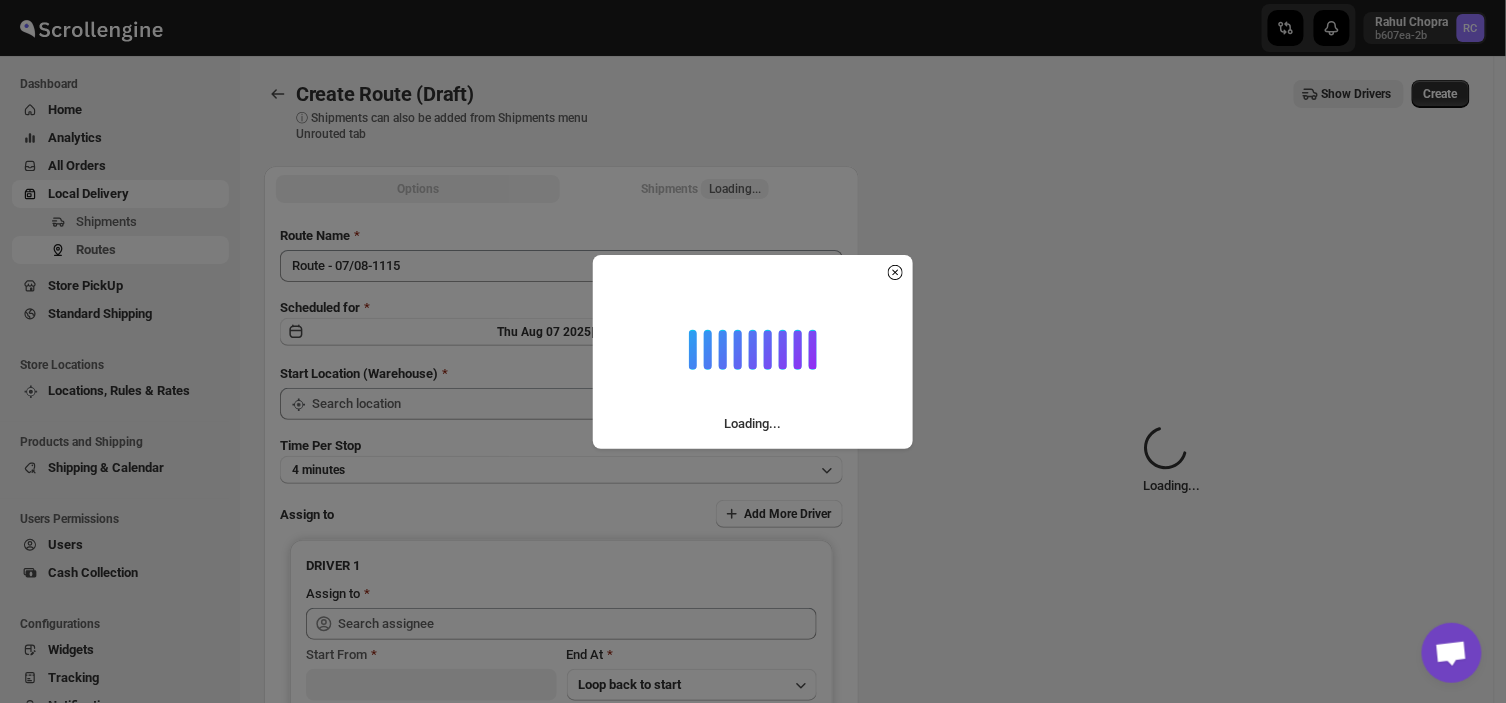 type on "DS01 Sarjapur" 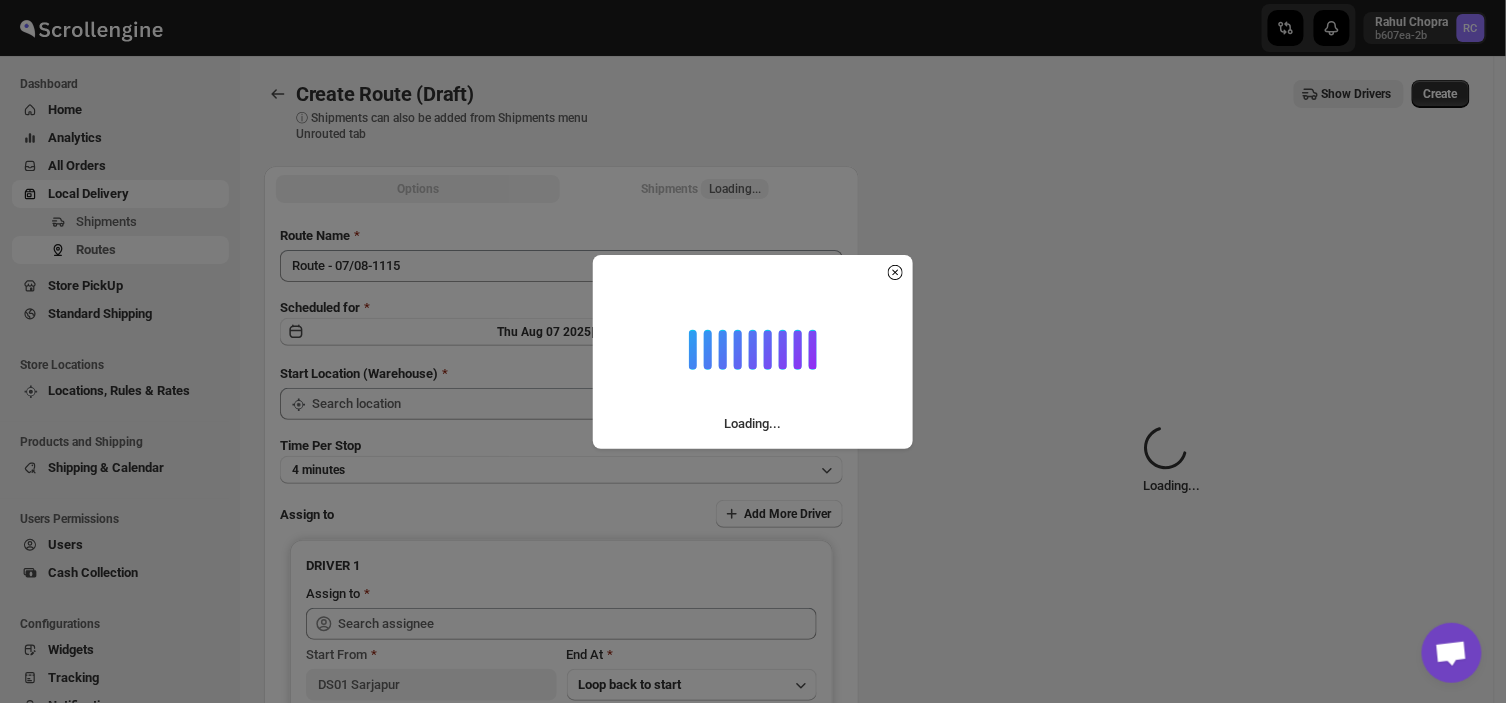 type on "DS01 Sarjapur" 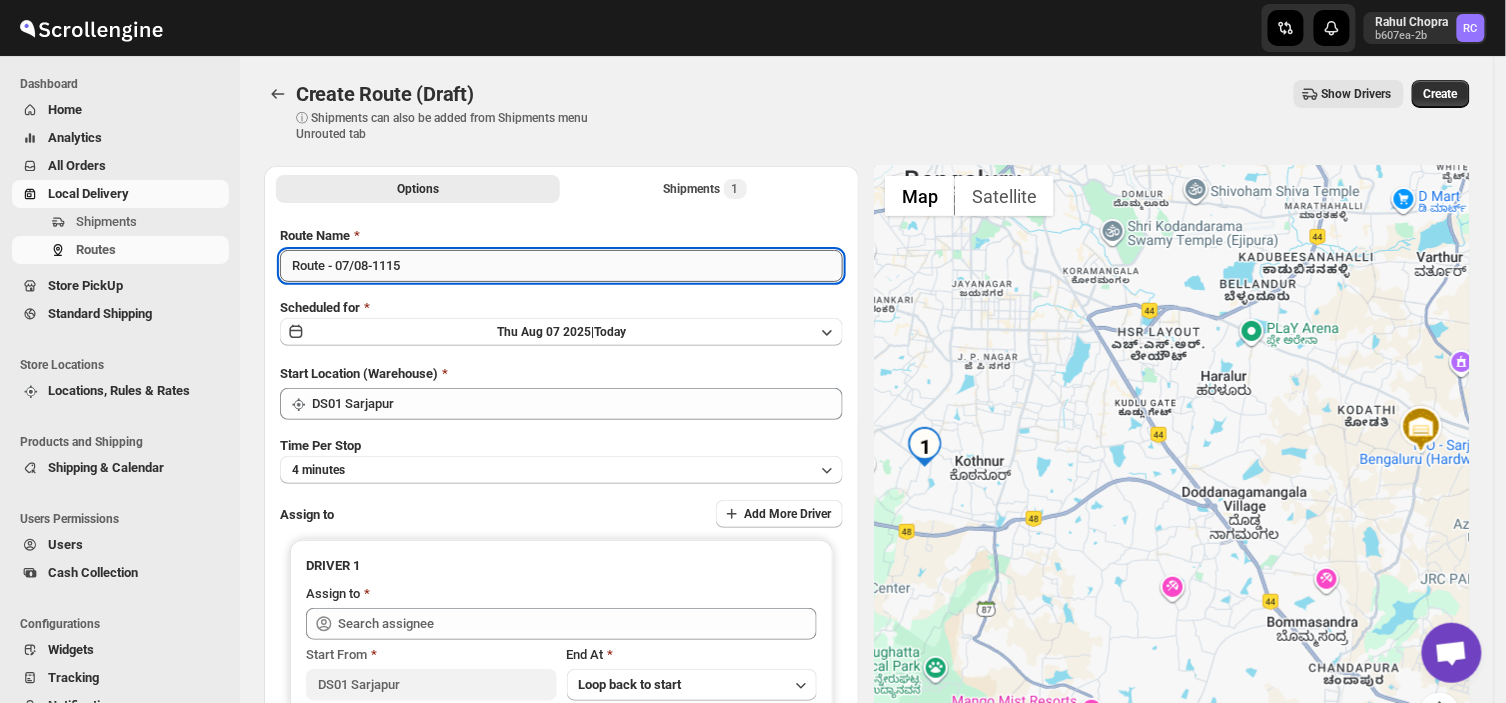 click on "Route - 07/08-1115" at bounding box center [561, 266] 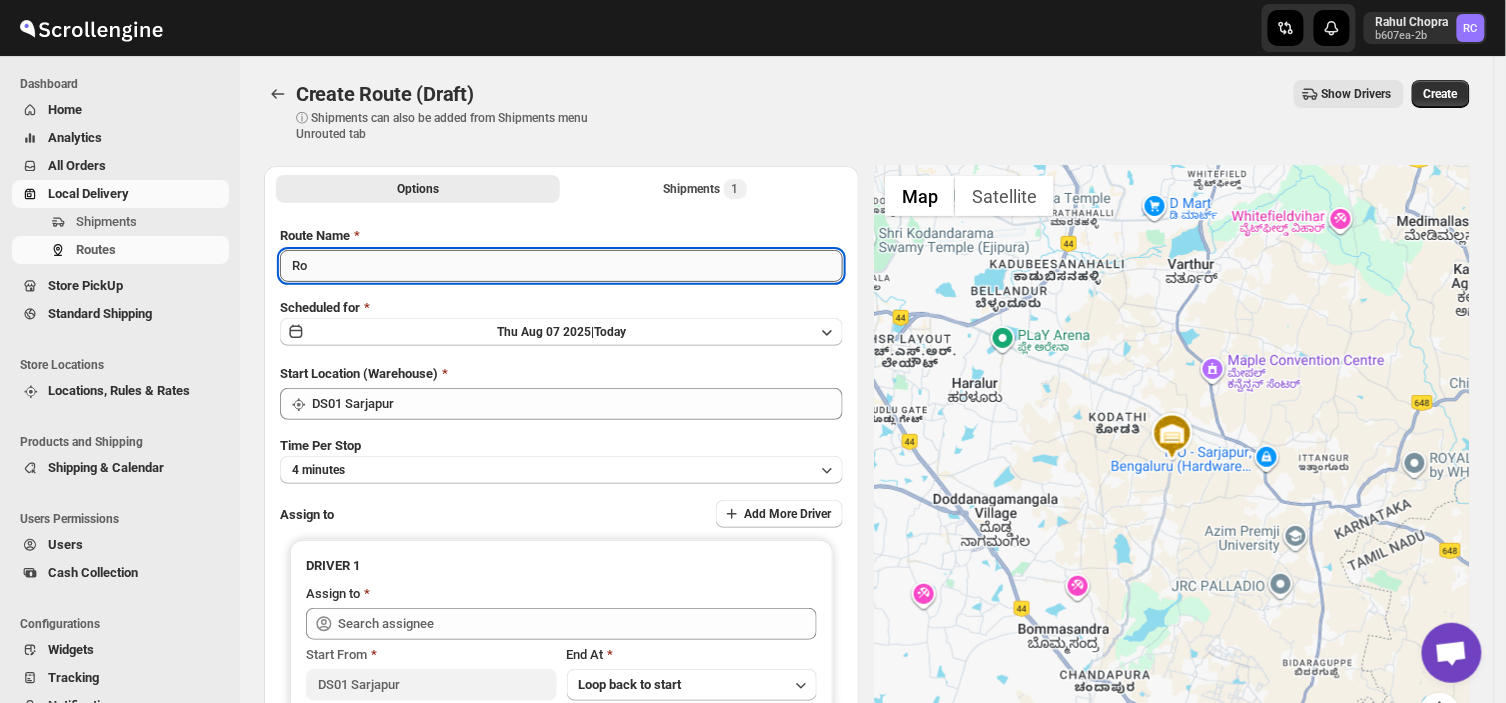 type on "R" 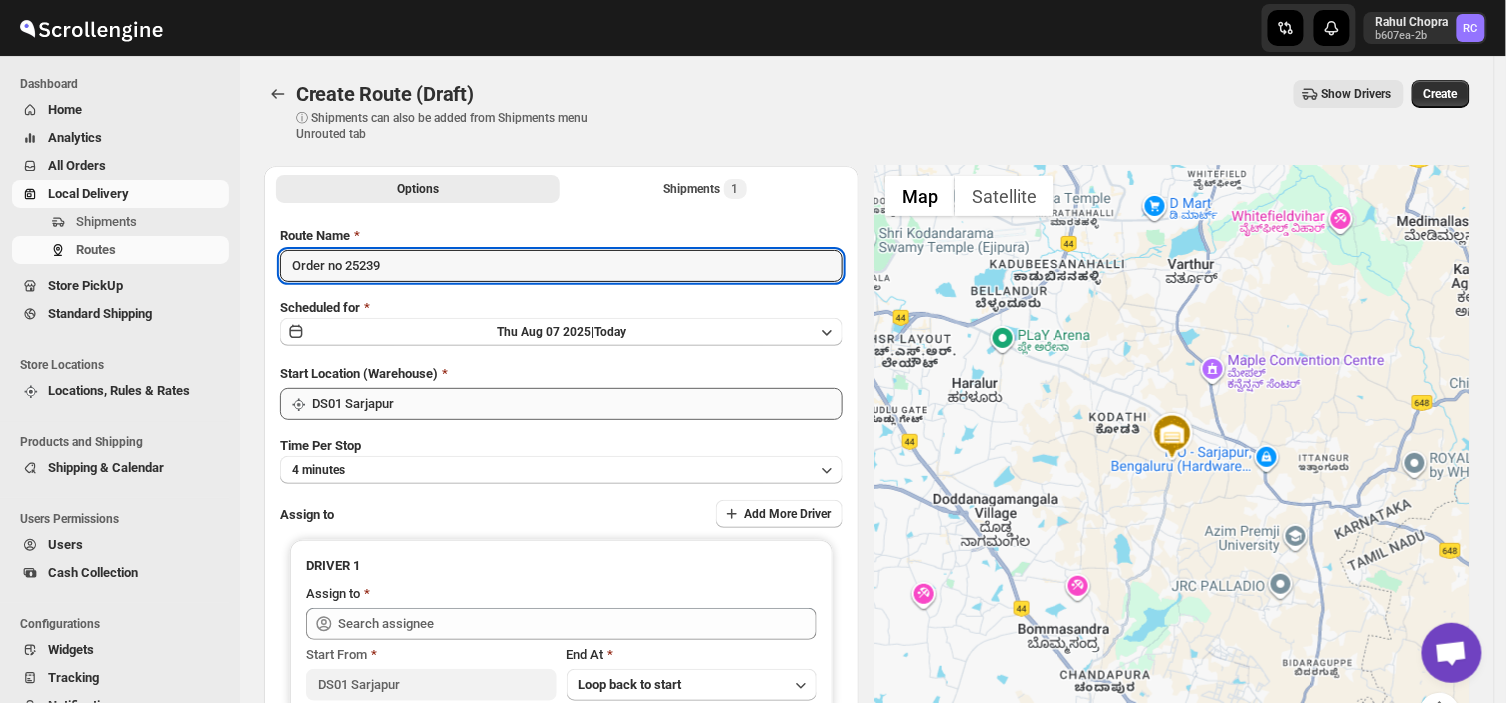 type on "Order no 25239" 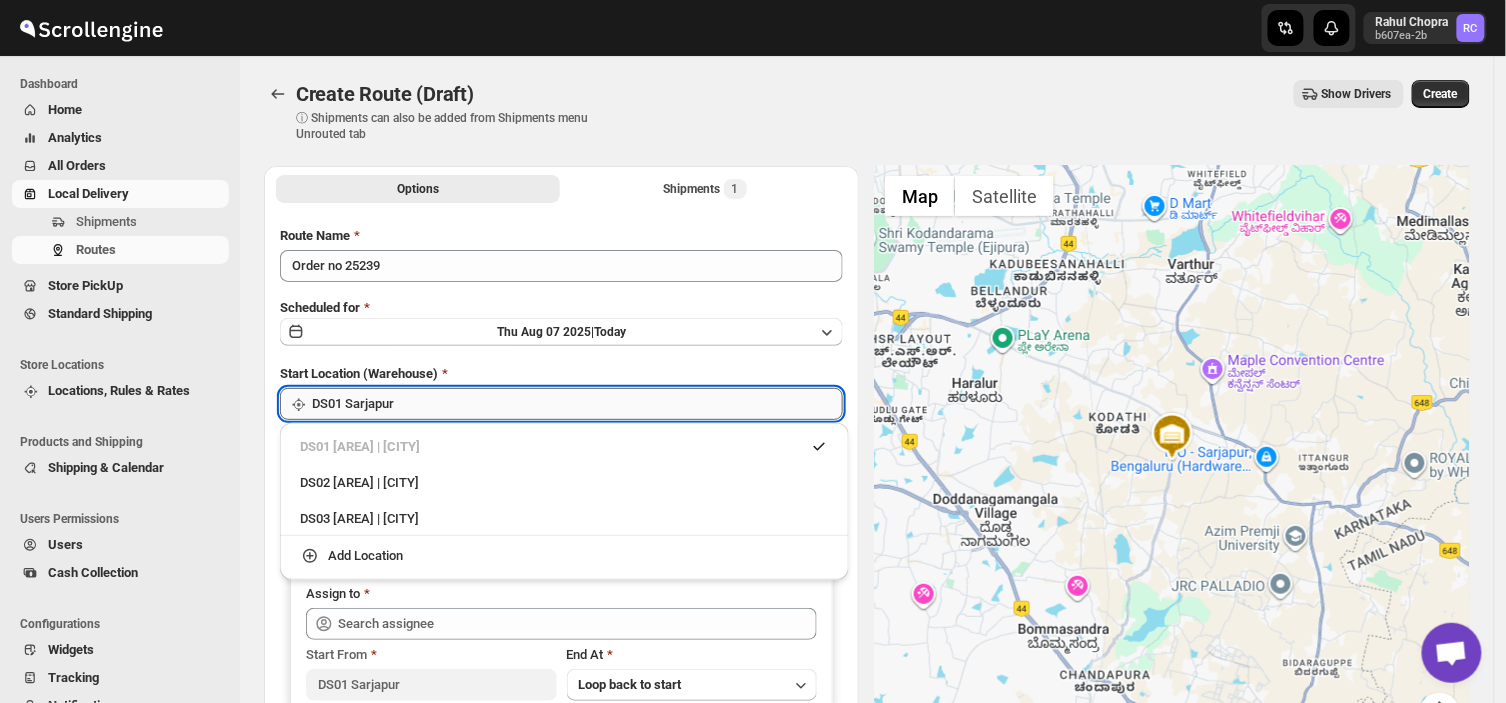 click on "DS01 Sarjapur" at bounding box center [577, 404] 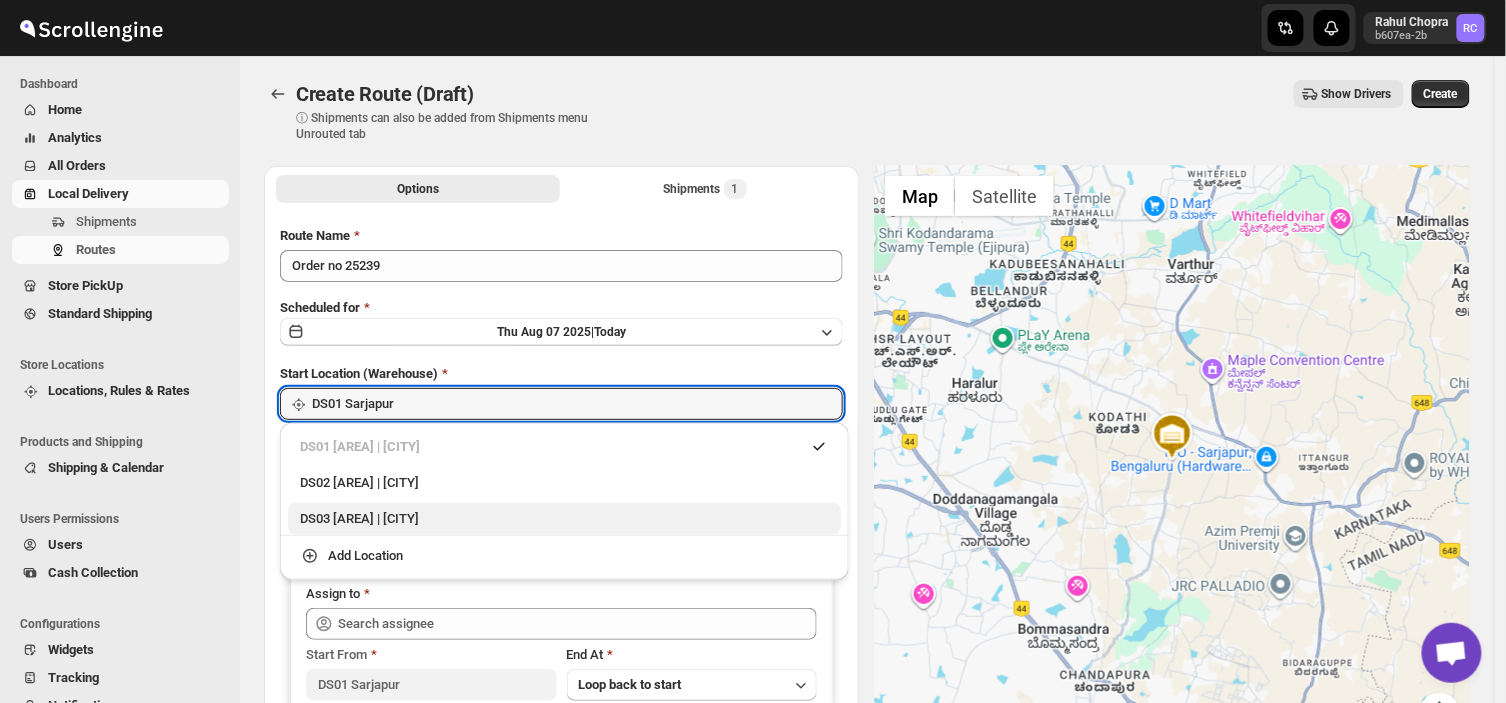 click on "DS03 [AREA] | [CITY]" at bounding box center (564, 519) 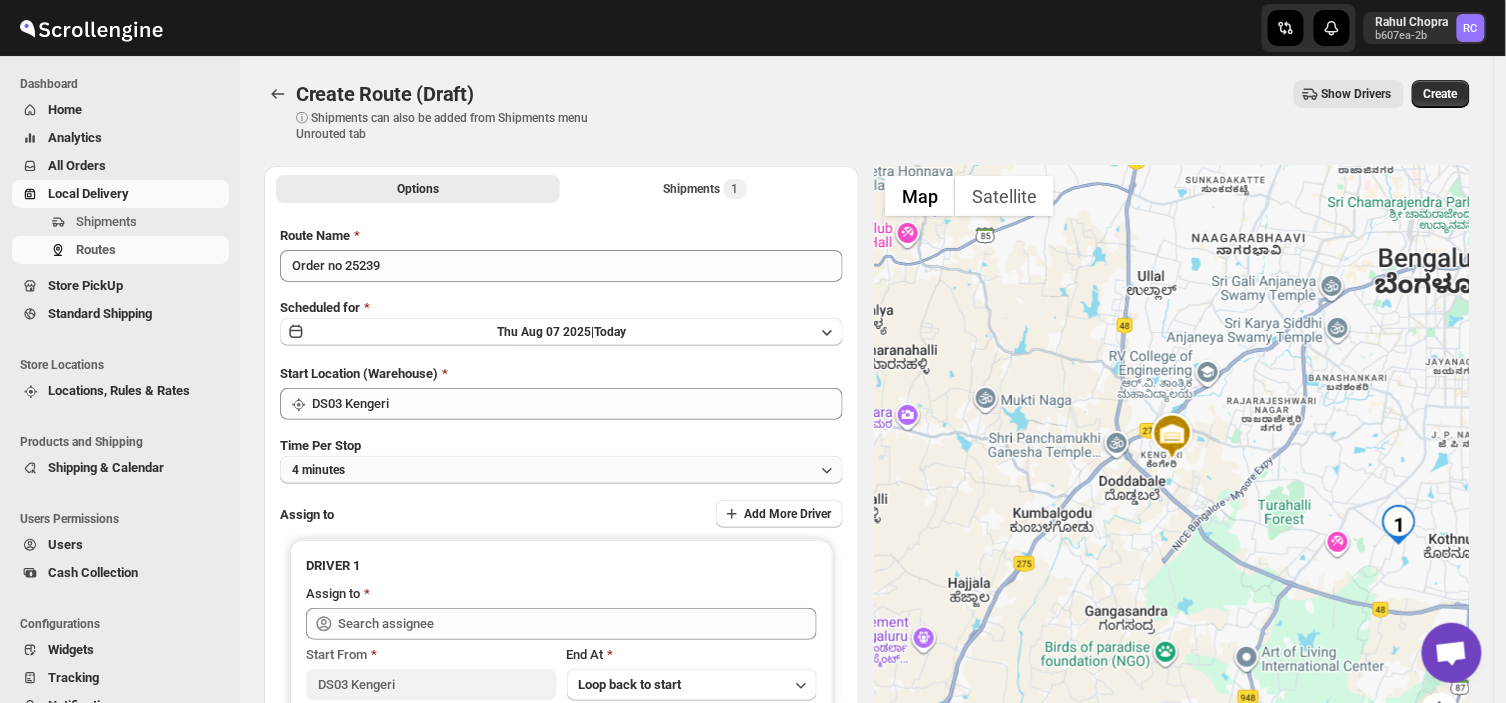 click on "4 minutes" at bounding box center (561, 470) 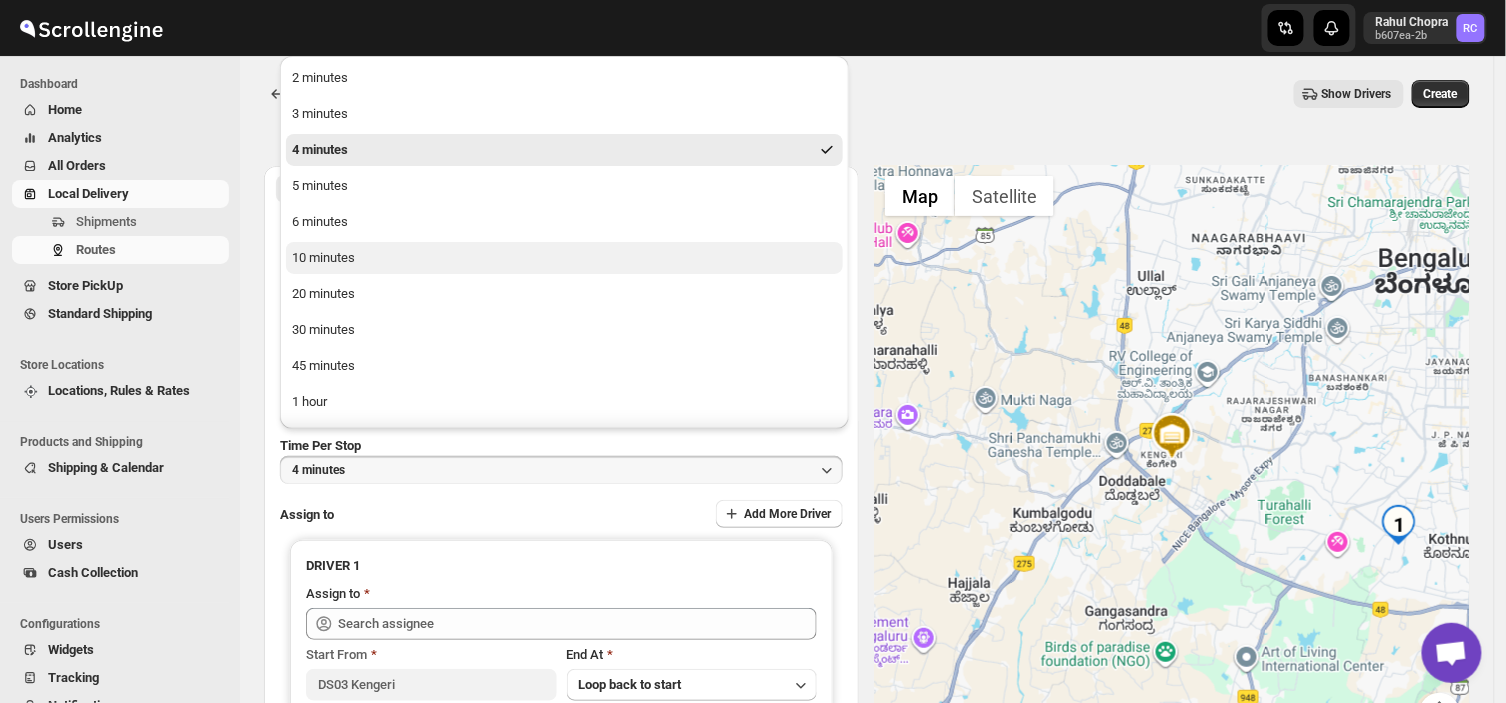 click on "10 minutes" at bounding box center [323, 258] 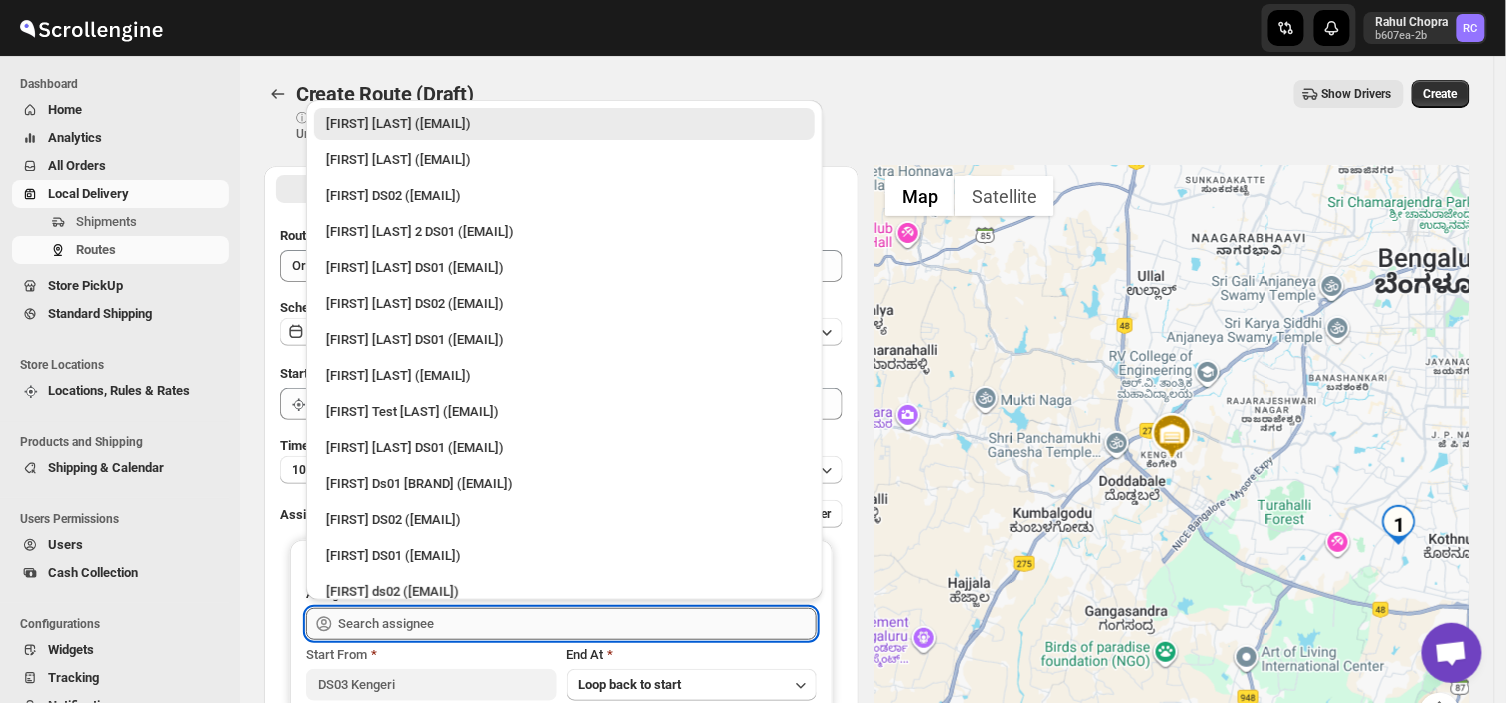 click at bounding box center (577, 624) 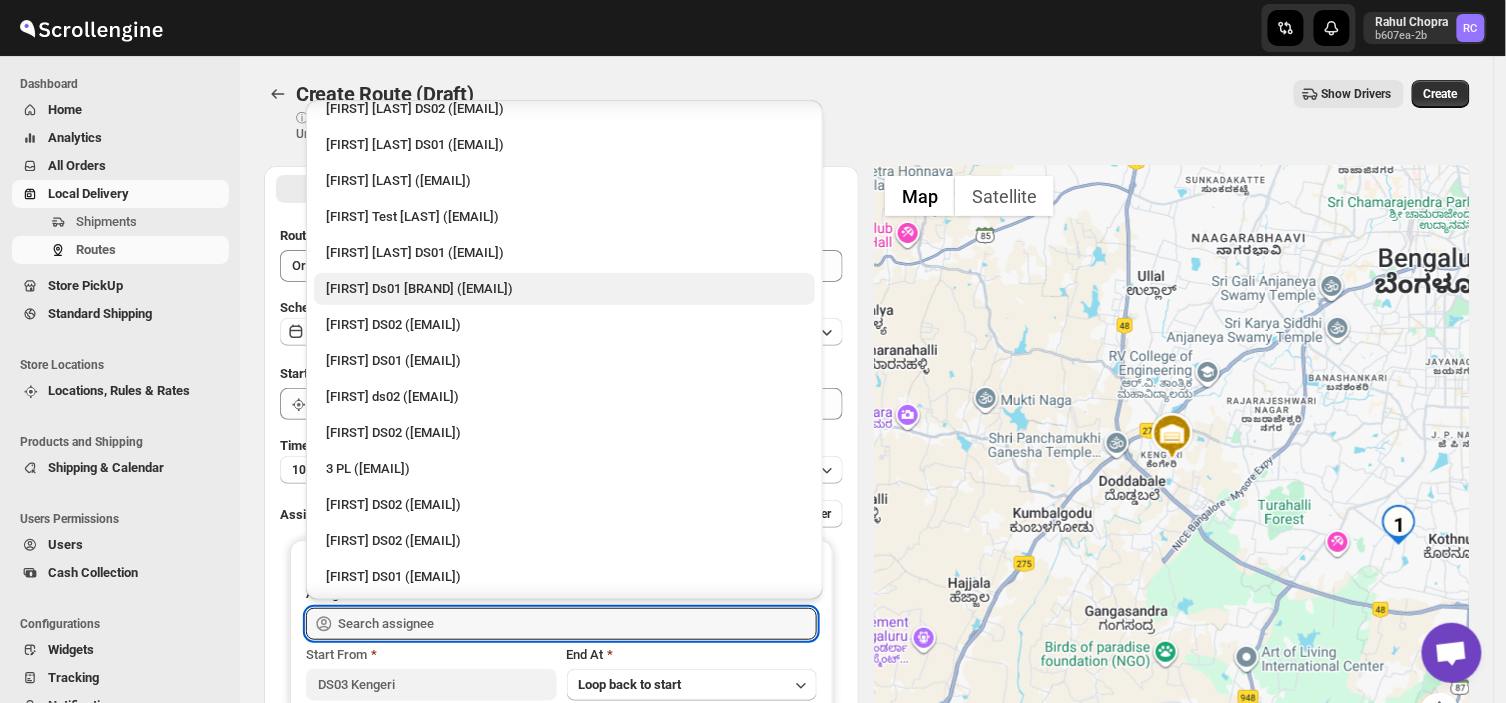scroll, scrollTop: 200, scrollLeft: 0, axis: vertical 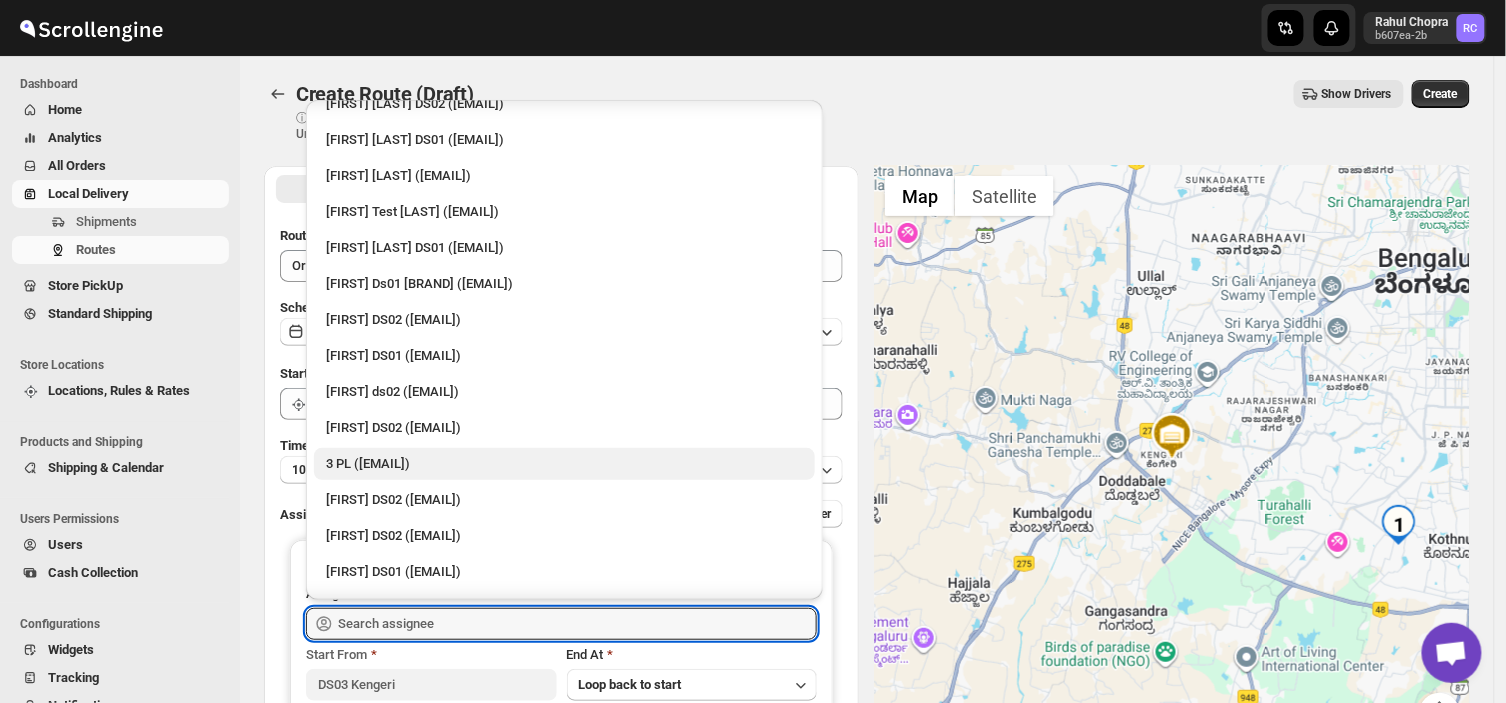 click on "3 PL ([EMAIL])" at bounding box center [564, 464] 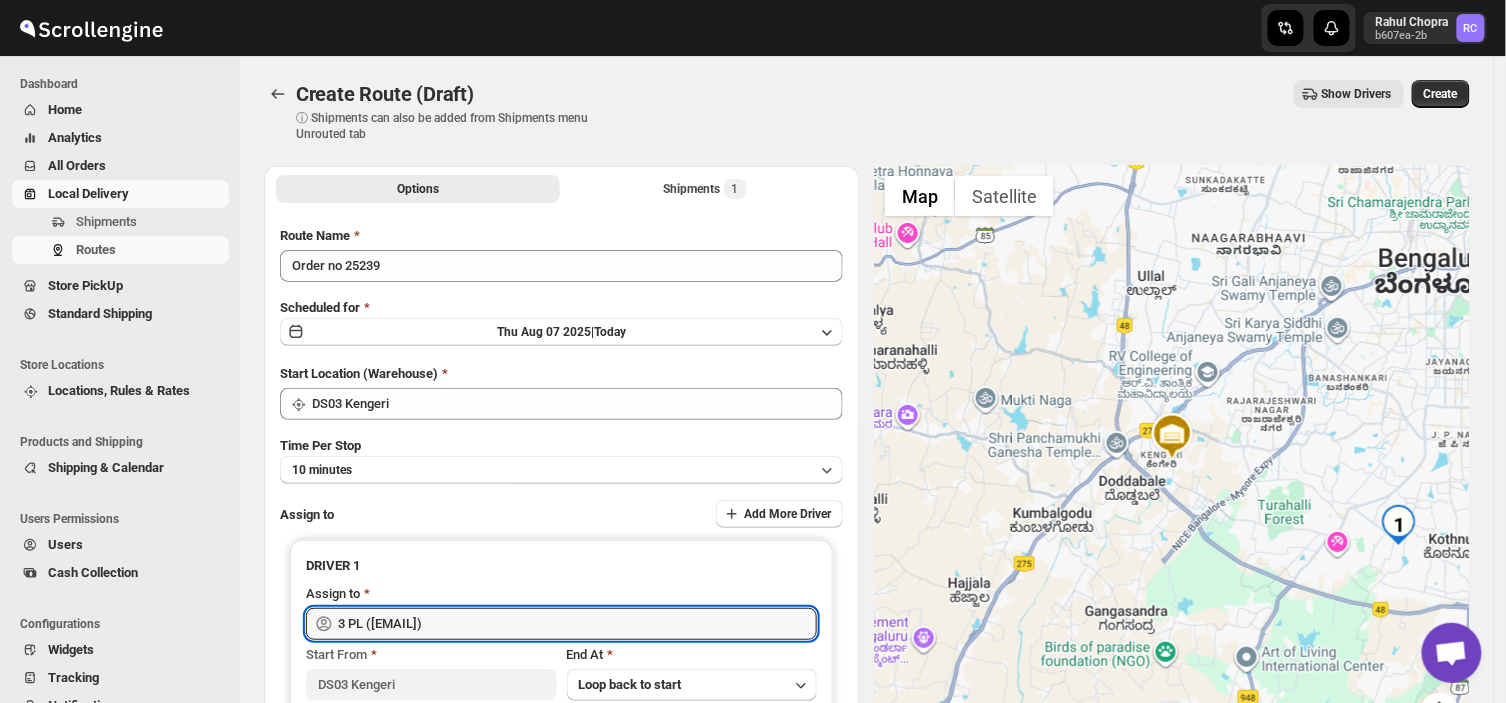 type on "3 PL ([EMAIL])" 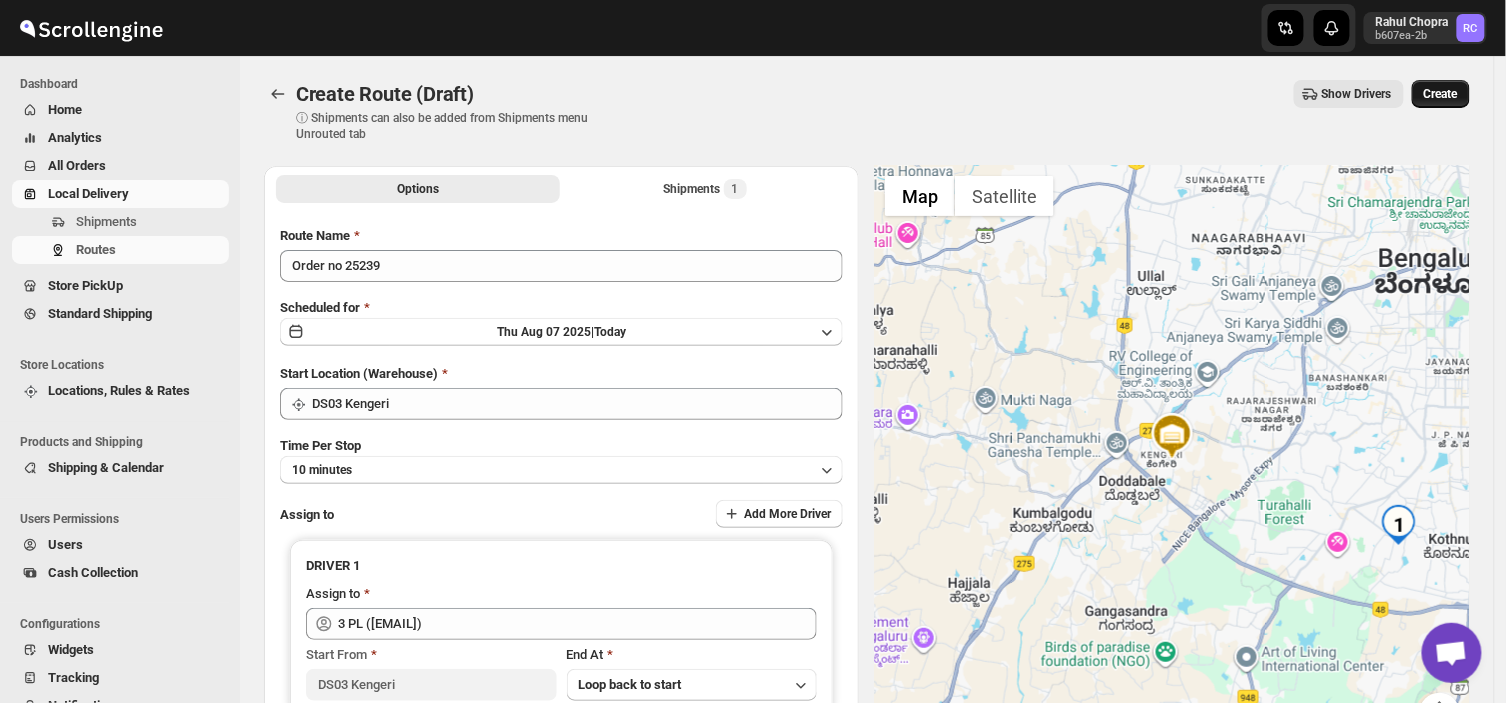 click on "Create" at bounding box center (1441, 94) 